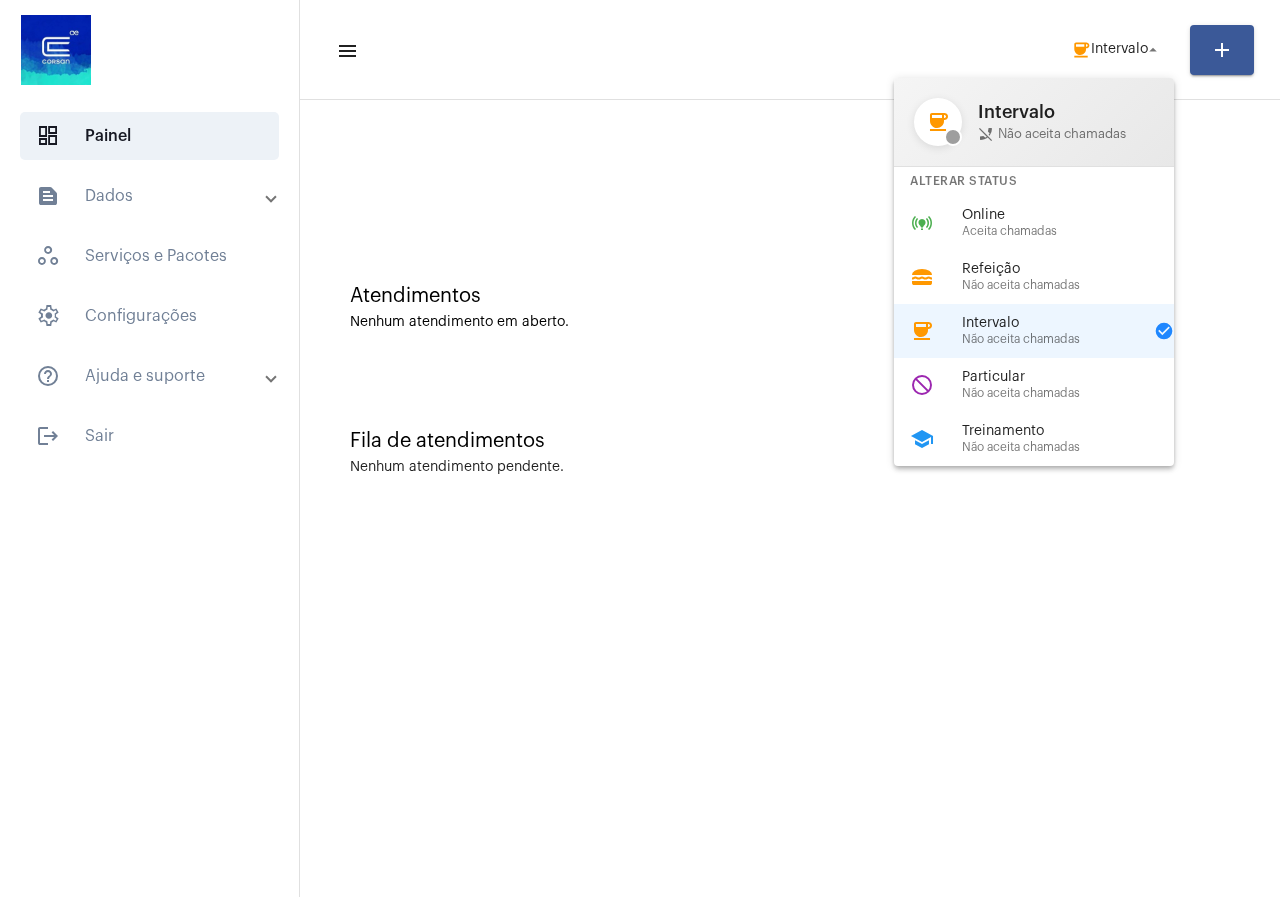 scroll, scrollTop: 0, scrollLeft: 0, axis: both 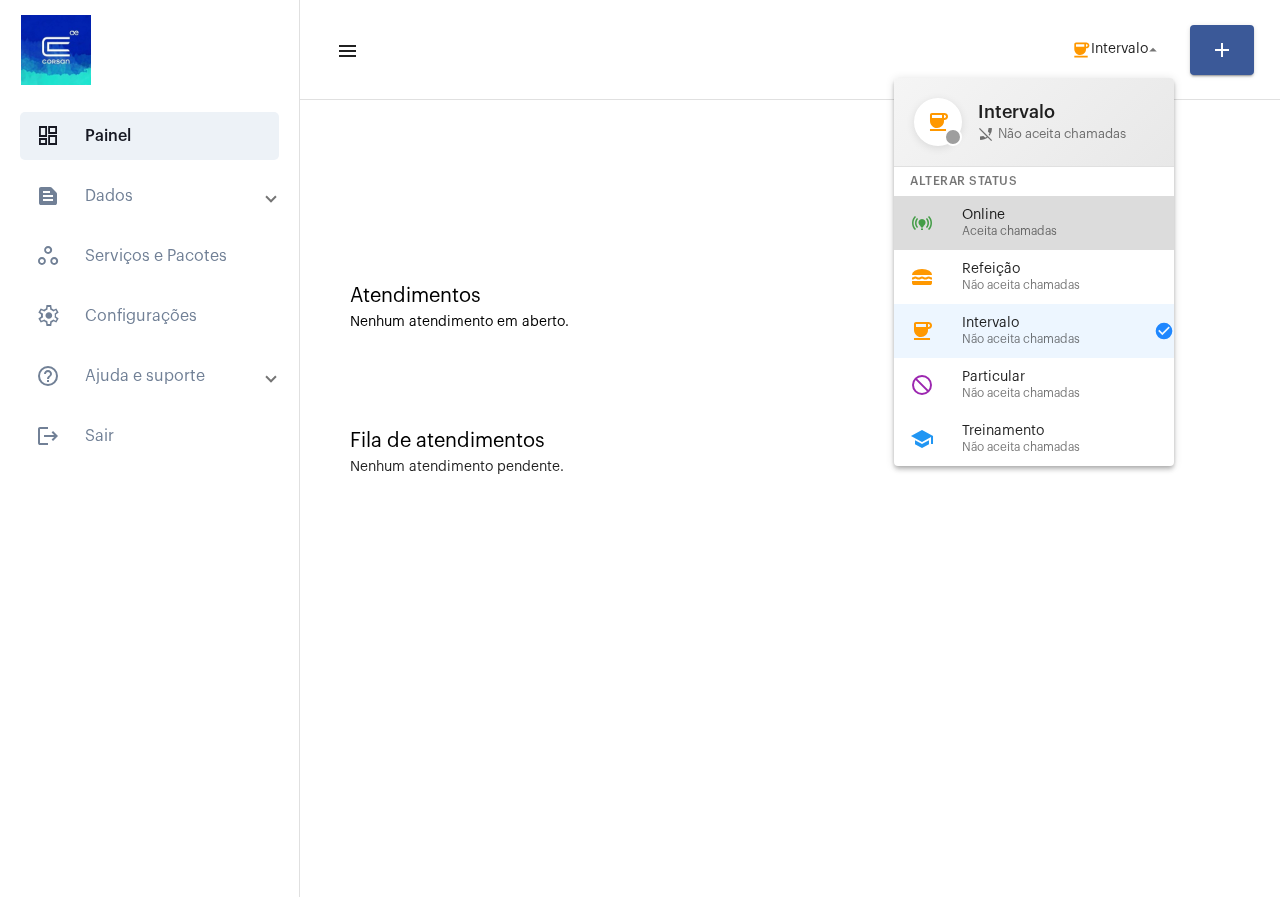 click on "Online" at bounding box center [1076, 215] 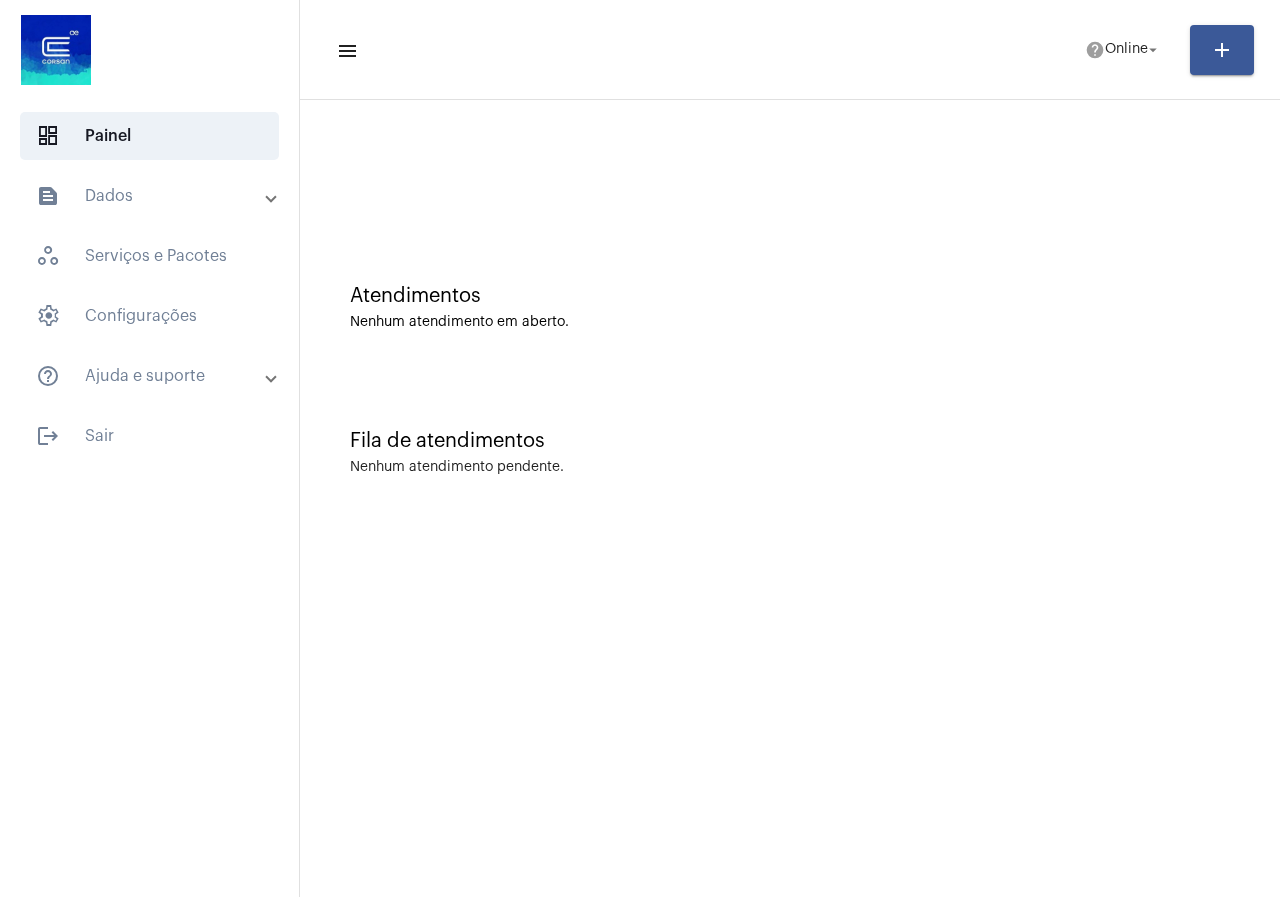 scroll, scrollTop: 0, scrollLeft: 0, axis: both 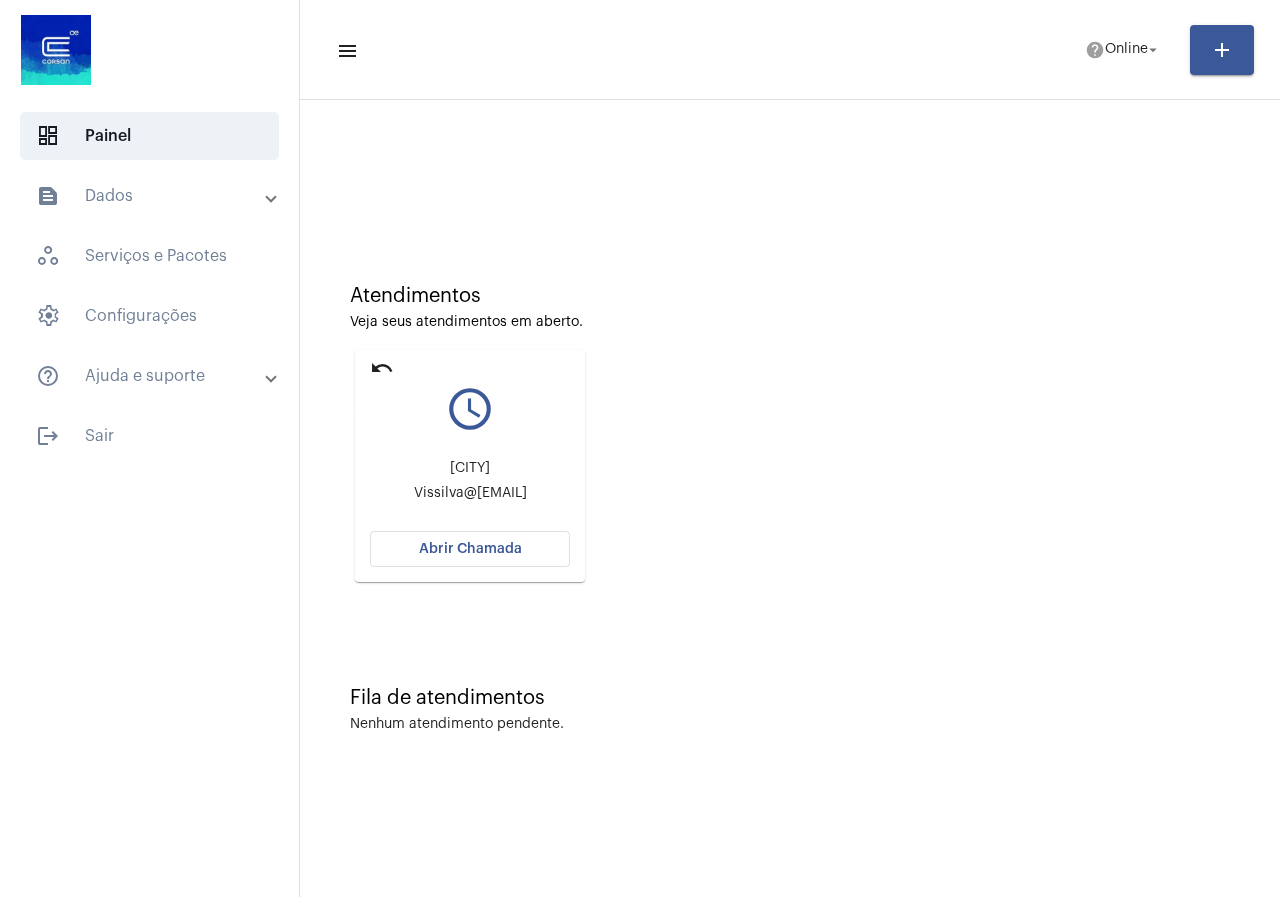 click on "undo" 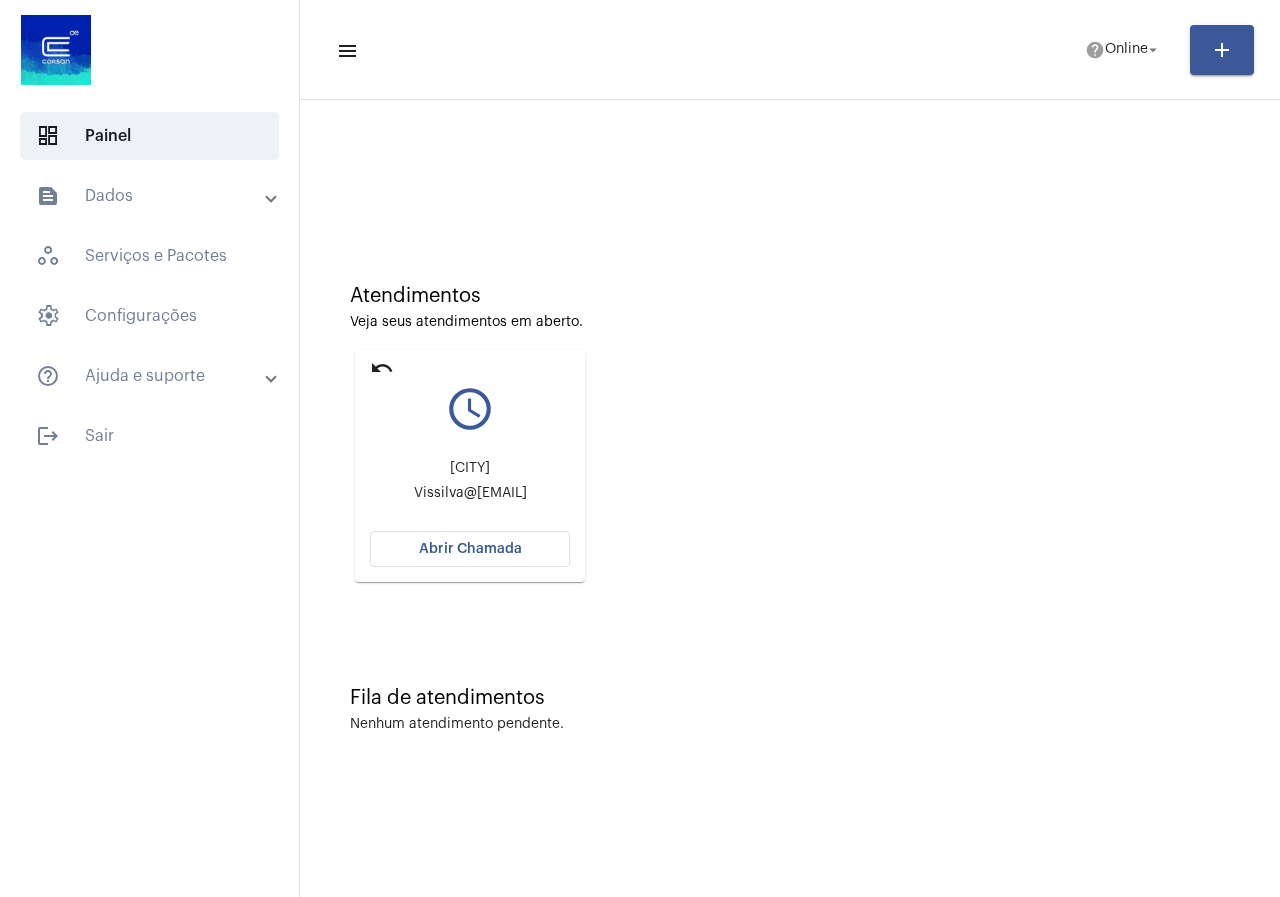 click on "undo" 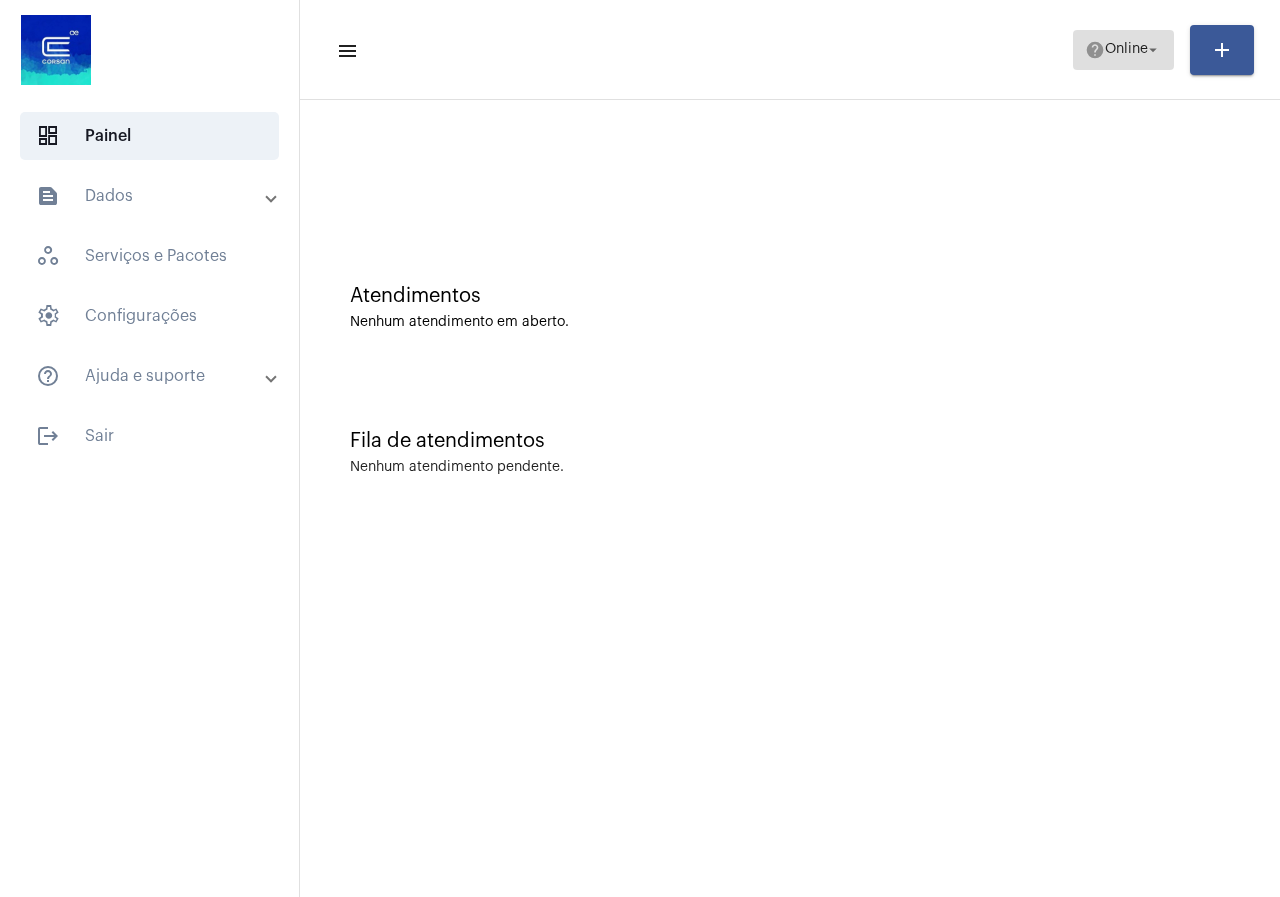 click on "arrow_drop_down" 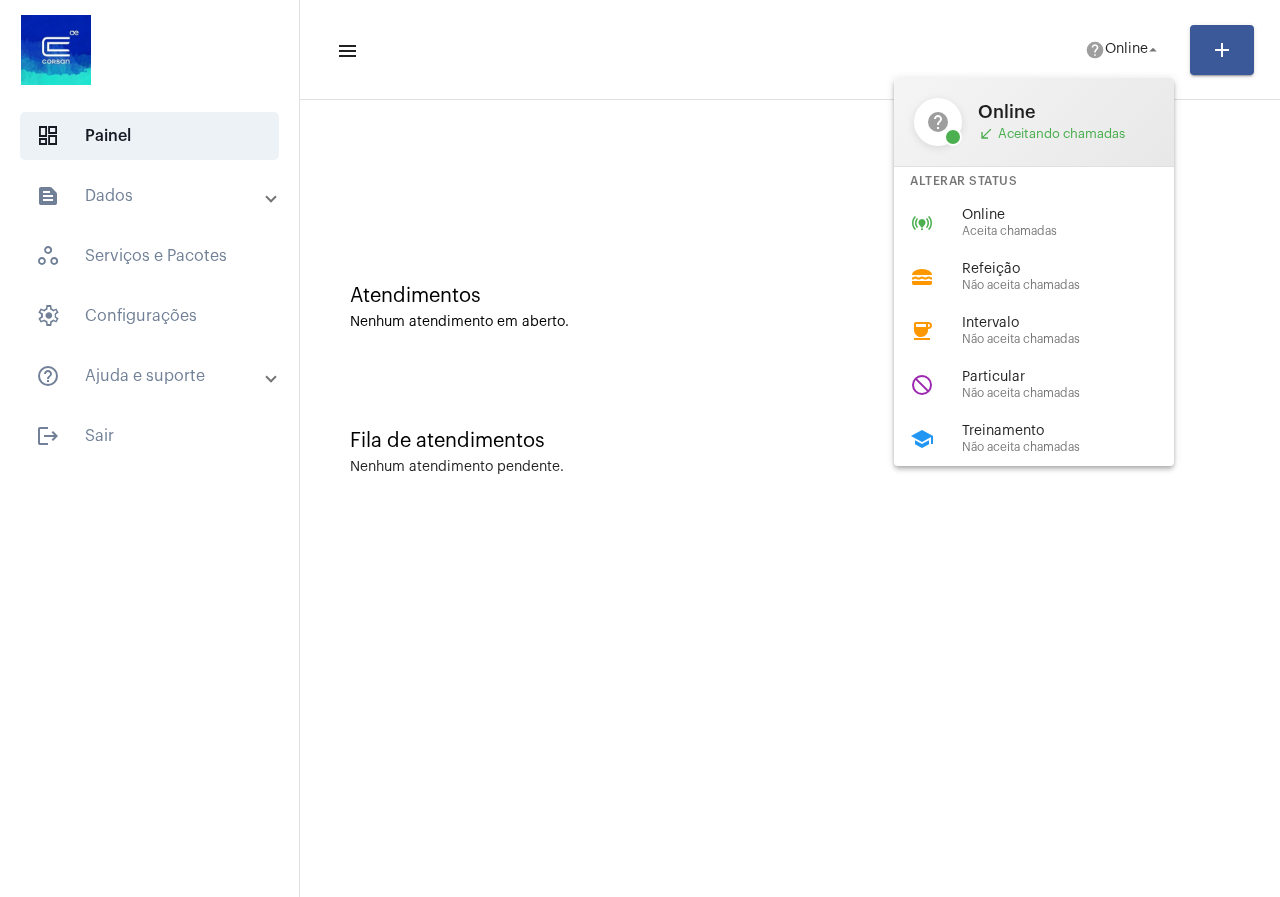 click on "Particular" at bounding box center (1076, 377) 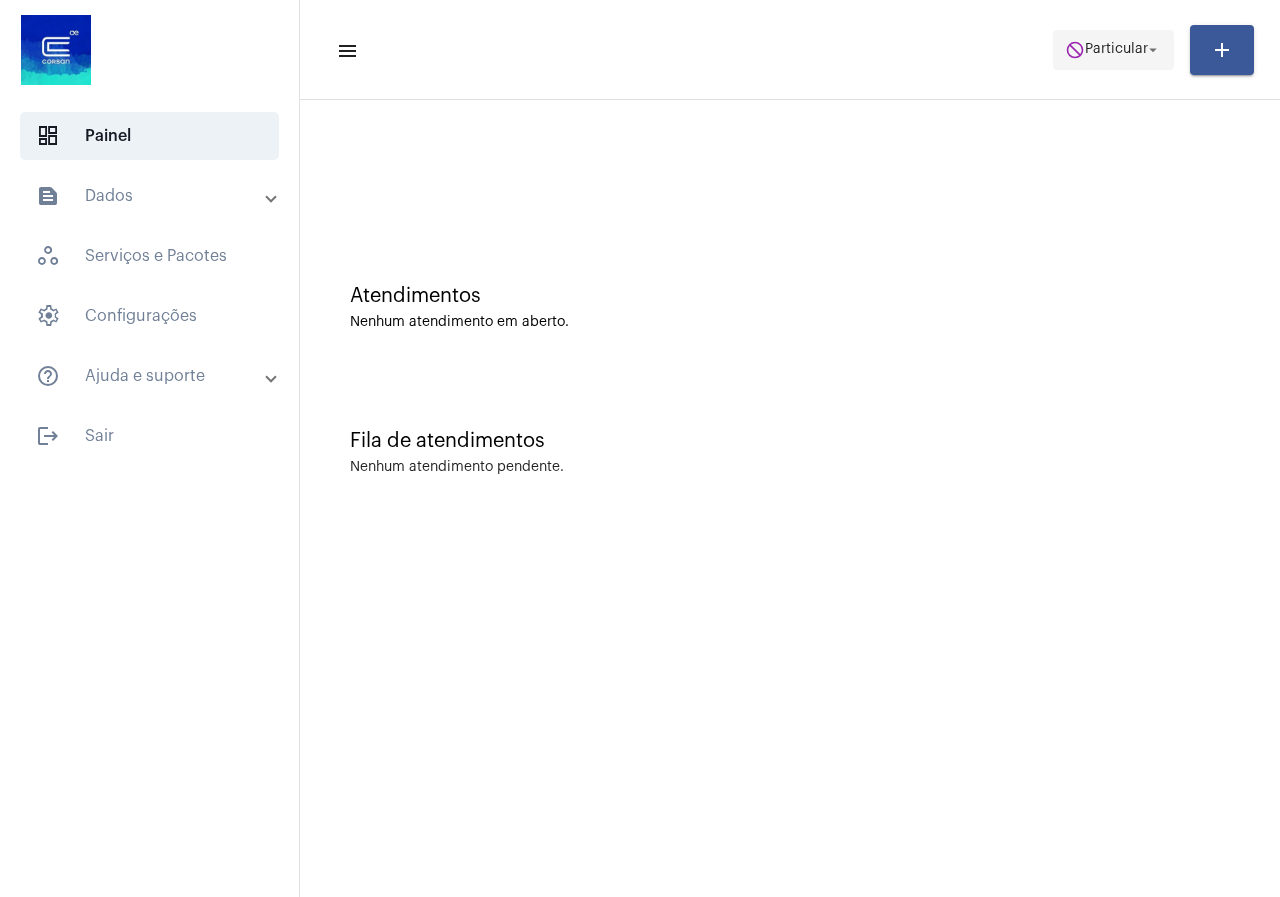 click on "Particular" 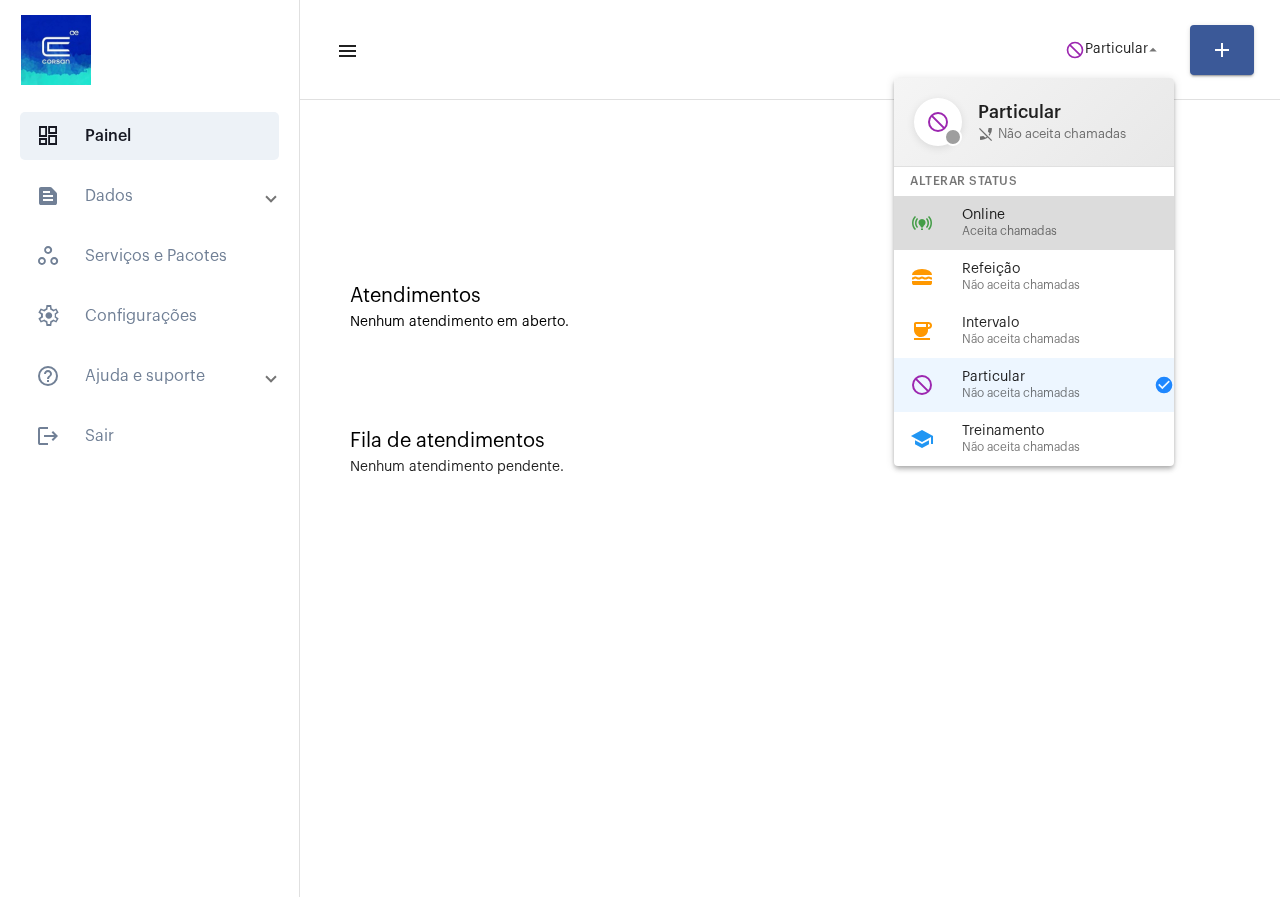 click on "Aceita chamadas" at bounding box center (1076, 231) 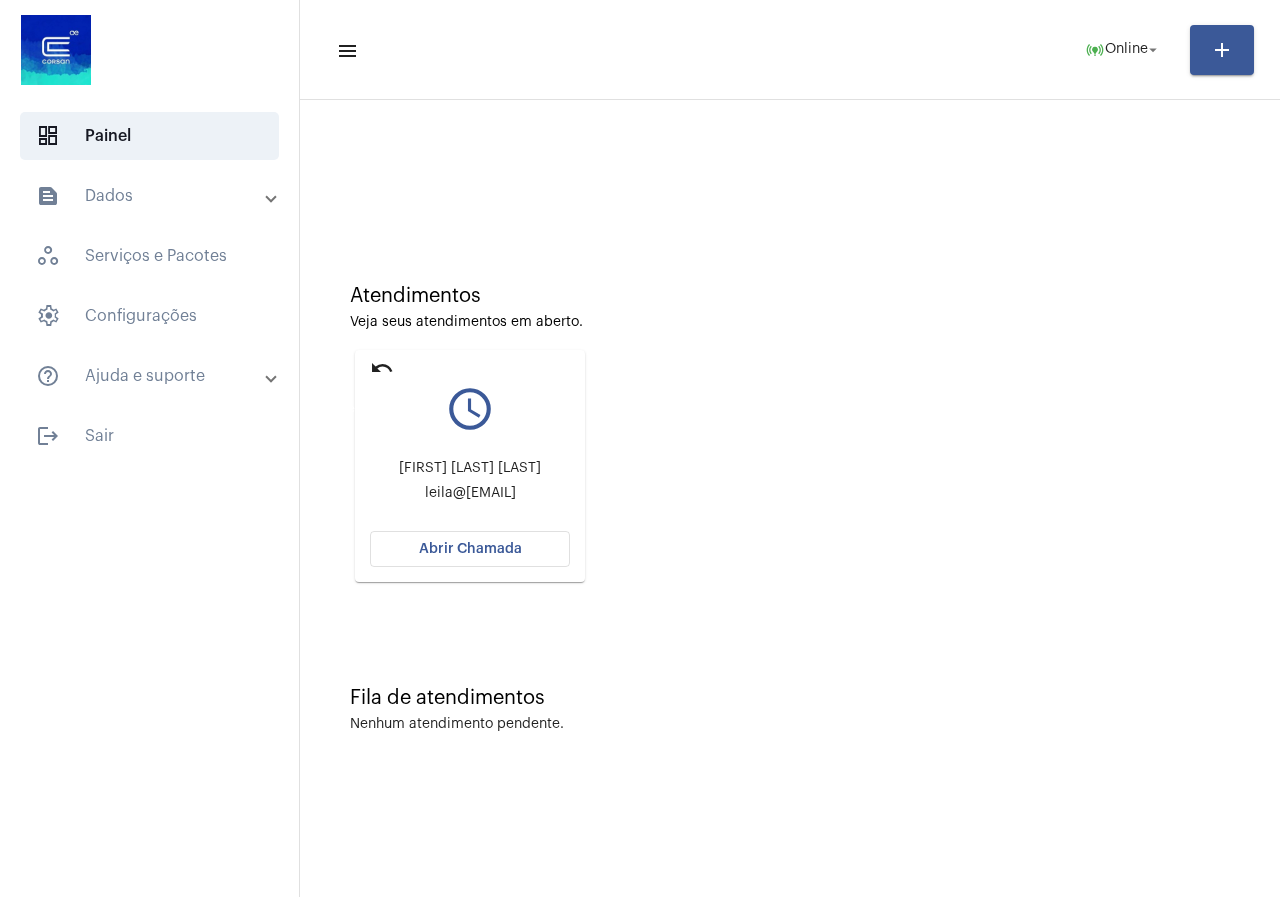 click on "undo" 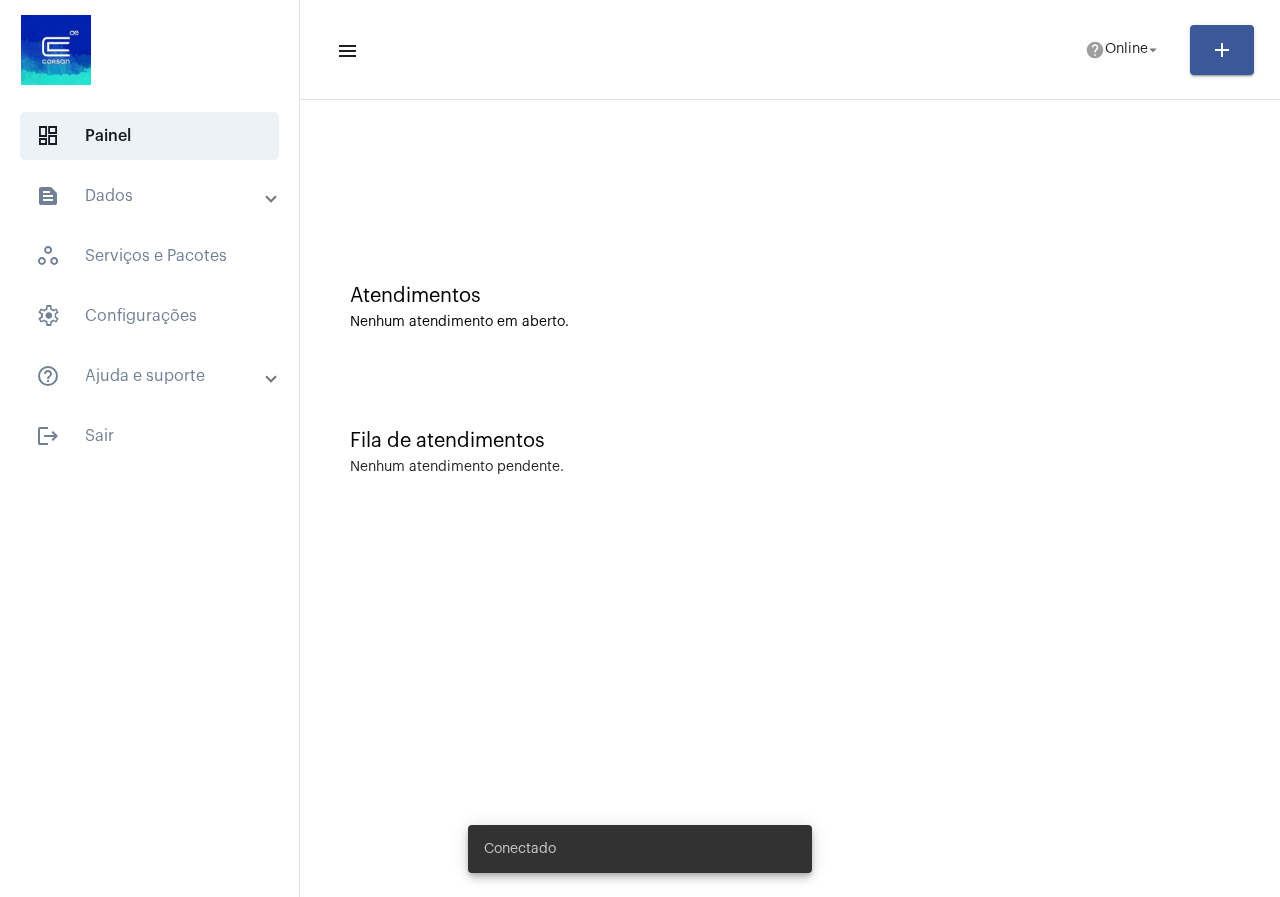 scroll, scrollTop: 0, scrollLeft: 0, axis: both 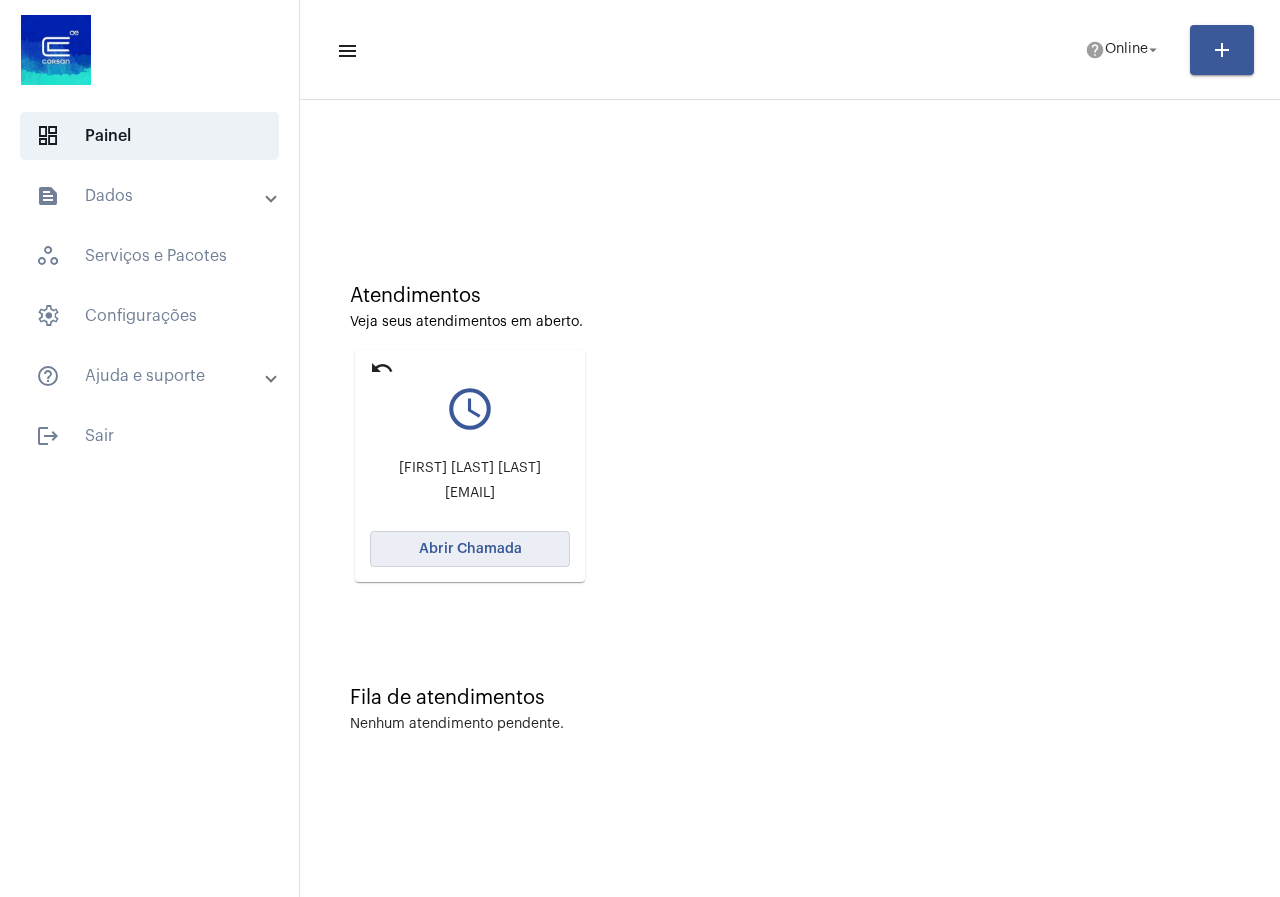 click on "Abrir Chamada" 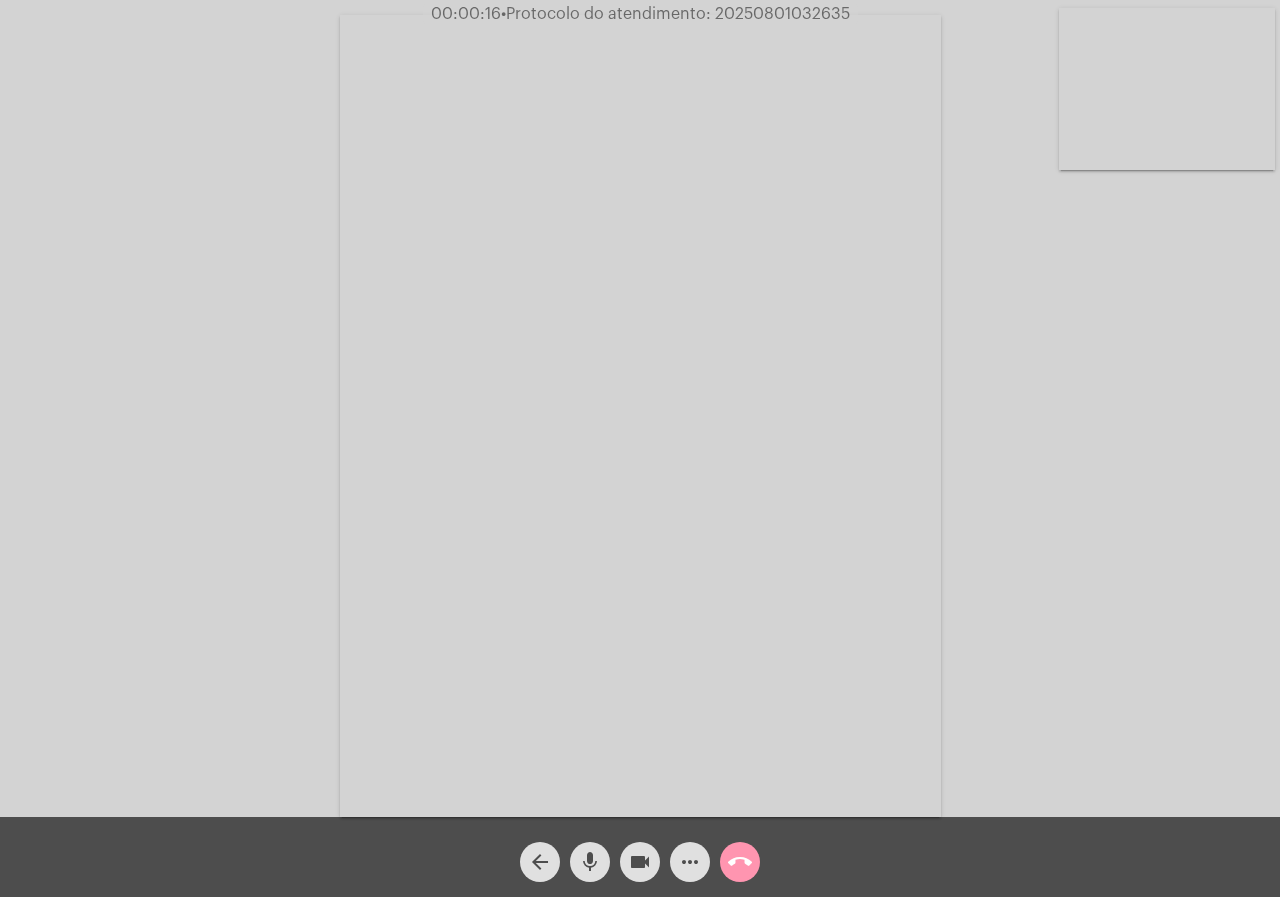 click on "Acessando Câmera e Microfone..." 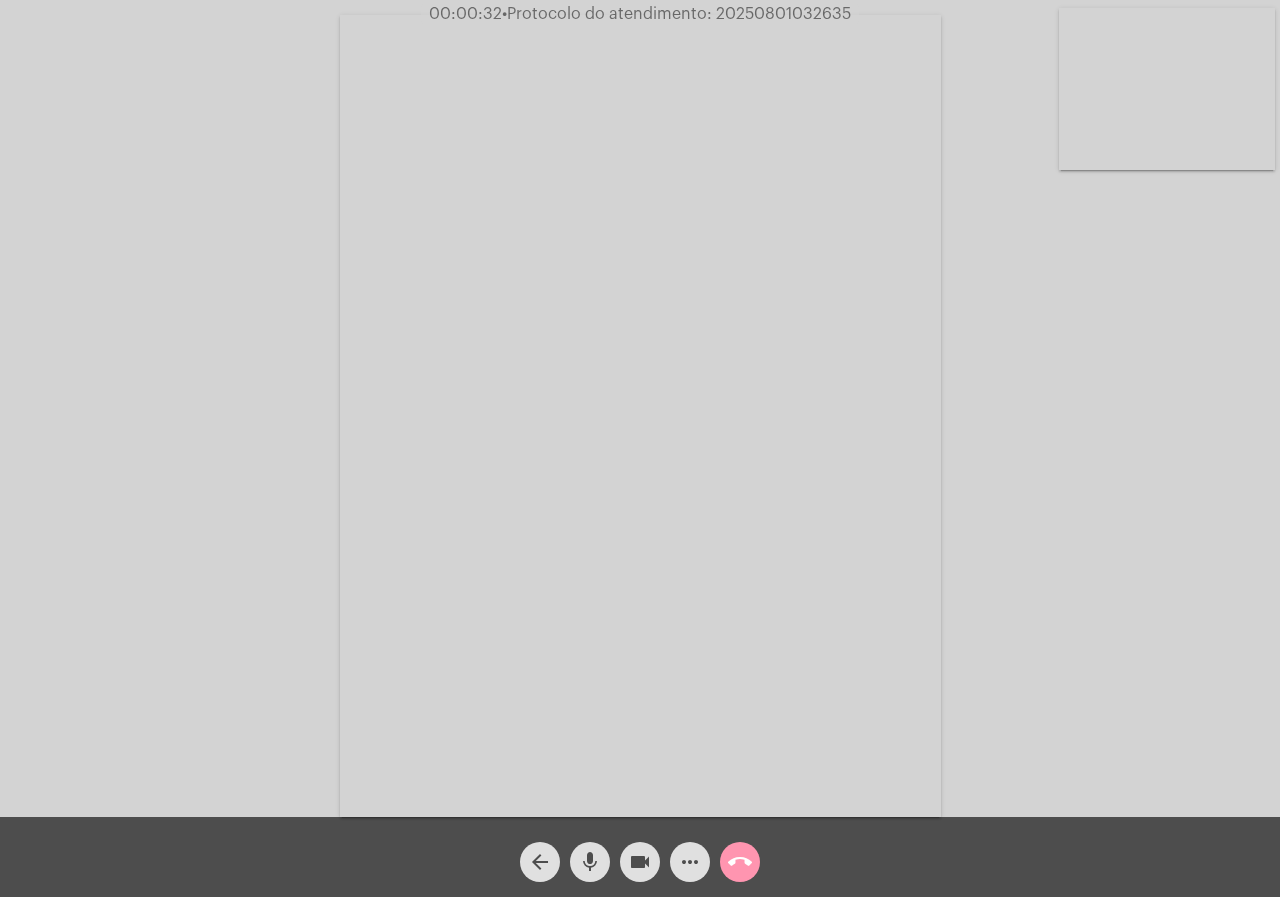 click on "more_horiz" 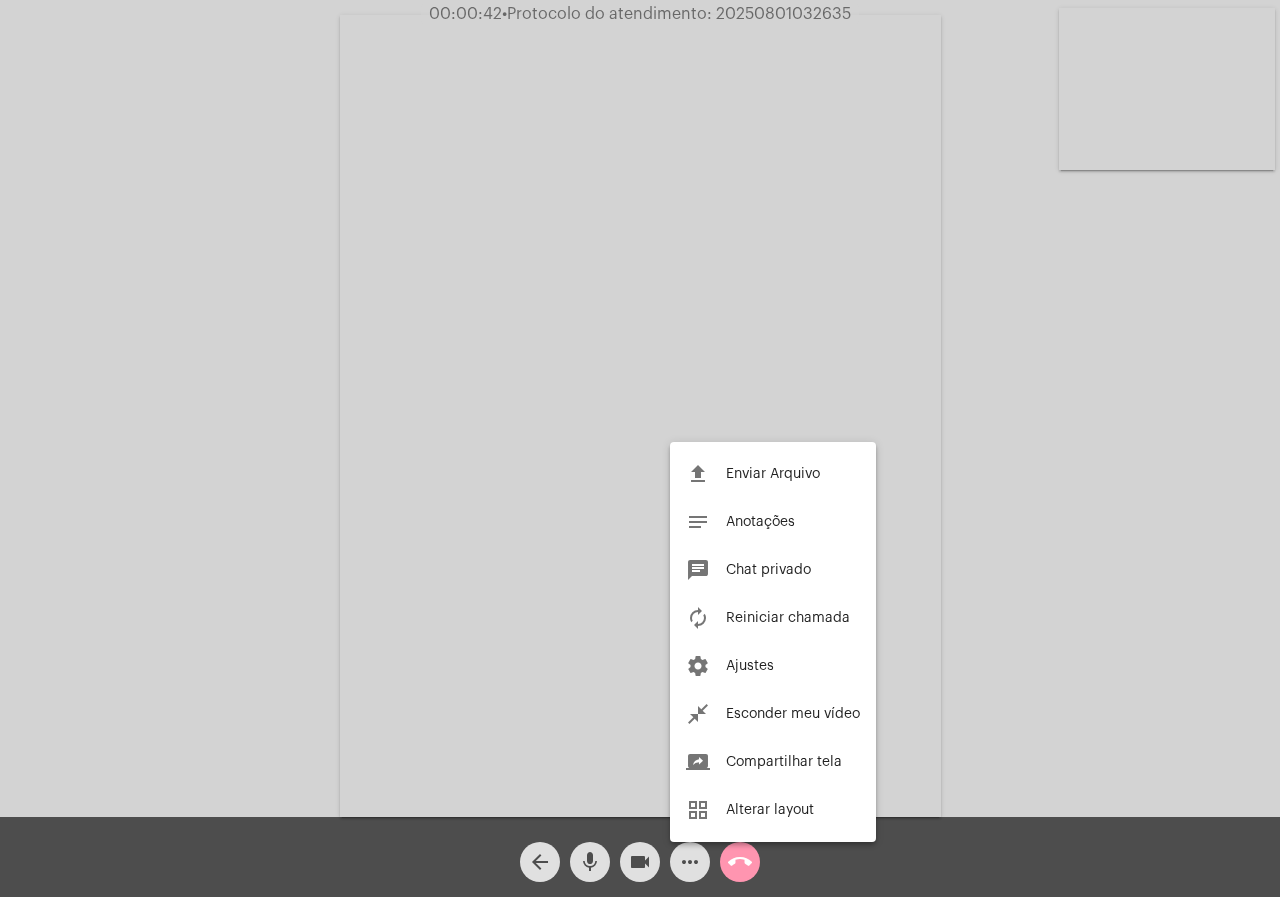 click at bounding box center [640, 448] 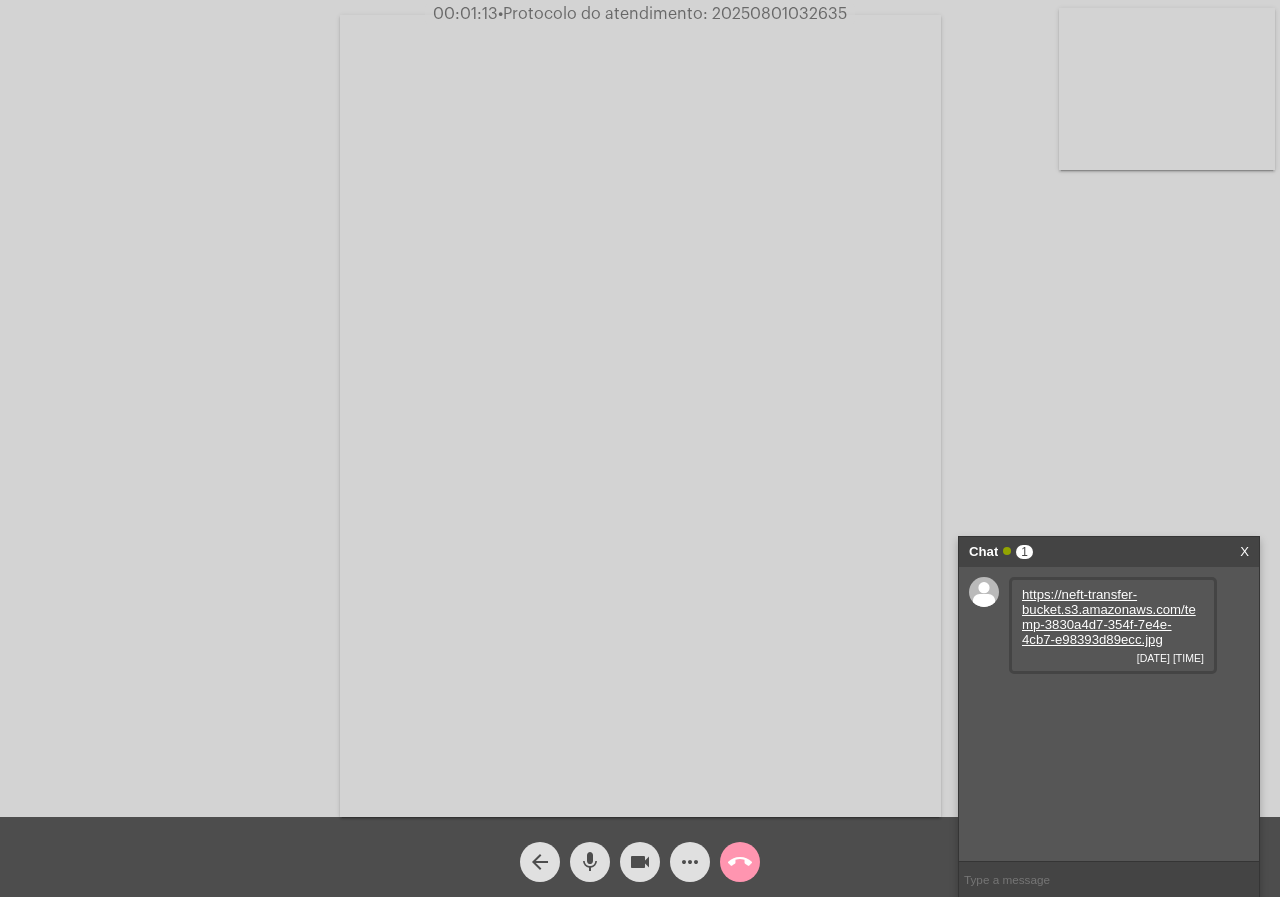 click on "https://neft-transfer-bucket.s3.amazonaws.com/temp-3830a4d7-354f-7e4e-4cb7-e98393d89ecc.jpg" at bounding box center [1109, 617] 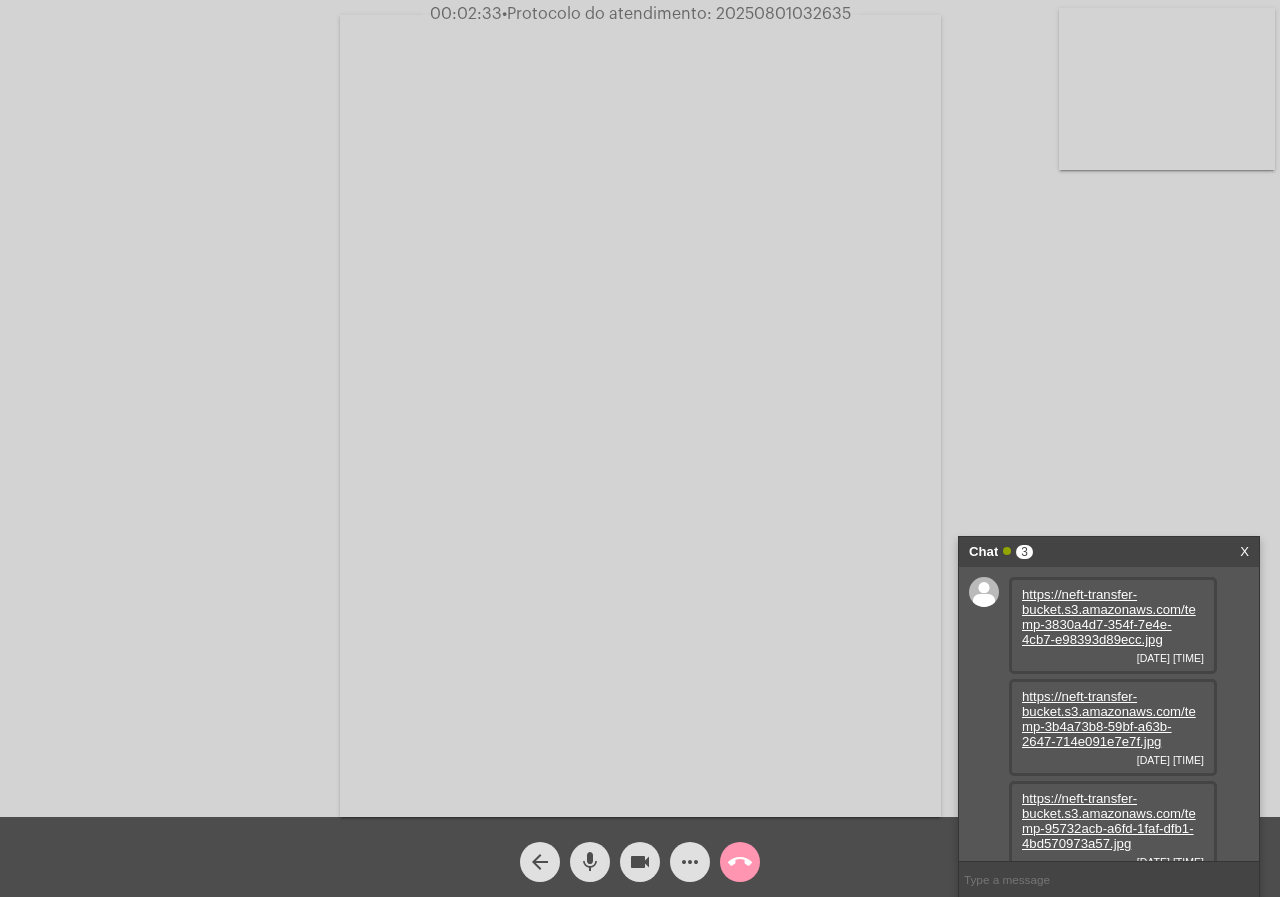 scroll, scrollTop: 17, scrollLeft: 0, axis: vertical 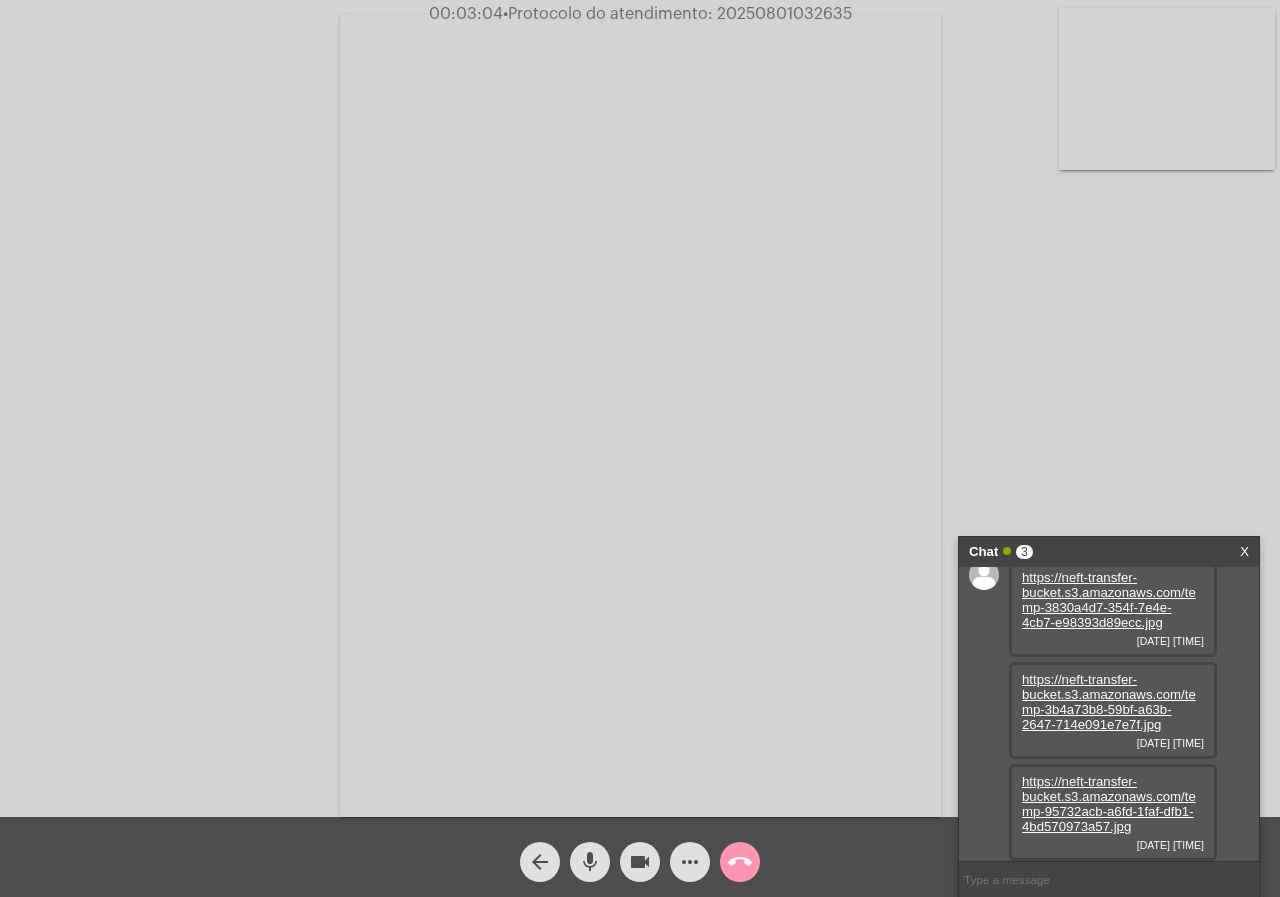 click on "https://neft-transfer-bucket.s3.amazonaws.com/temp-3b4a73b8-59bf-a63b-2647-714e091e7e7f.jpg" at bounding box center (1109, 702) 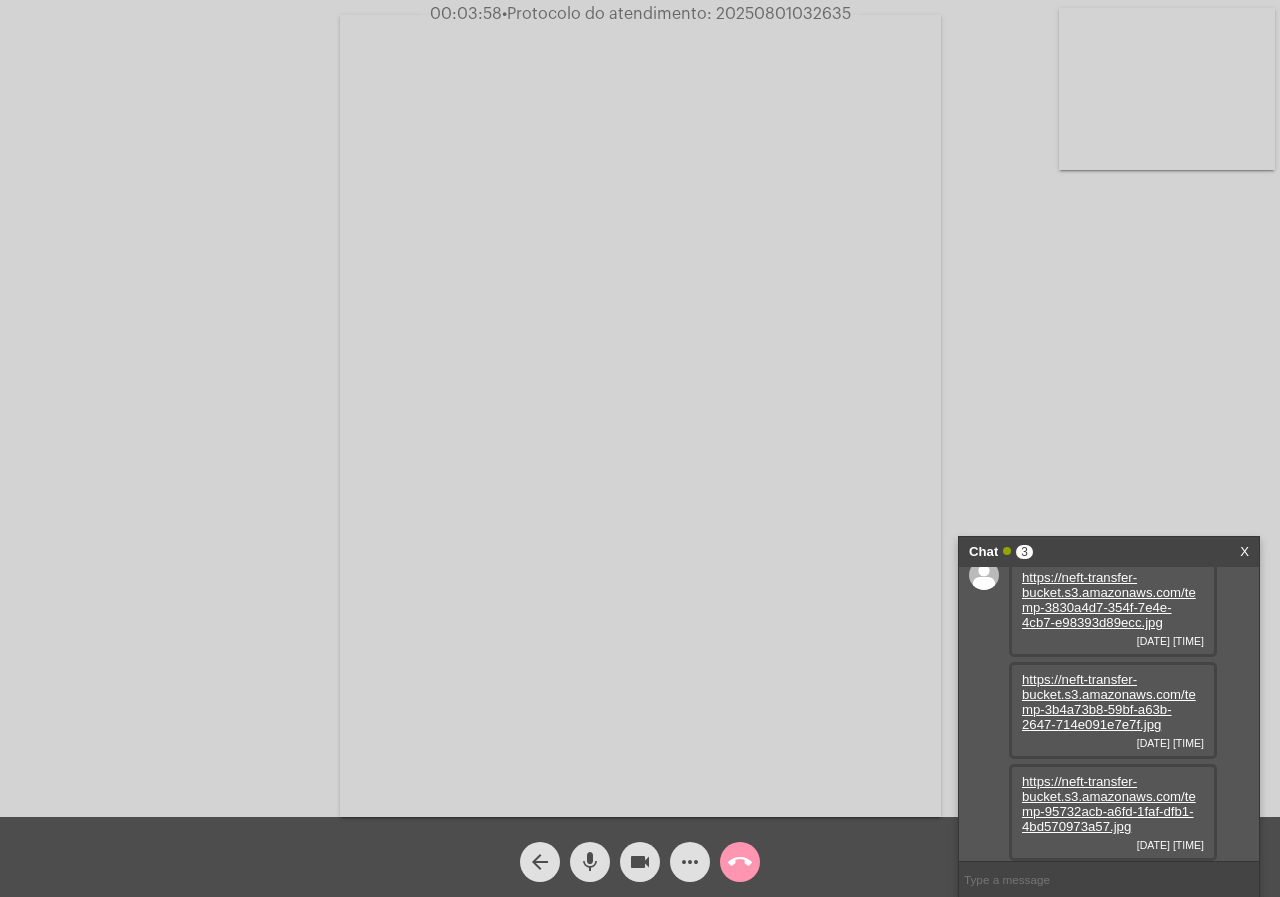 click on "https://neft-transfer-bucket.s3.amazonaws.com/temp-95732acb-a6fd-1faf-dfb1-4bd570973a57.jpg" at bounding box center (1109, 804) 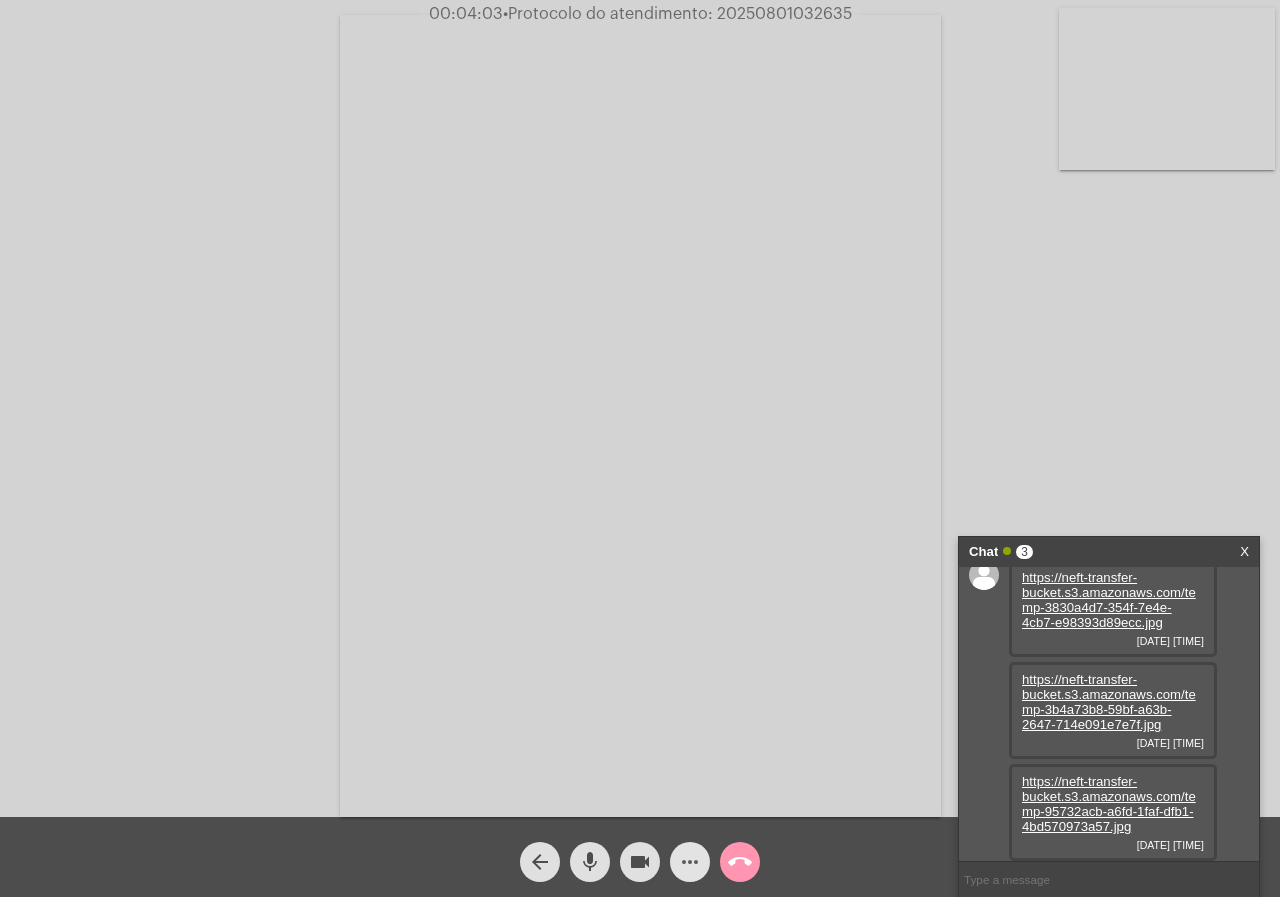 click on "more_horiz" 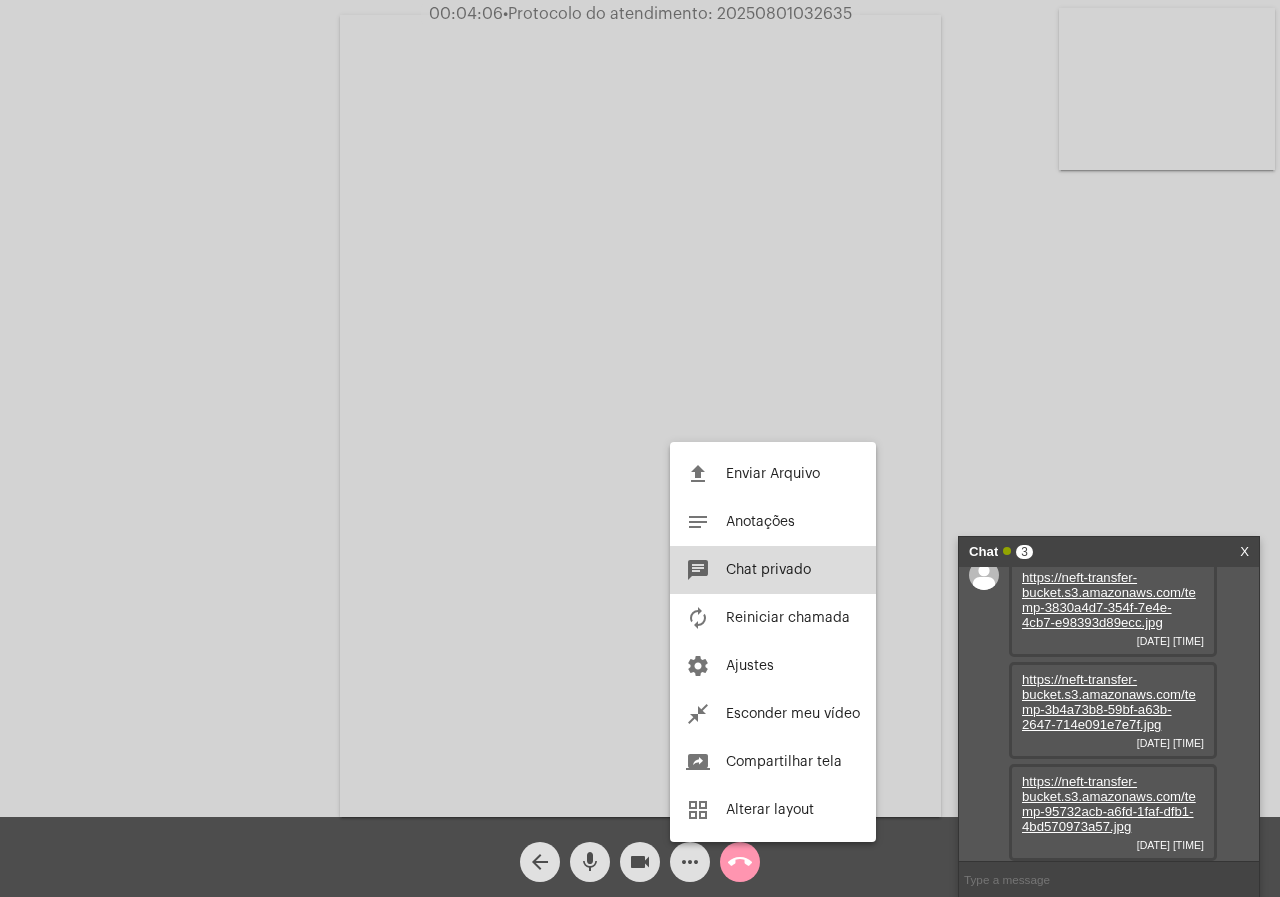 click on "chat Chat privado" at bounding box center (773, 570) 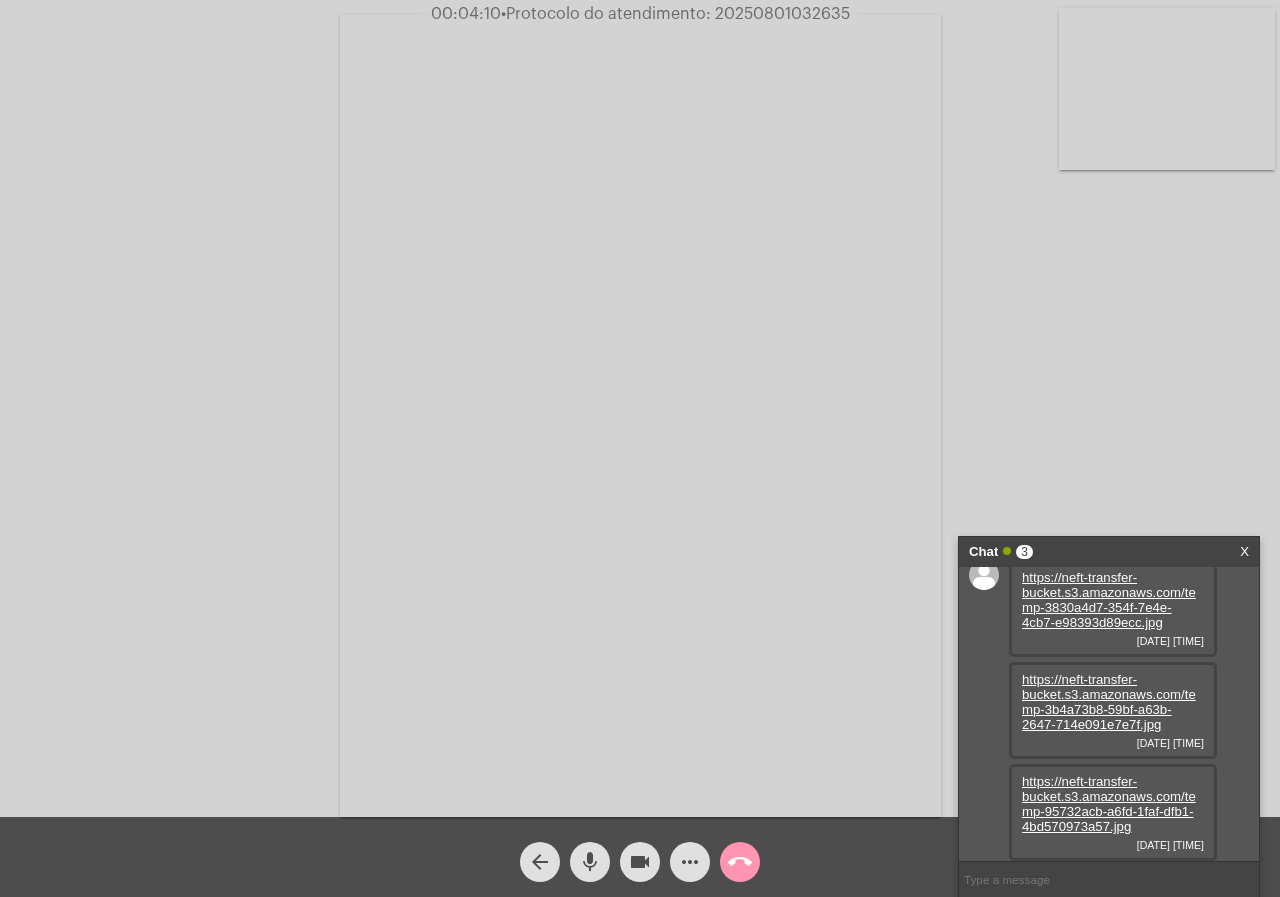 click on "https://neft-transfer-bucket.s3.amazonaws.com/temp-95732acb-a6fd-1faf-dfb1-4bd570973a57.jpg" at bounding box center (1109, 804) 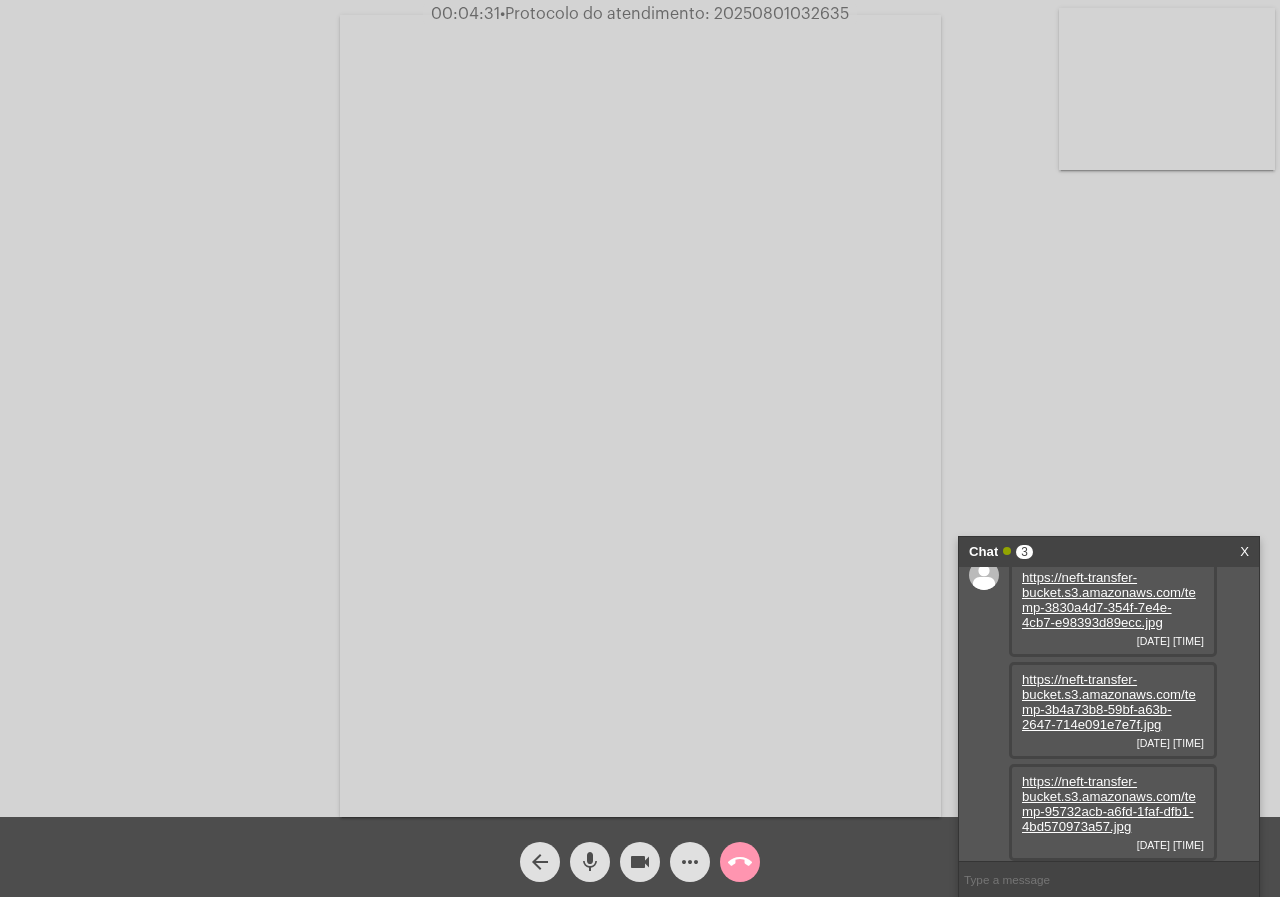 click on "arrow_back mic videocam more_horiz call_end" 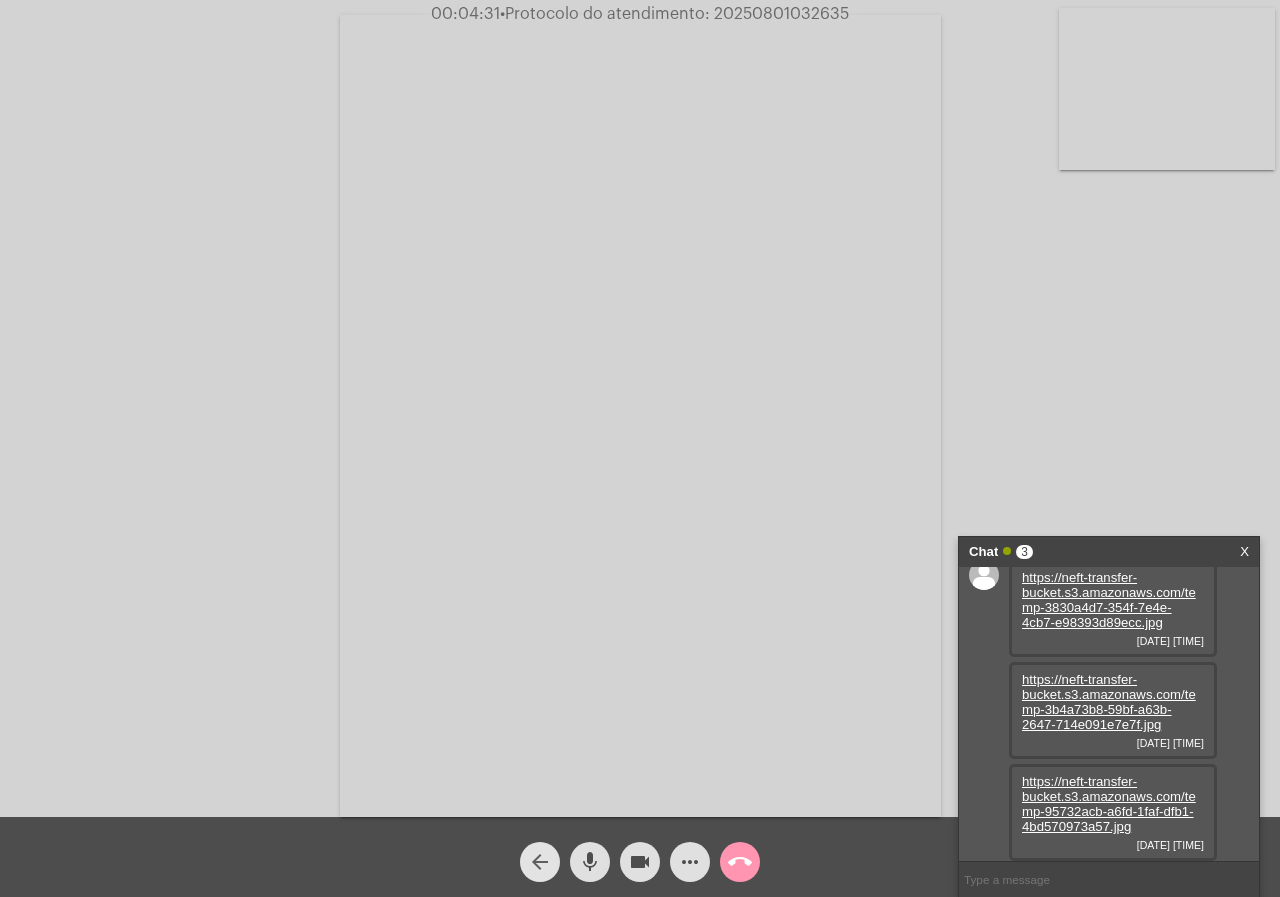 click on "arrow_back" 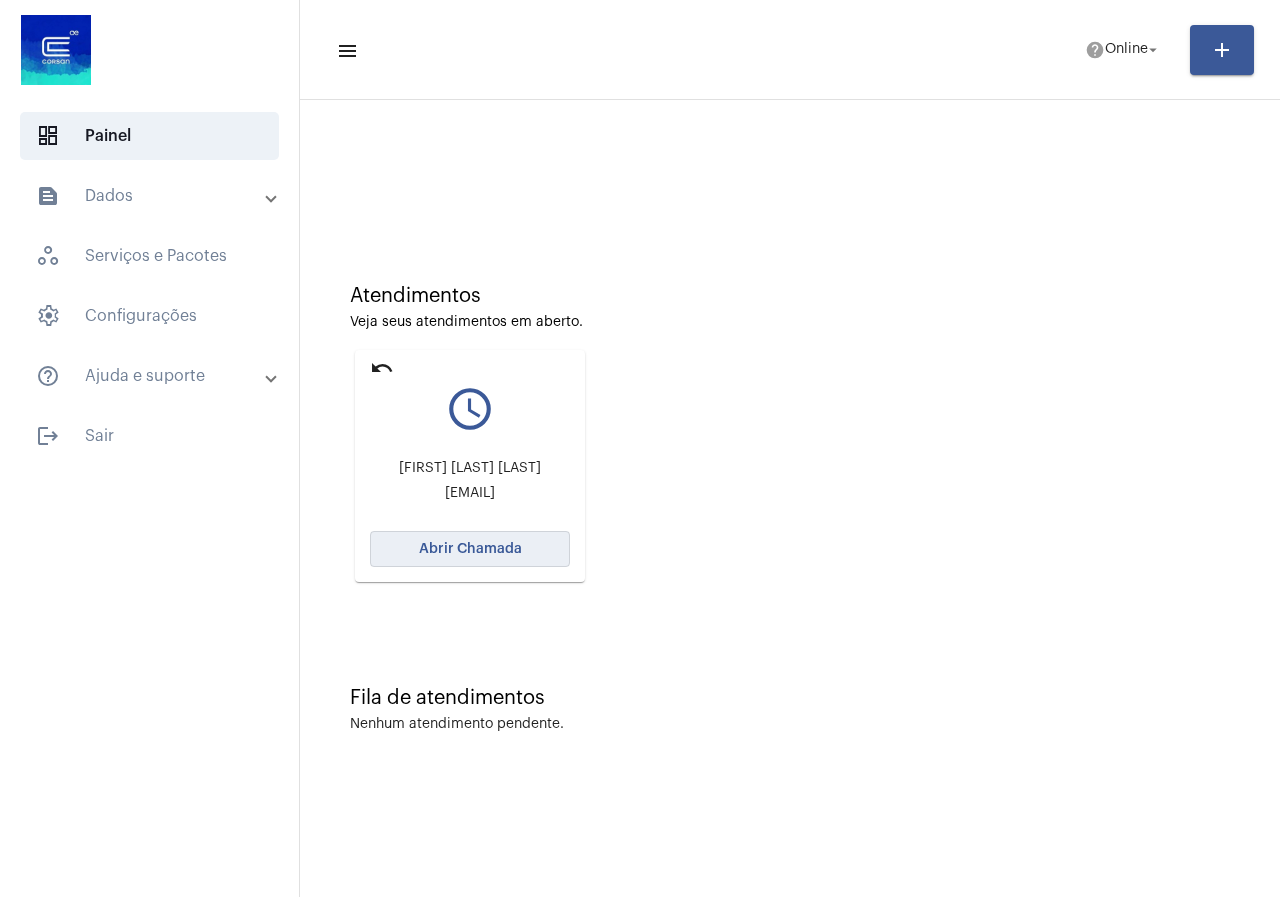 click on "Abrir Chamada" 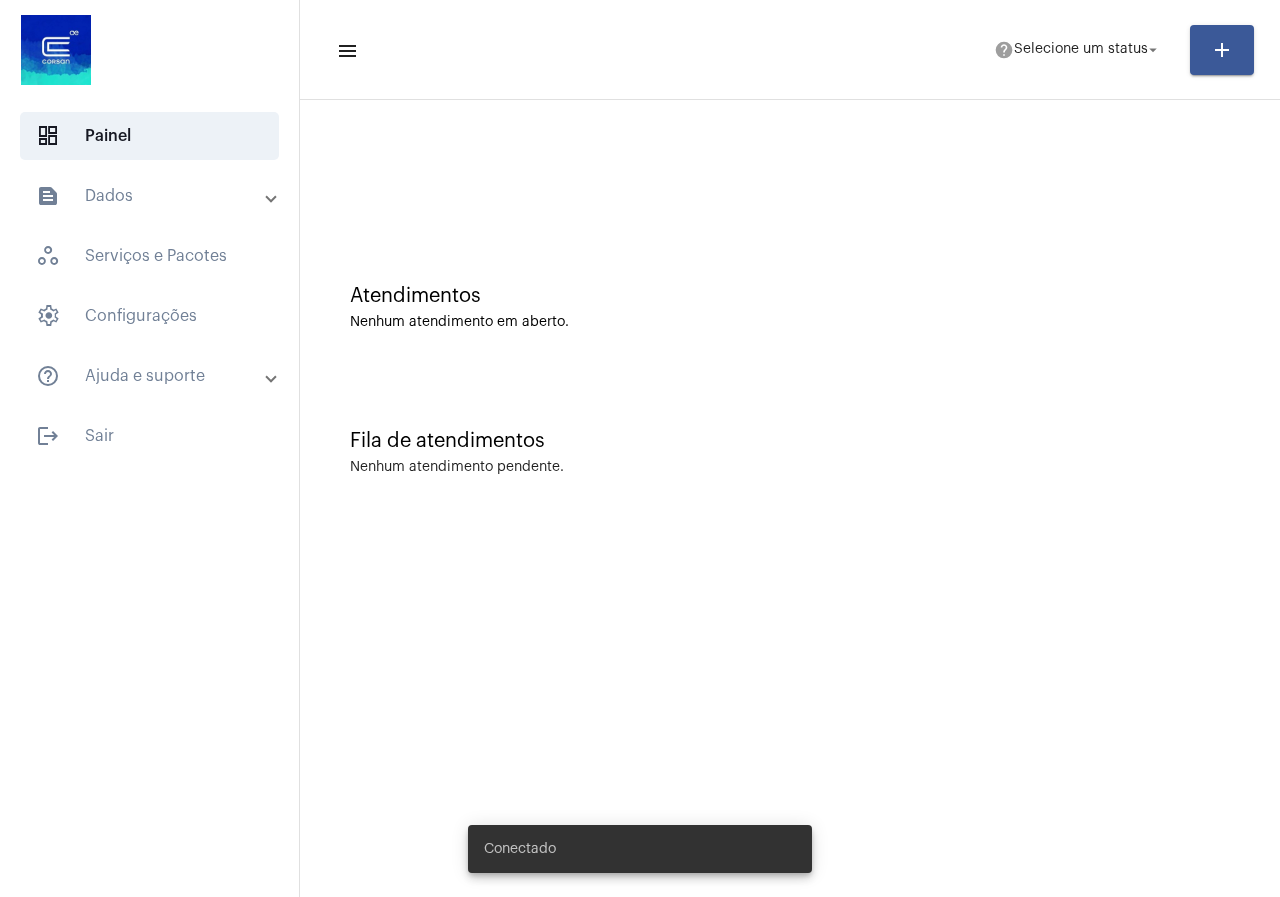 scroll, scrollTop: 0, scrollLeft: 0, axis: both 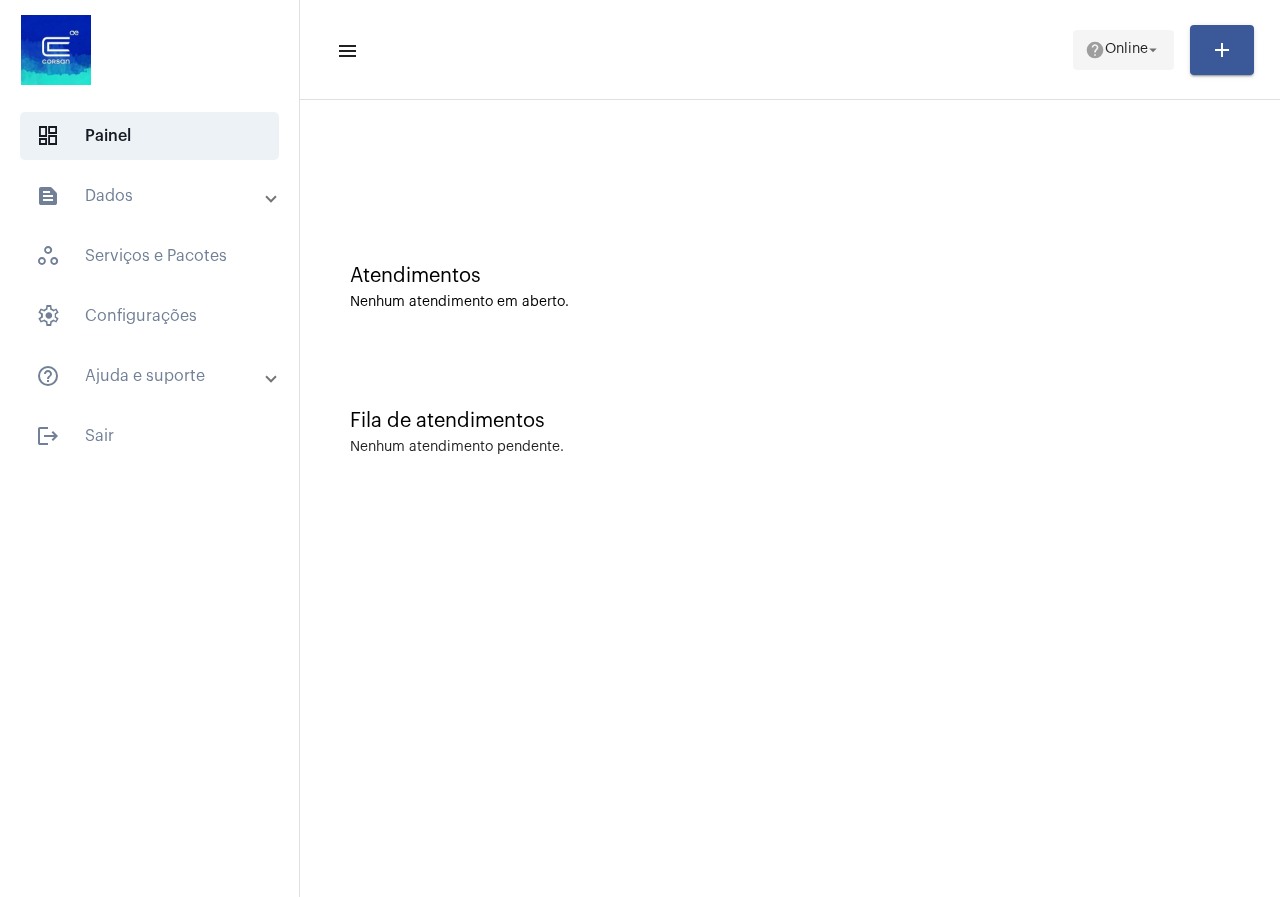 click on "help" 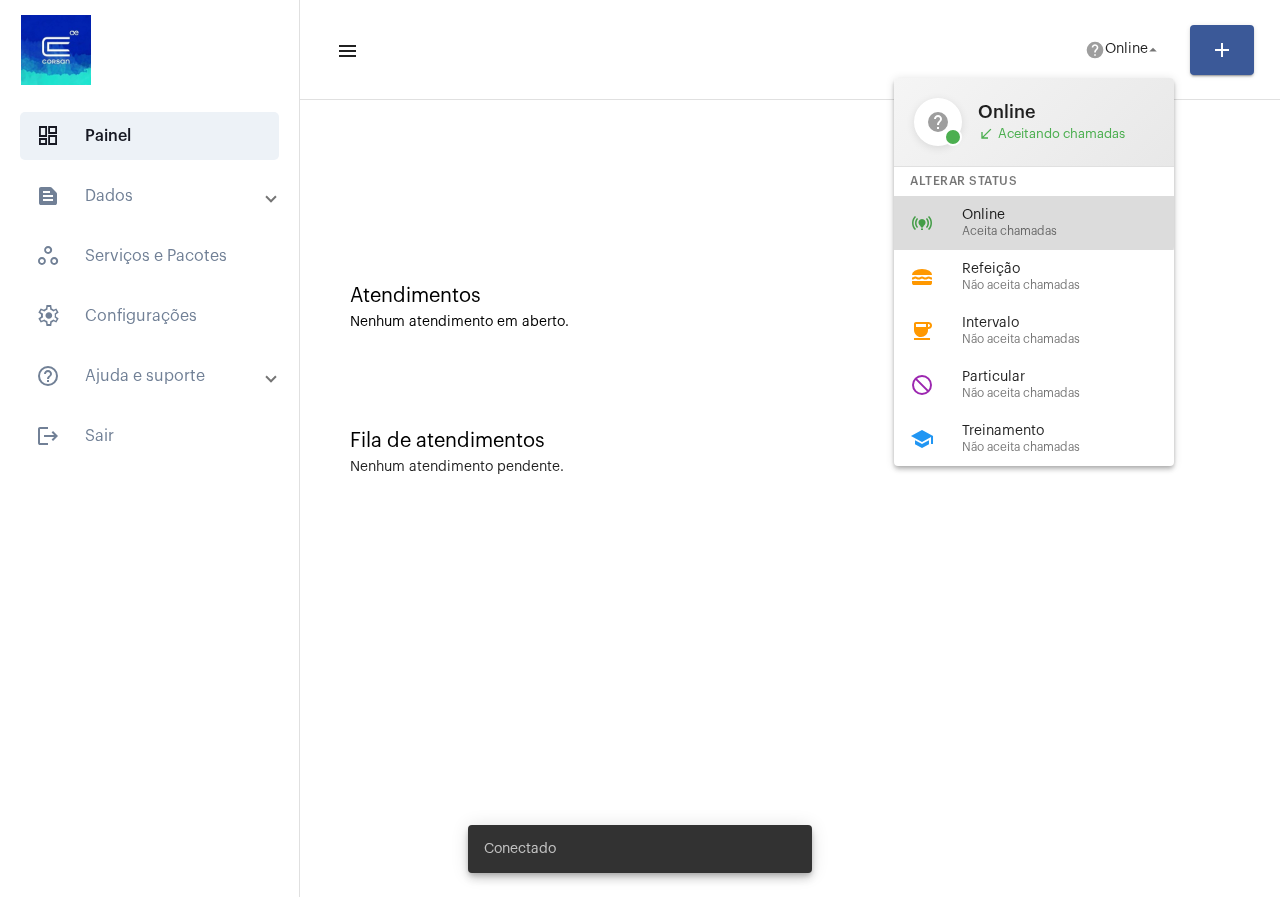 click on "Online" at bounding box center (1076, 215) 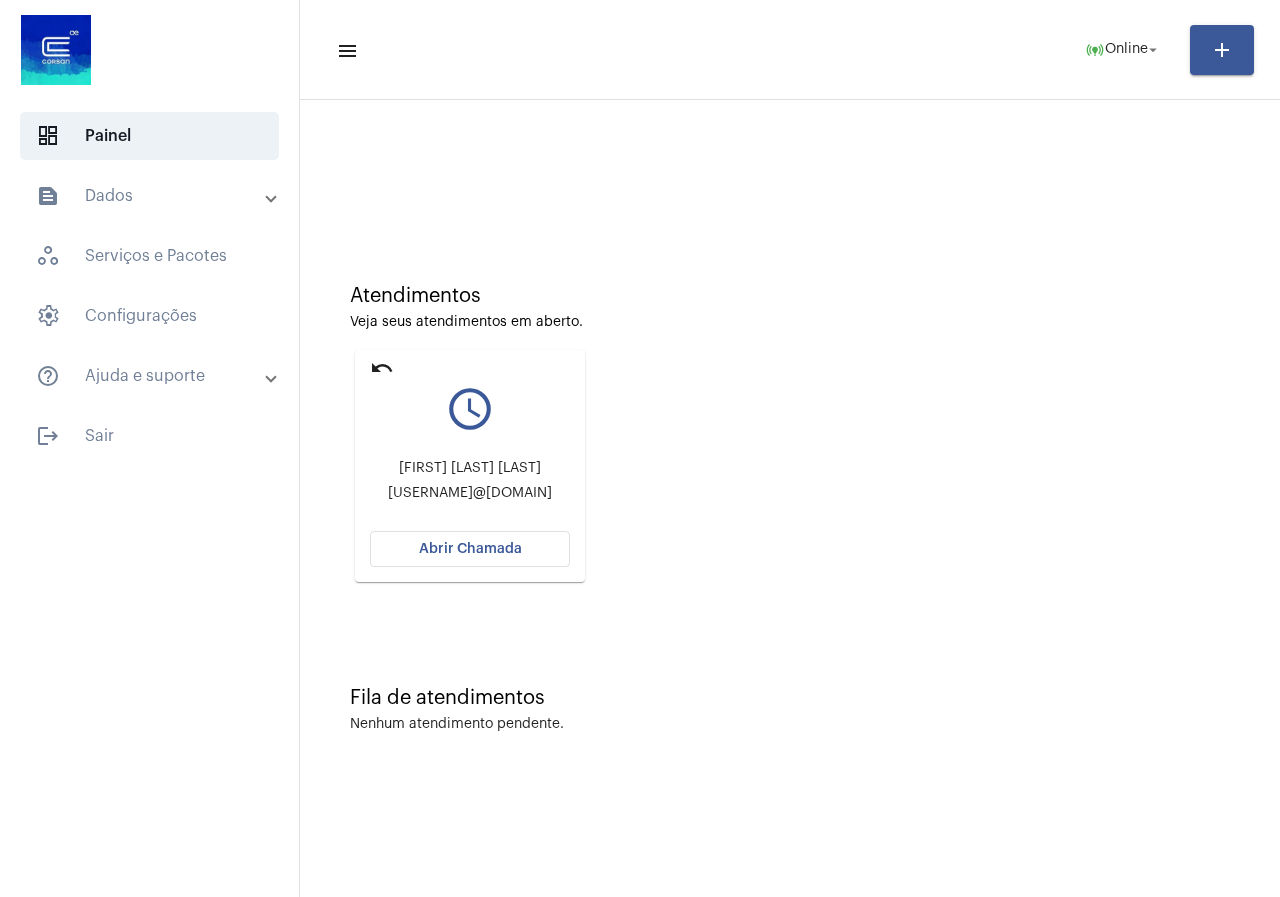 click on "Abrir Chamada" 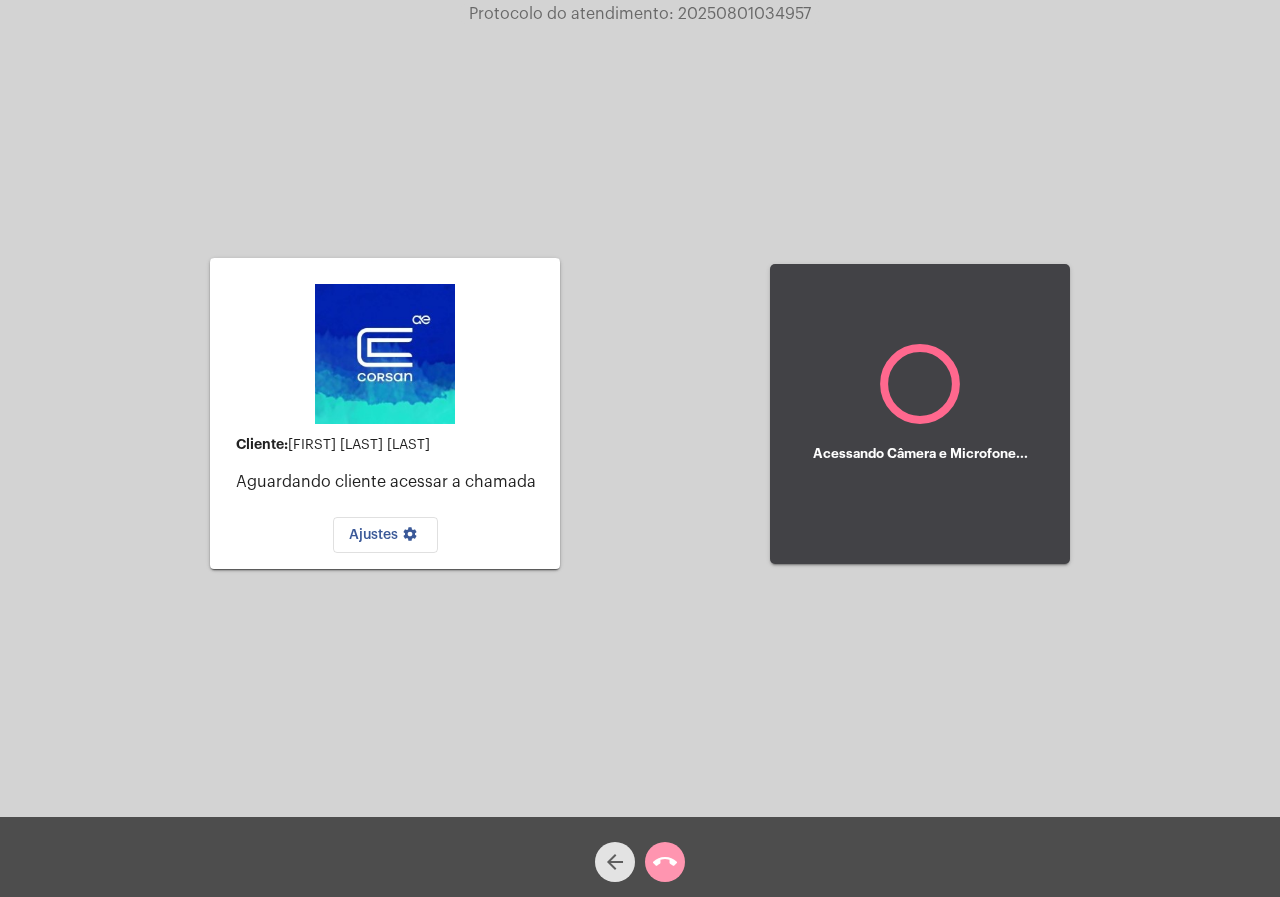 click on "arrow_back" 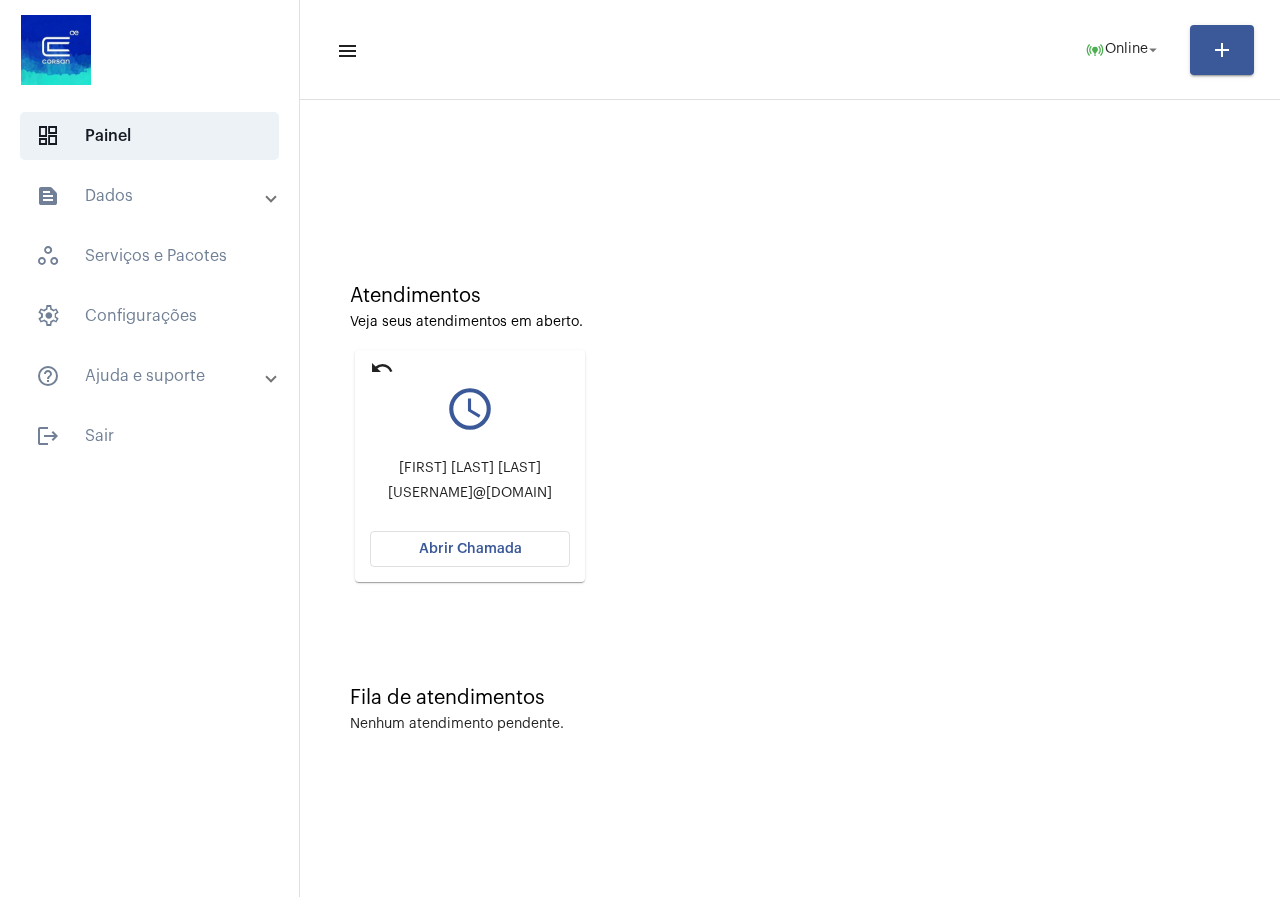 click on "Abrir Chamada" 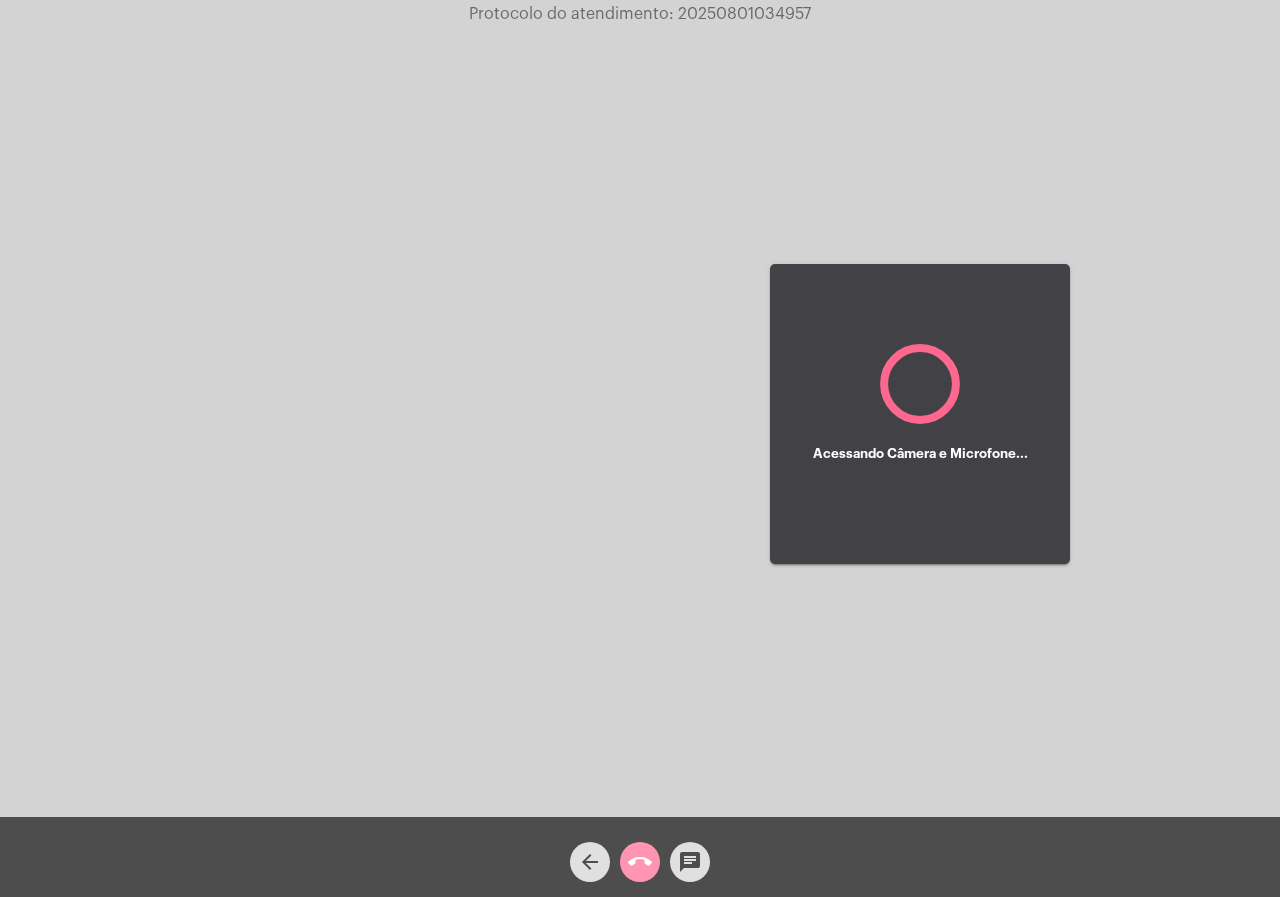 click on "arrow_back" 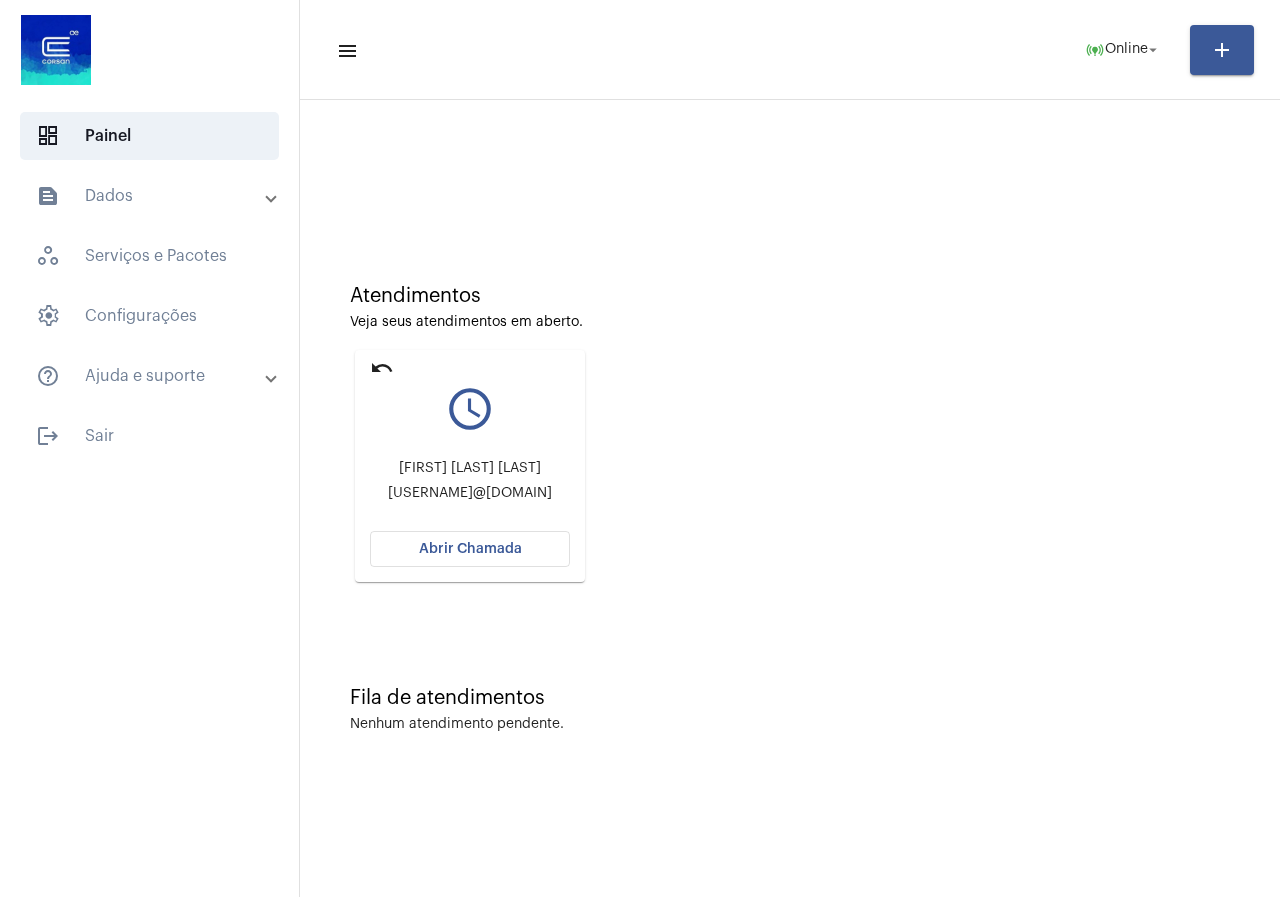 click on "undo" 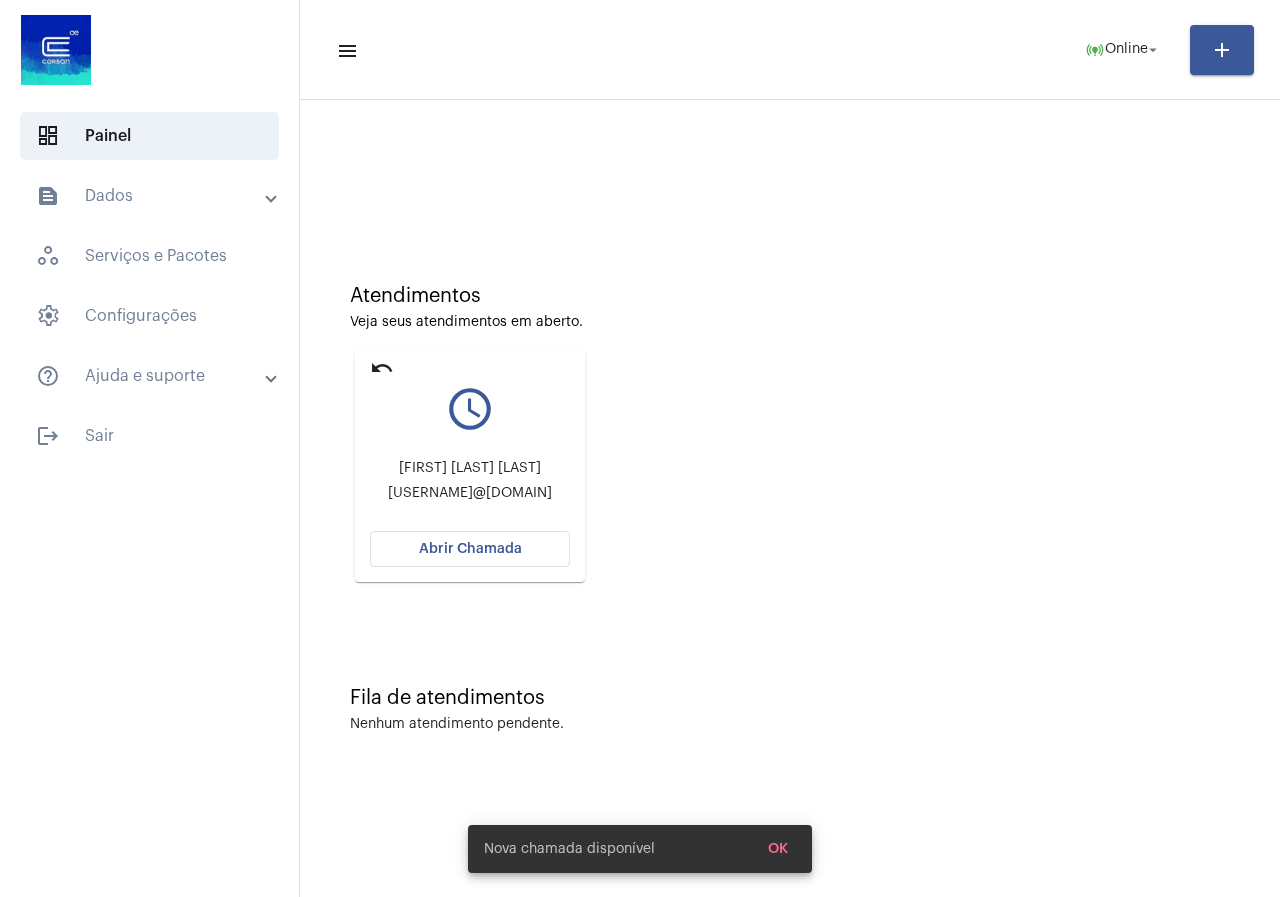 click on "undo" 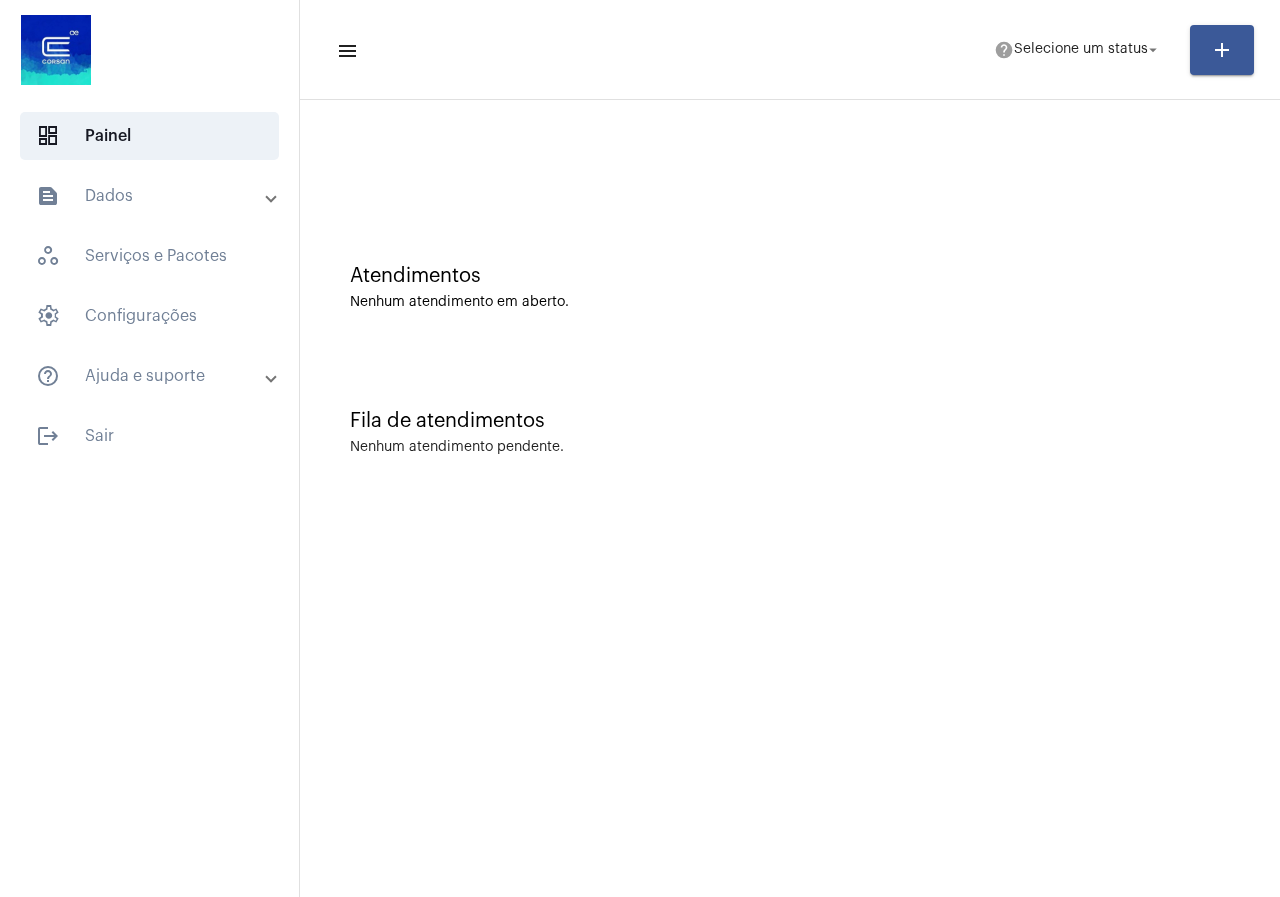 scroll, scrollTop: 0, scrollLeft: 0, axis: both 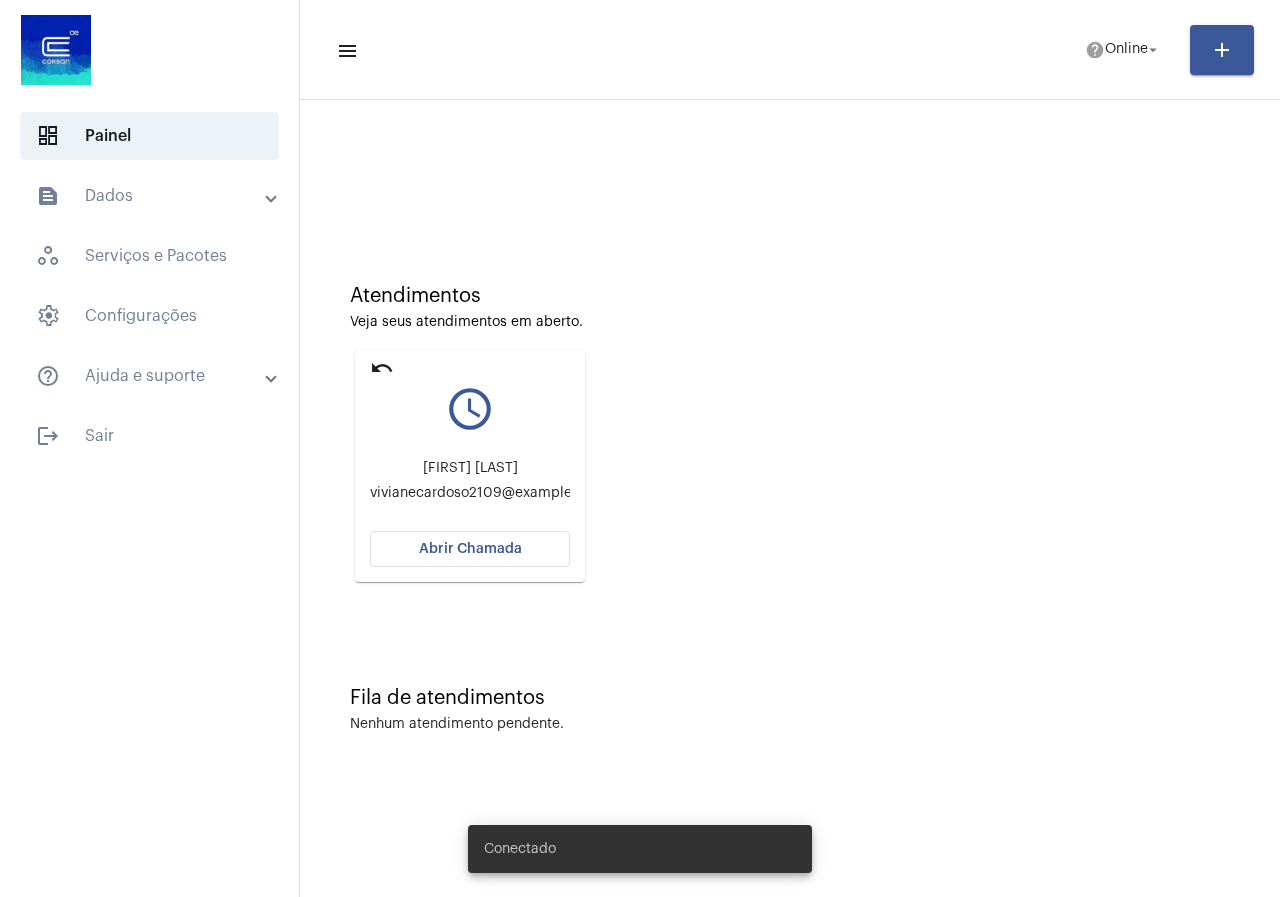 click on "undo" 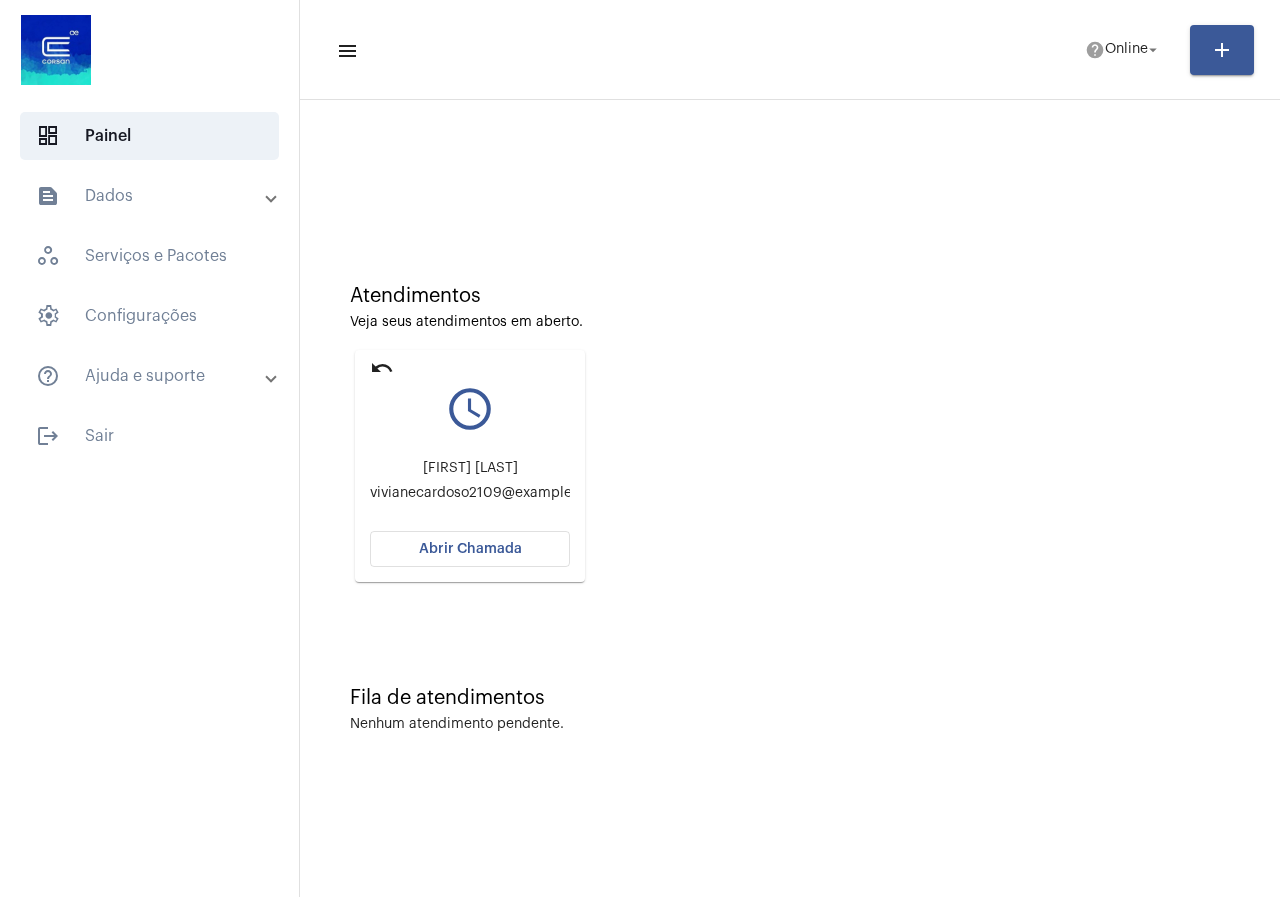 click on "undo" 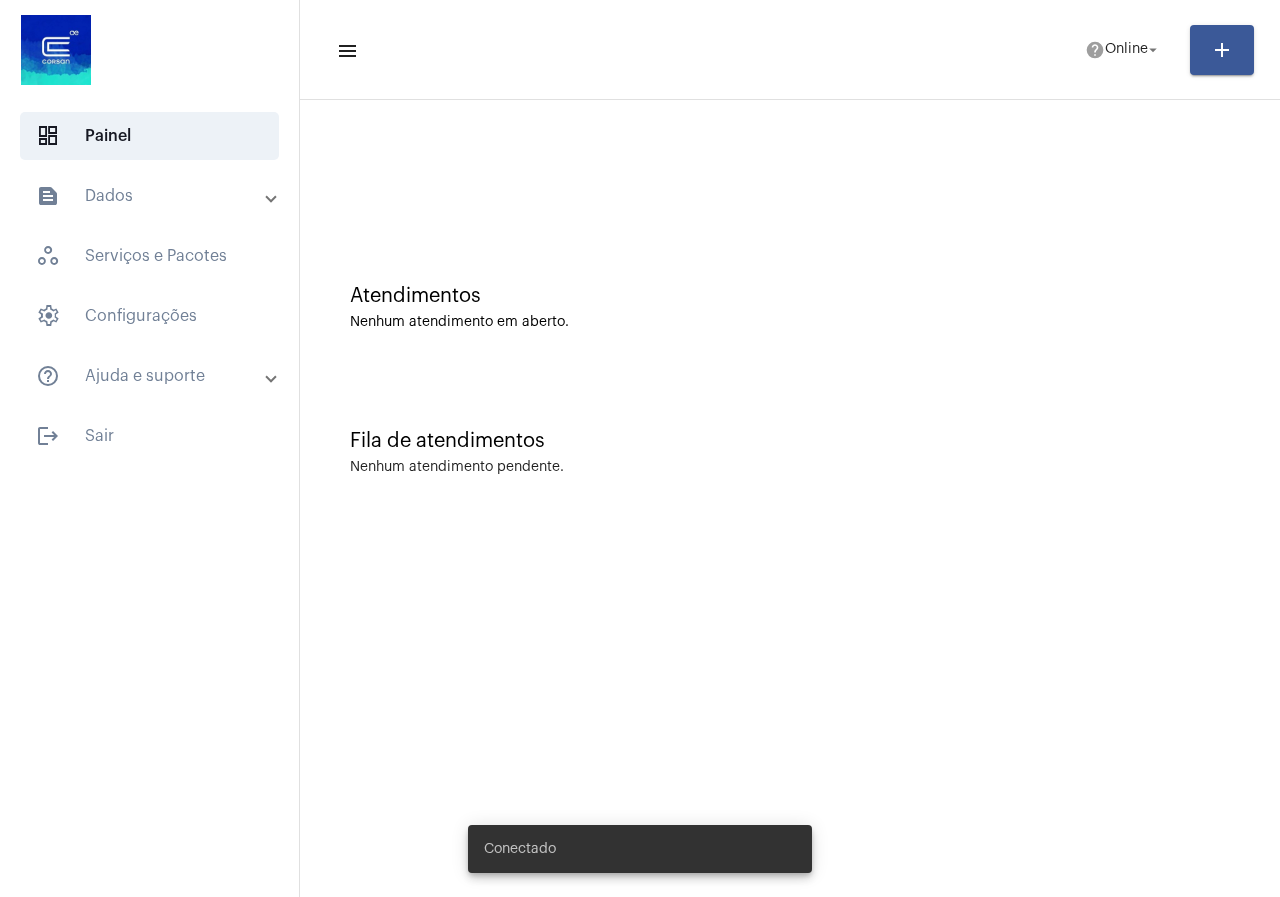 scroll, scrollTop: 0, scrollLeft: 0, axis: both 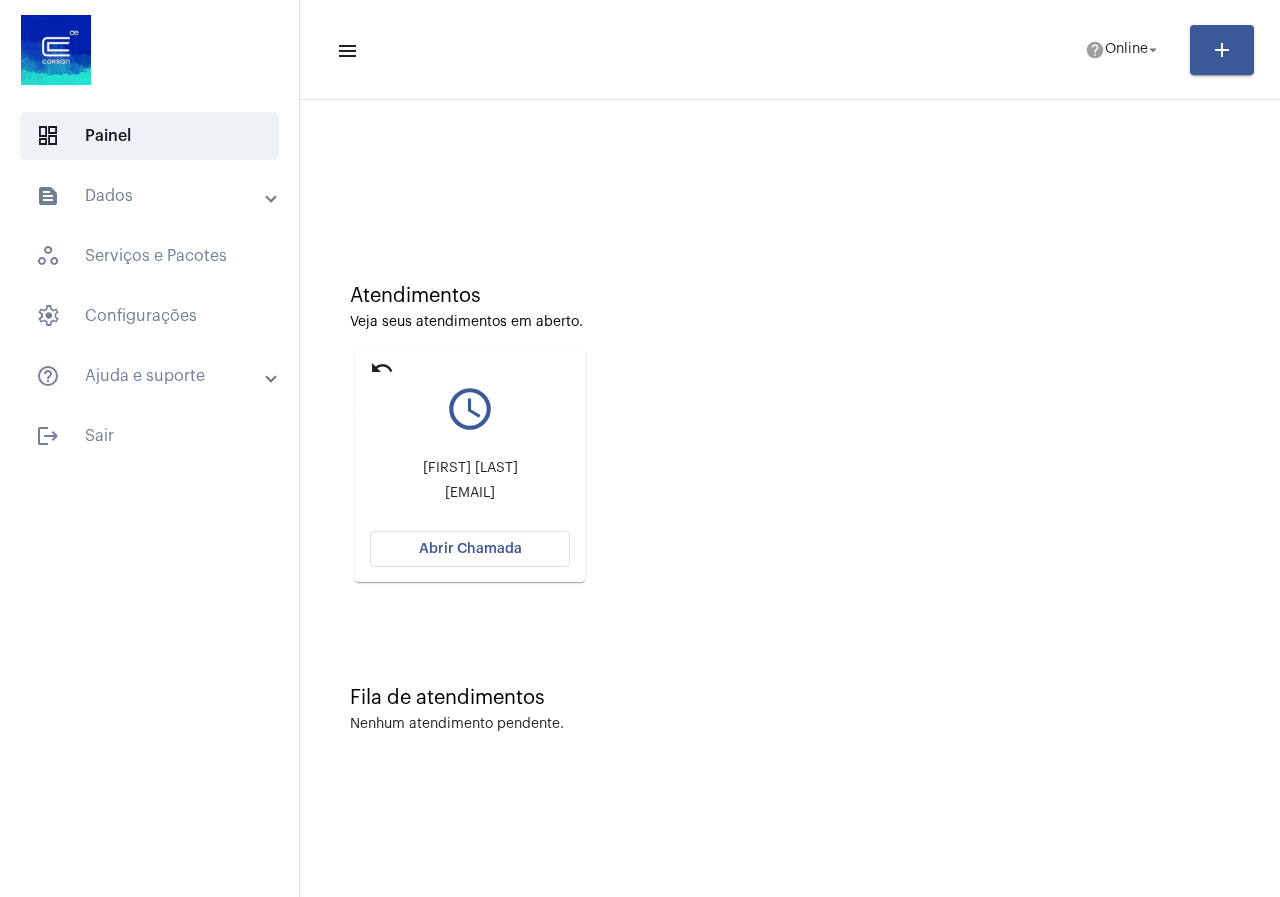 click on "undo" 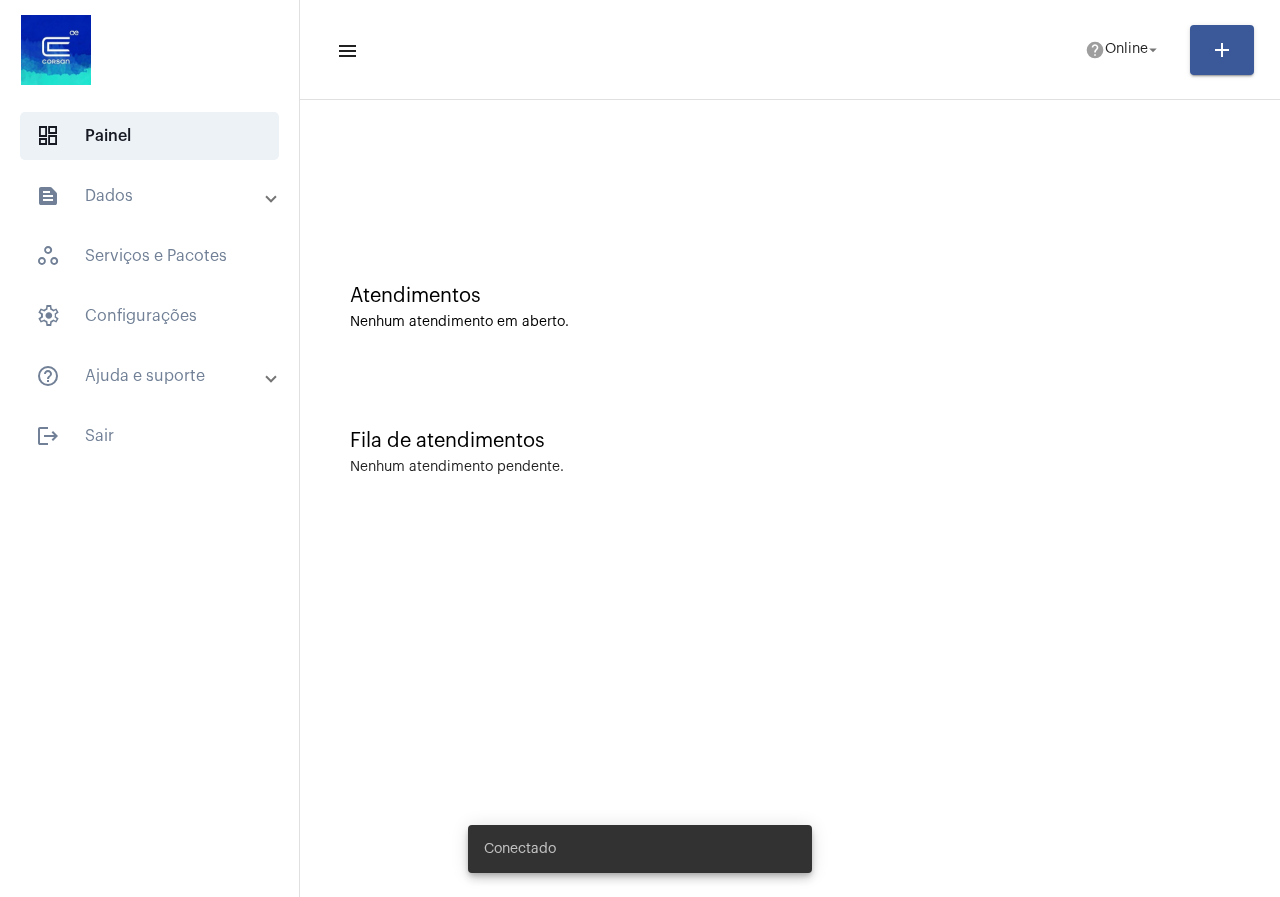 scroll, scrollTop: 0, scrollLeft: 0, axis: both 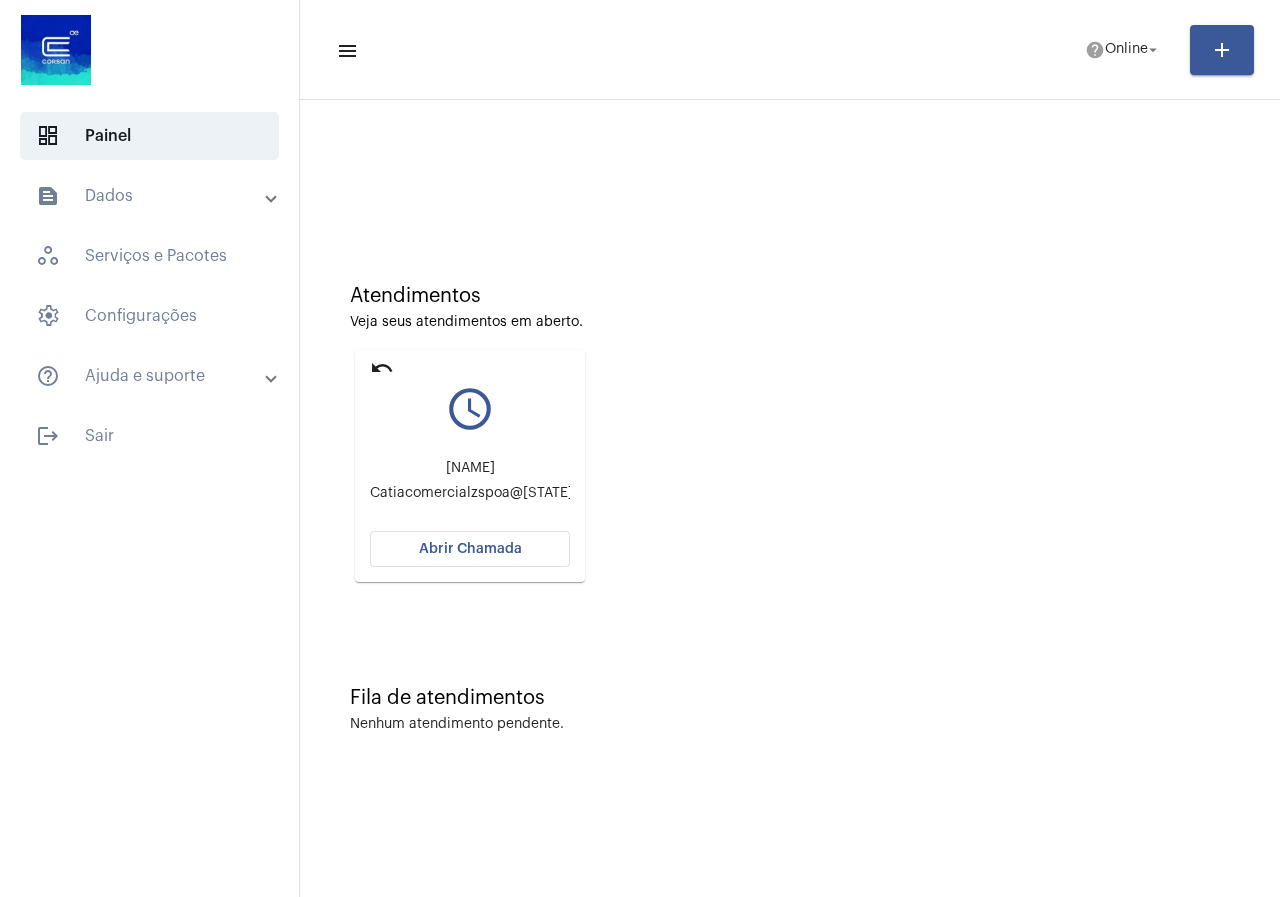 click on "Abrir Chamada" 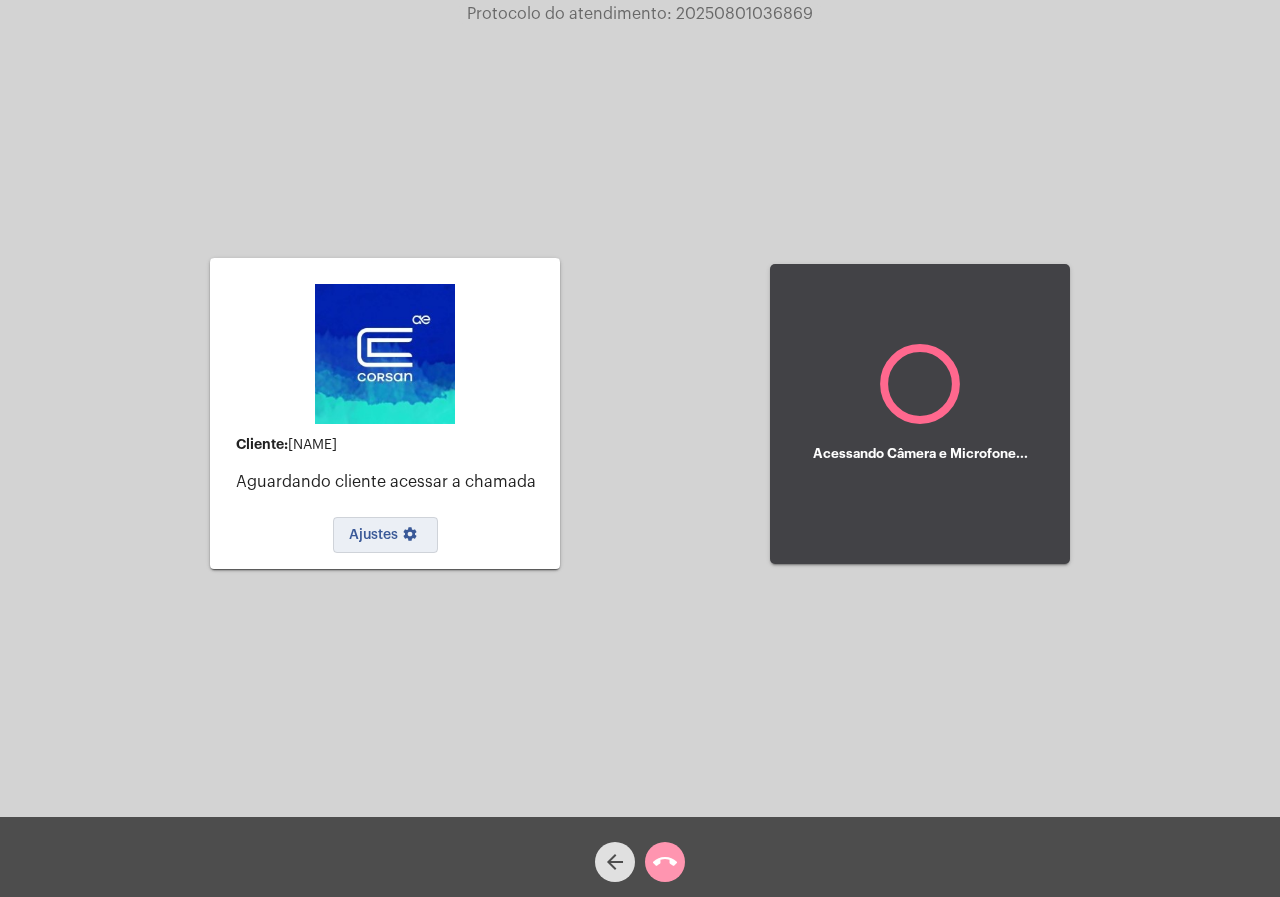 click on "Ajustes settings" 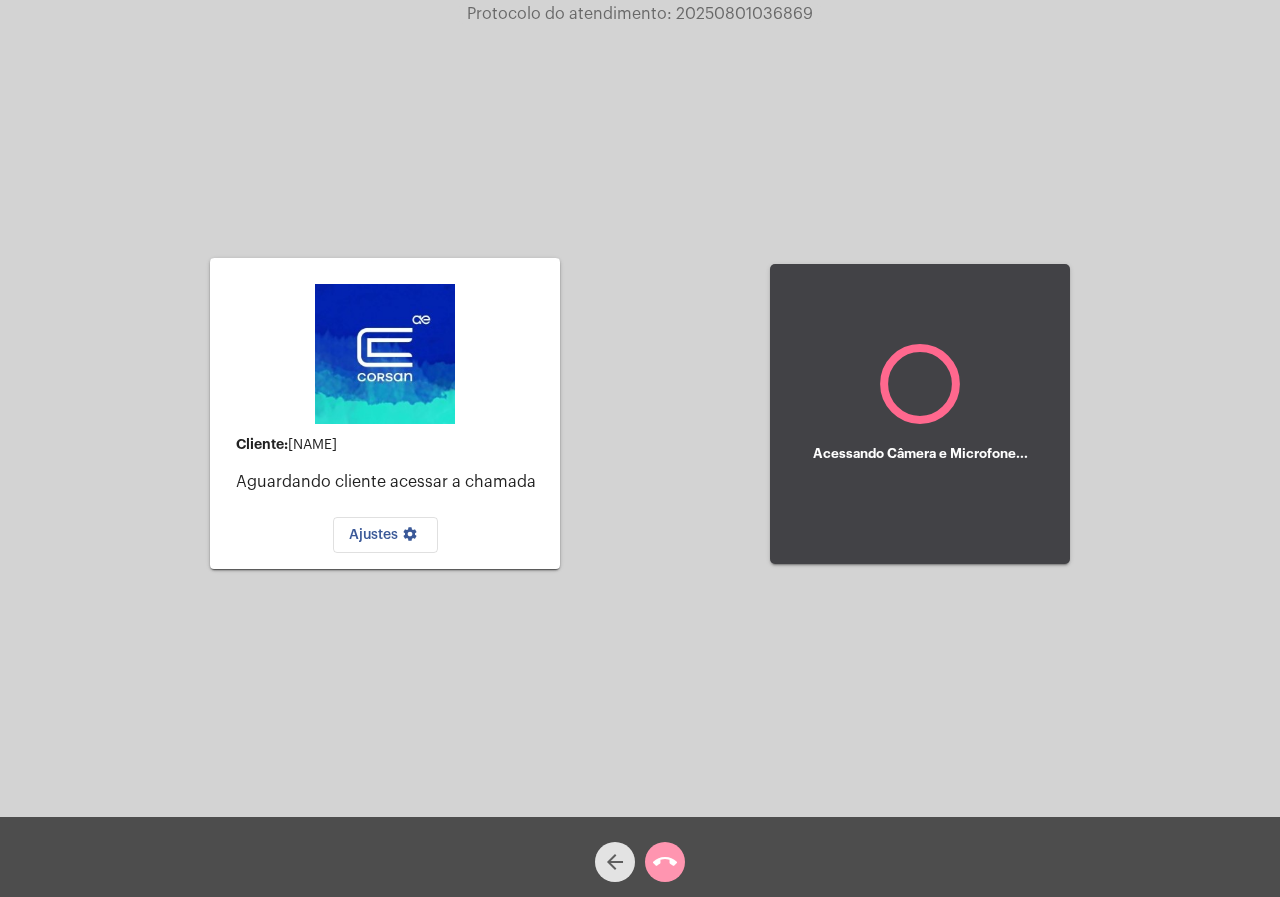 click on "arrow_back" 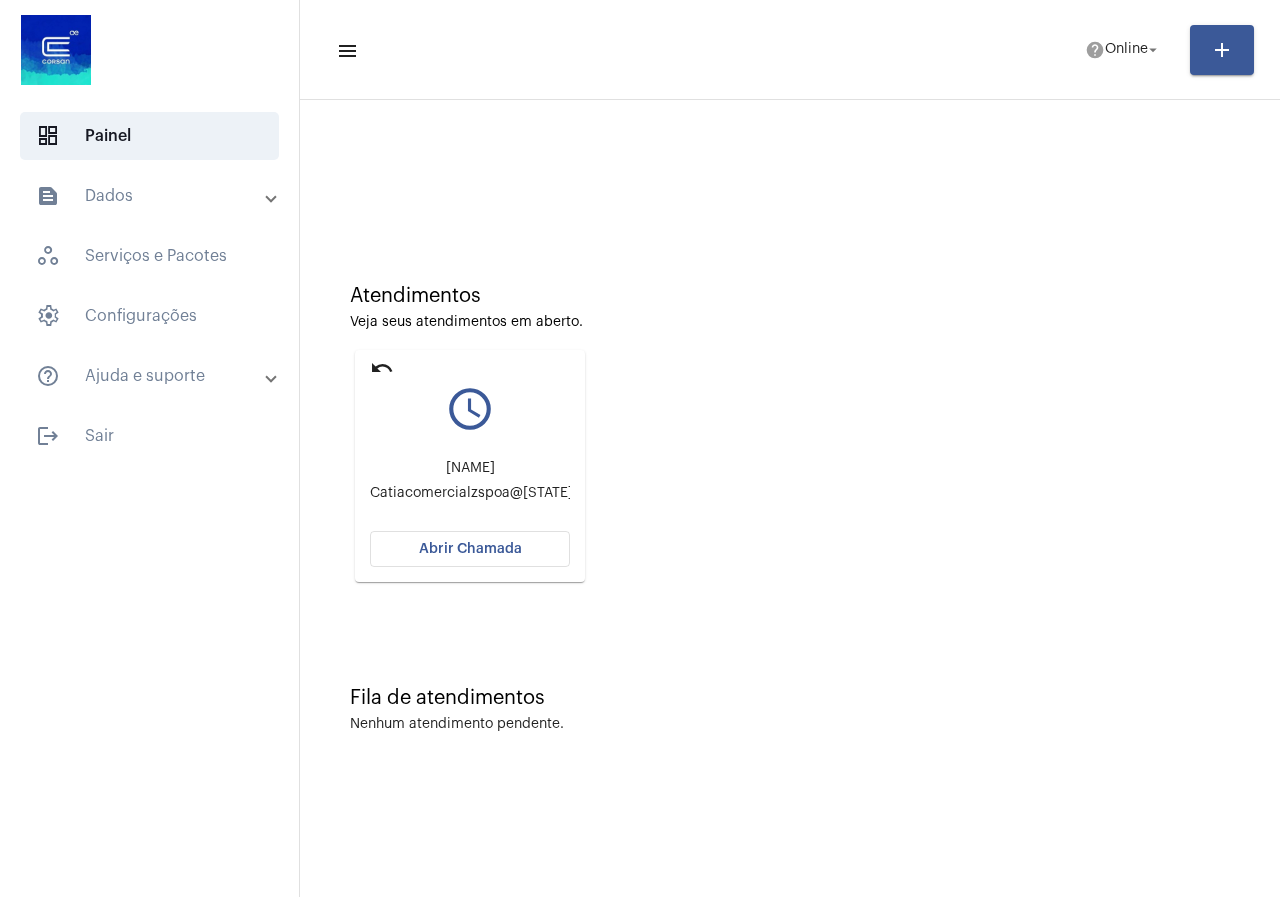 click on "Abrir Chamada" 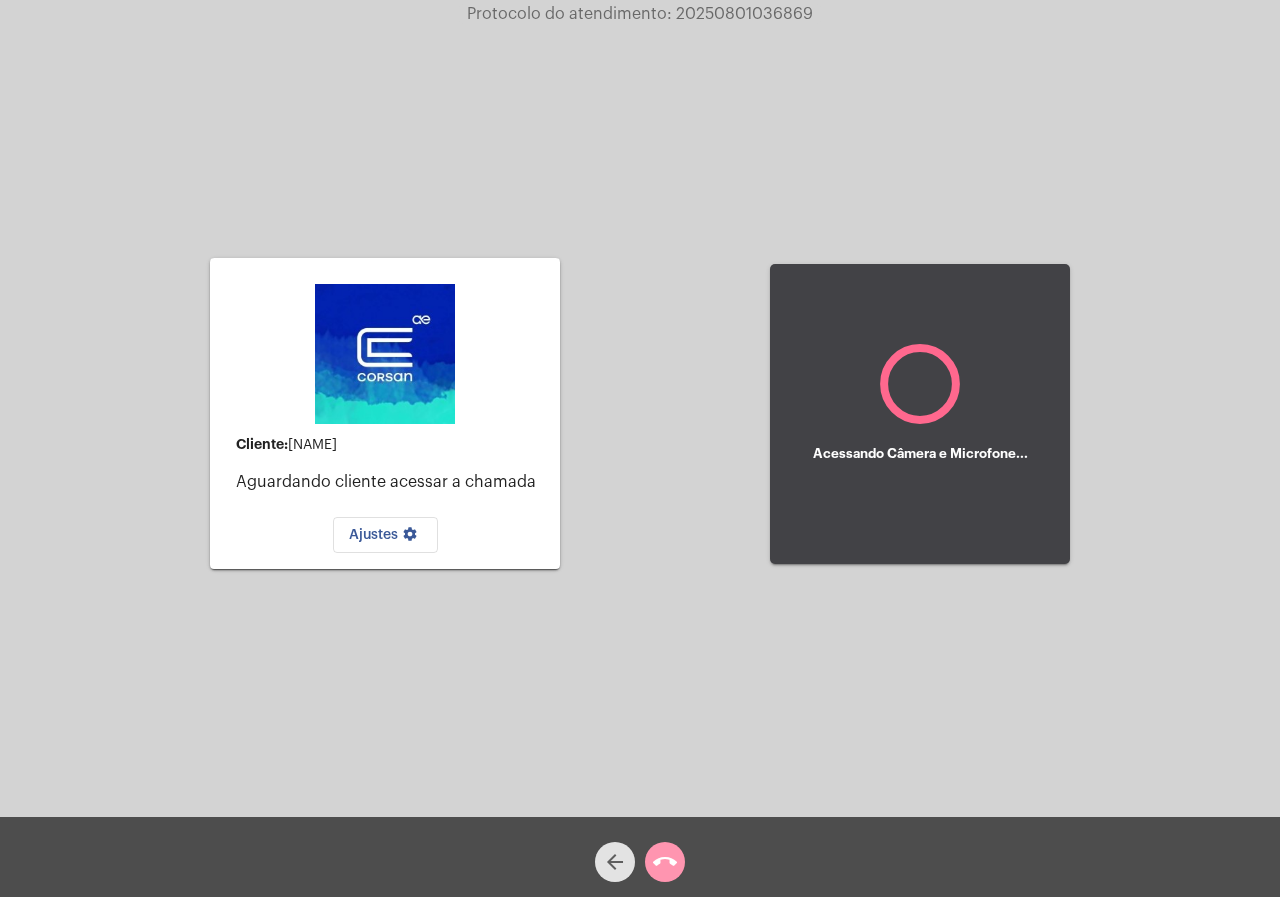 click on "arrow_back" 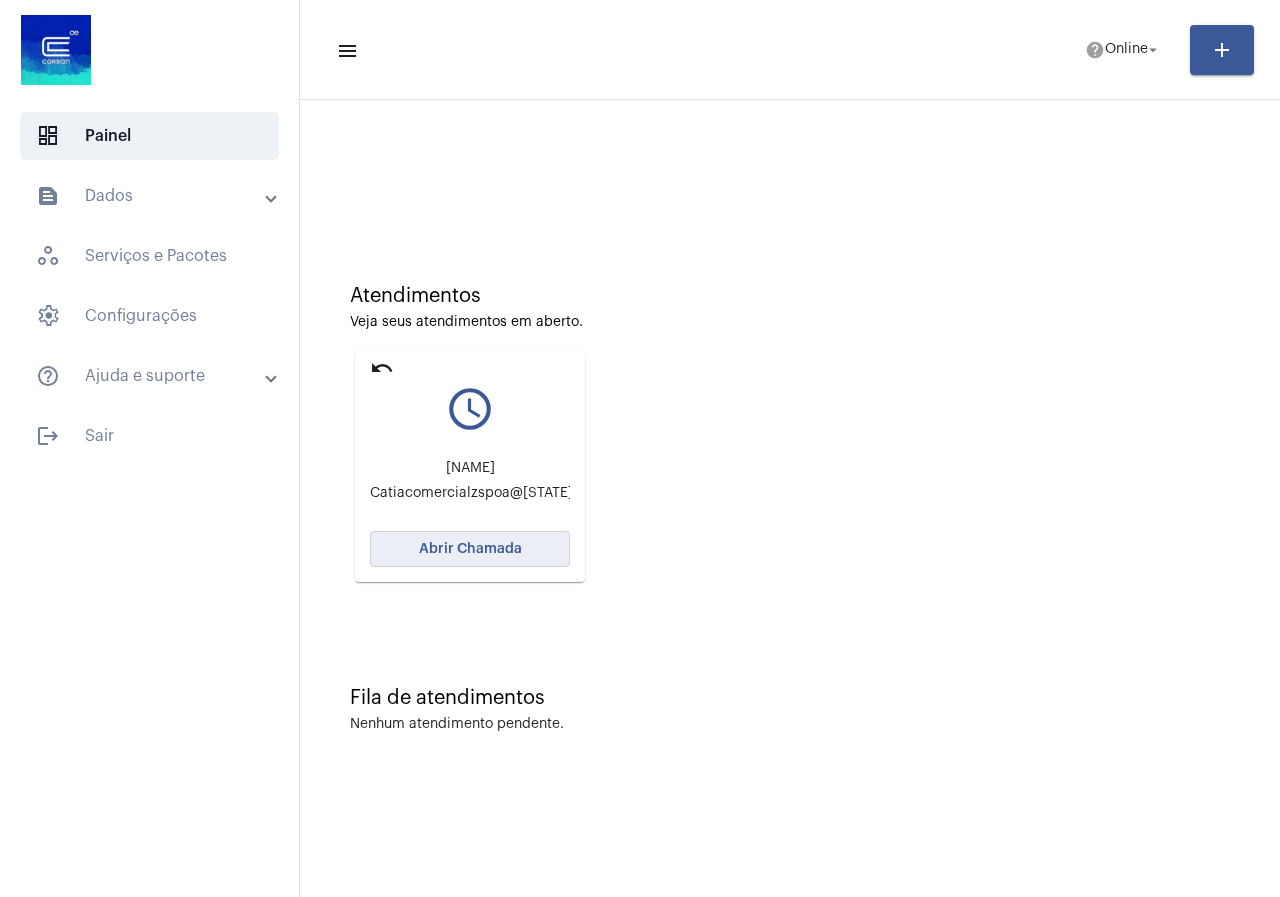 click on "Abrir Chamada" 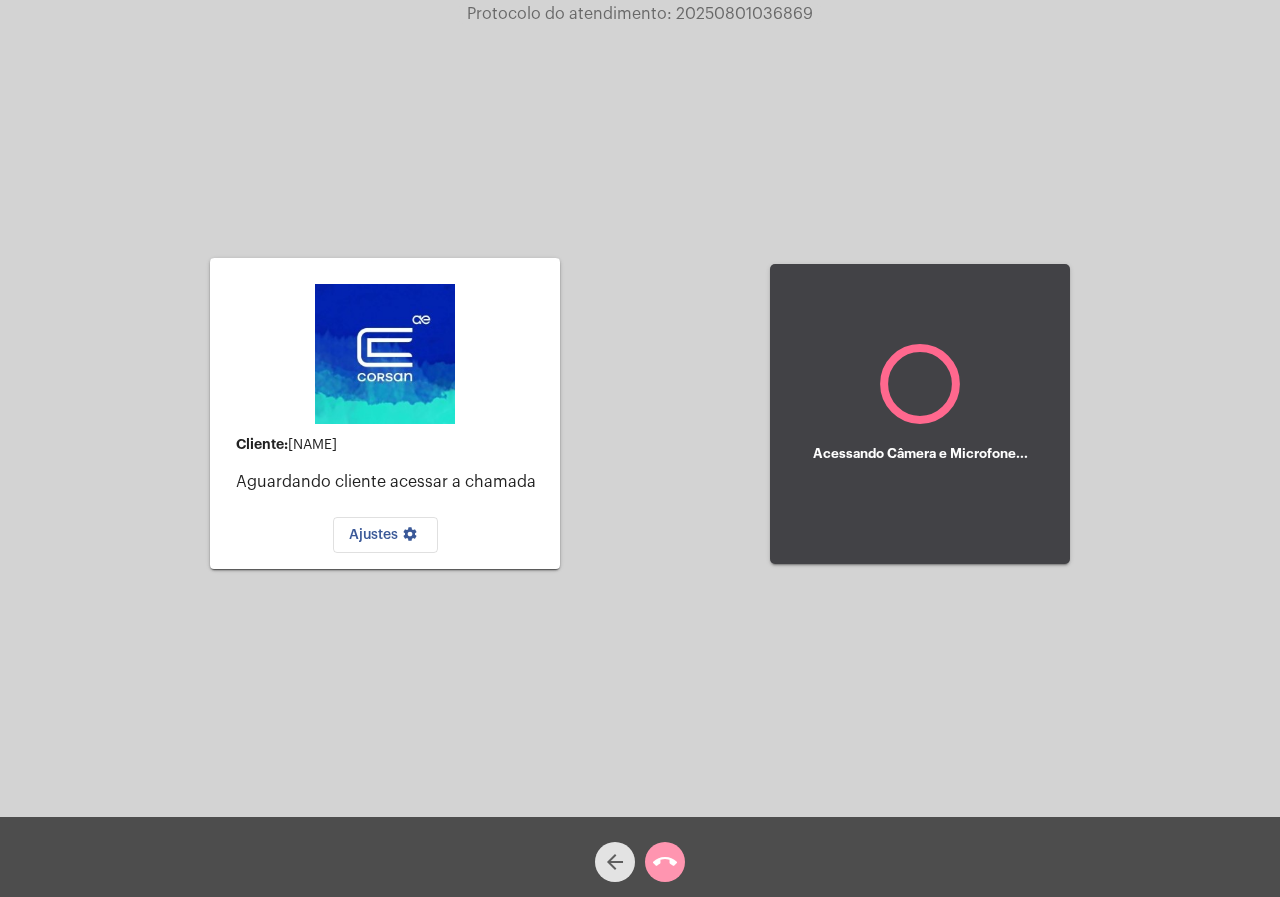 click on "arrow_back" 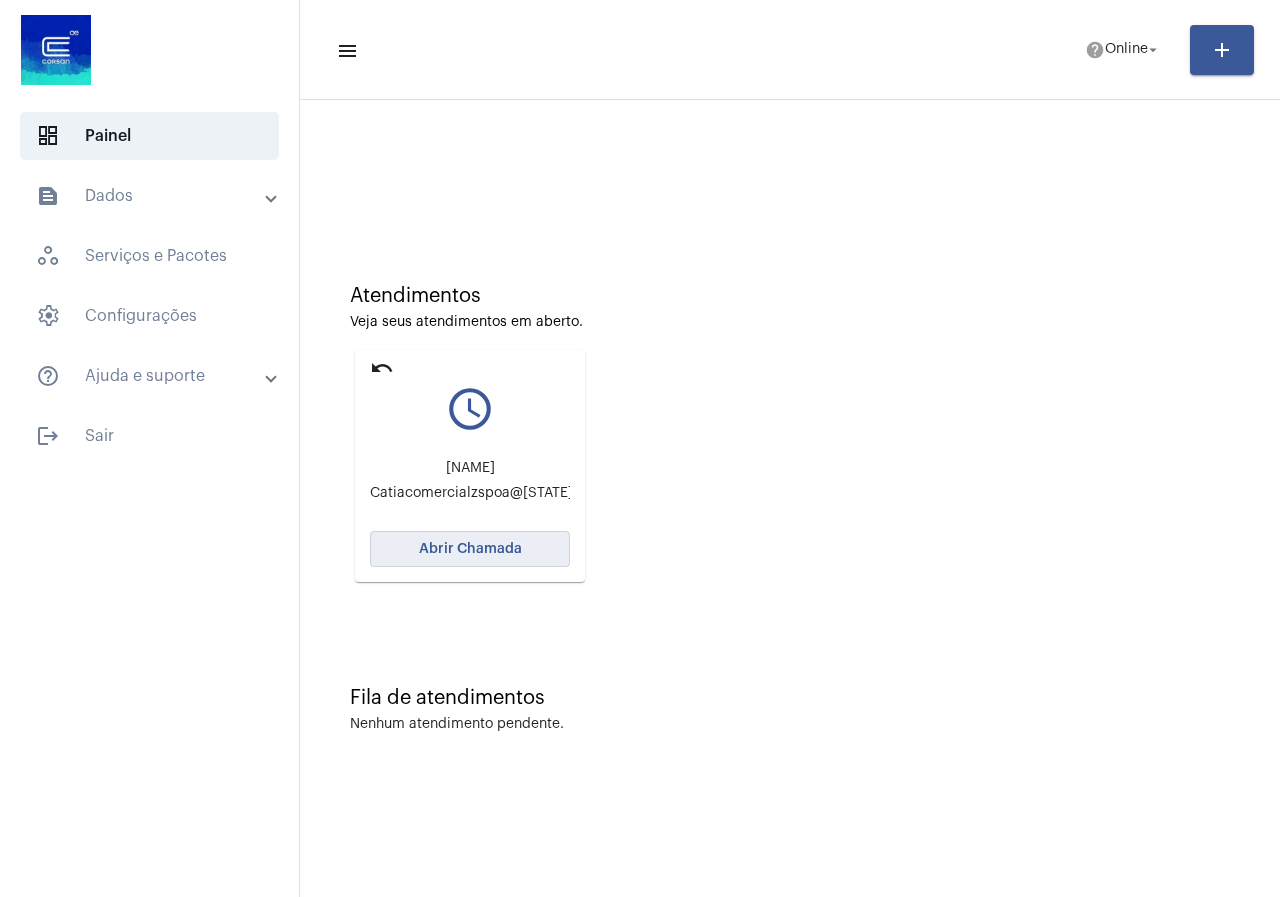 click on "Abrir Chamada" 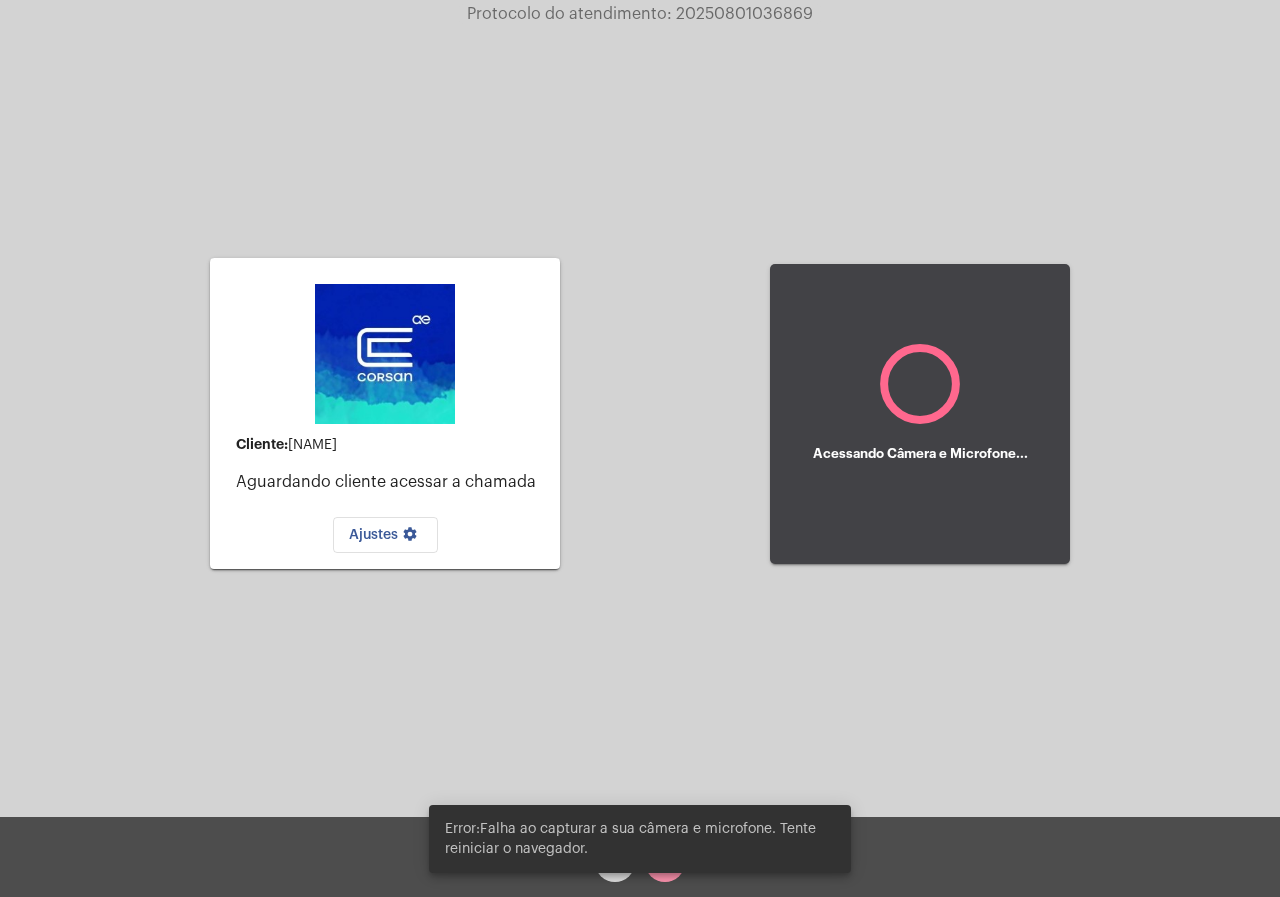 click on "Ajustes settings" 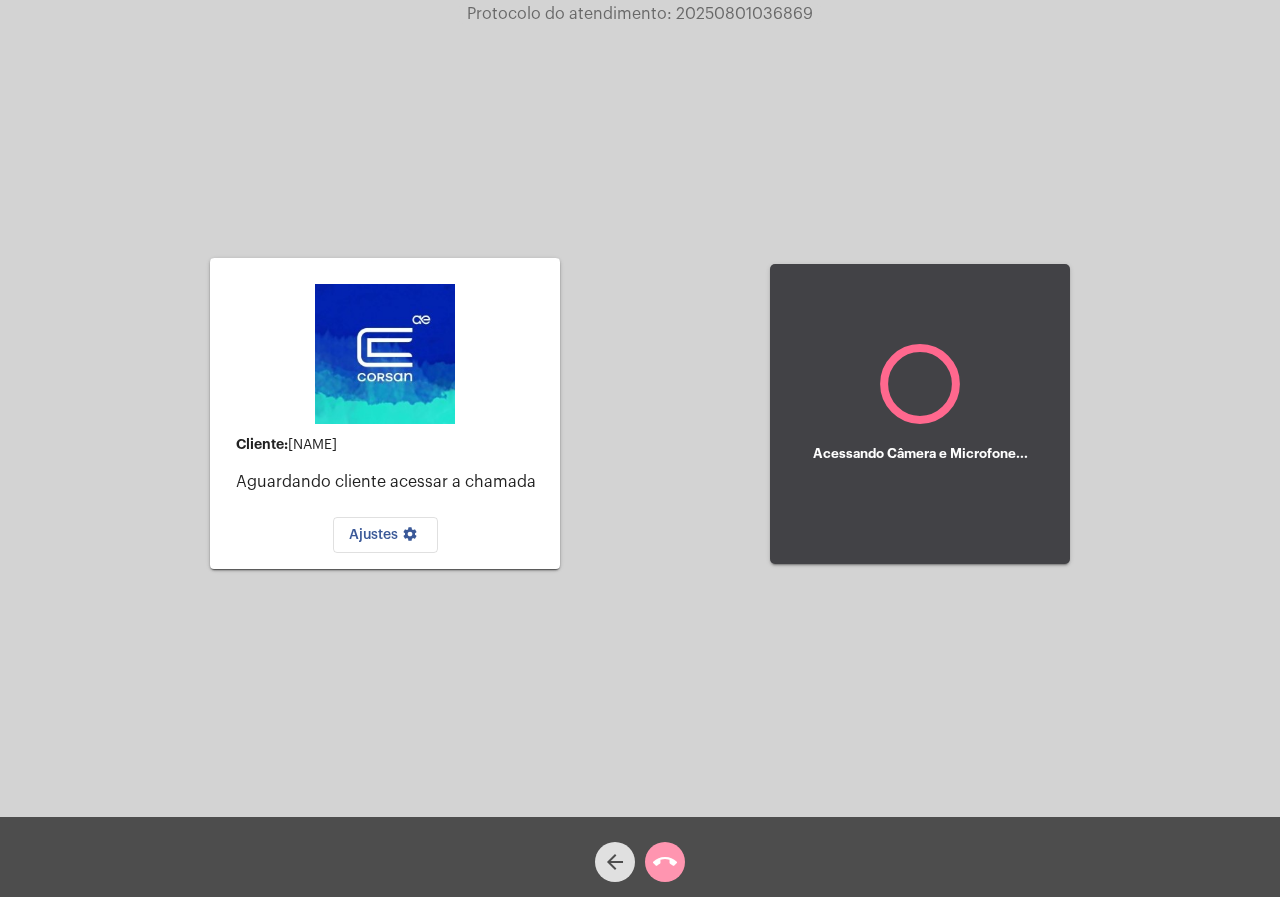 click on "Cliente:   Cátia    Aguardando cliente acessar a chamada   Ajustes settings" 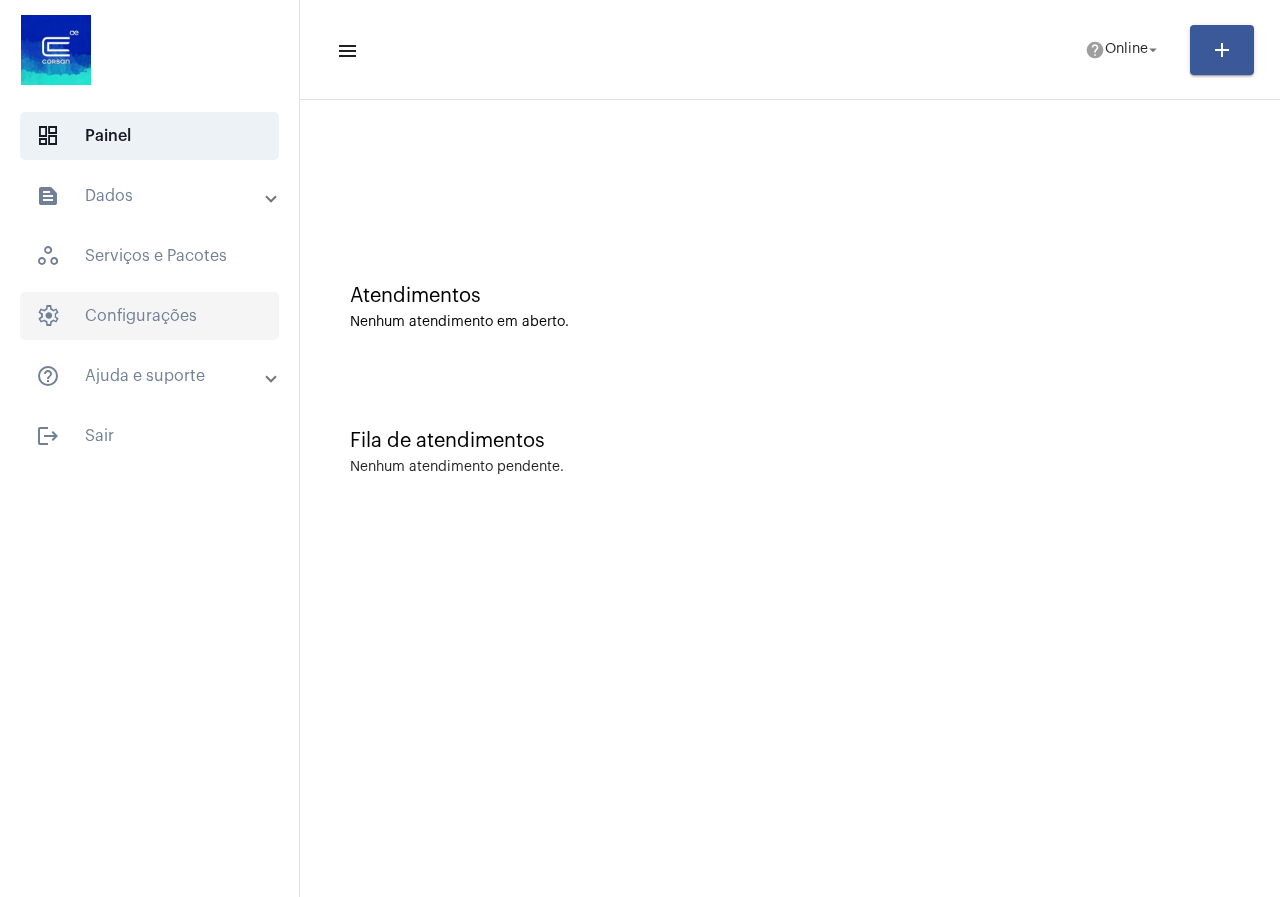 click on "settings   Configurações" 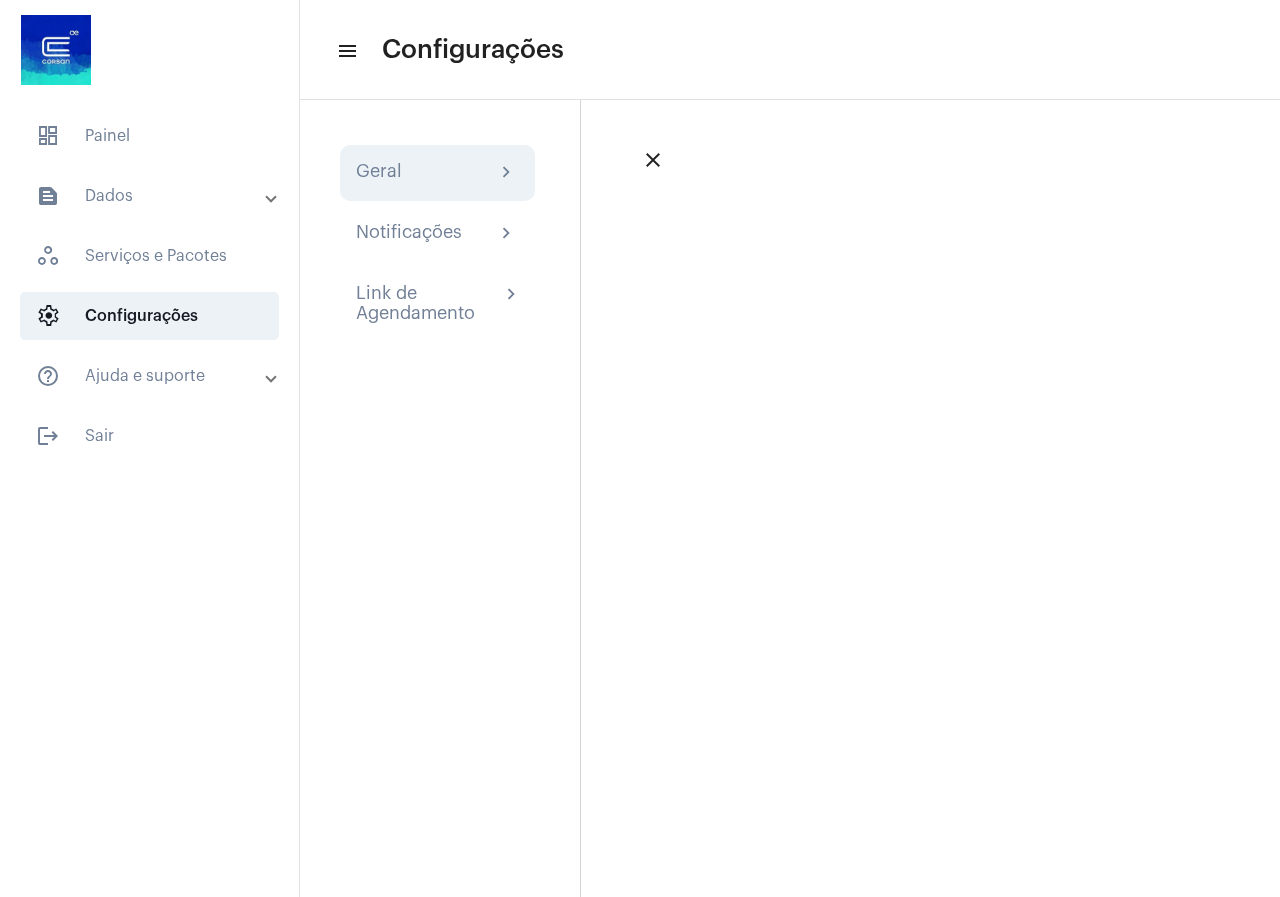 click on "Geral chevron_right" 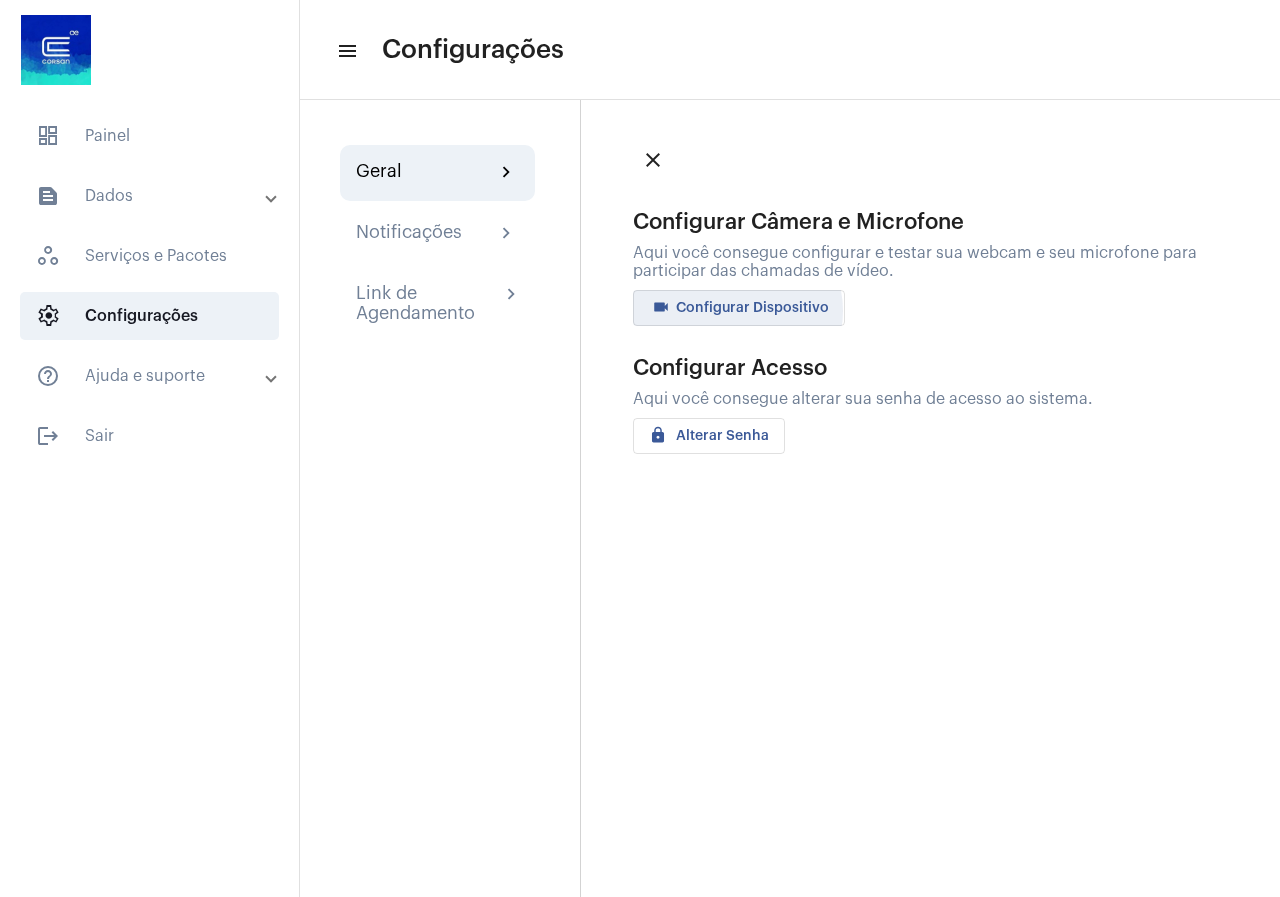 click on "videocam Configurar Dispositivo" 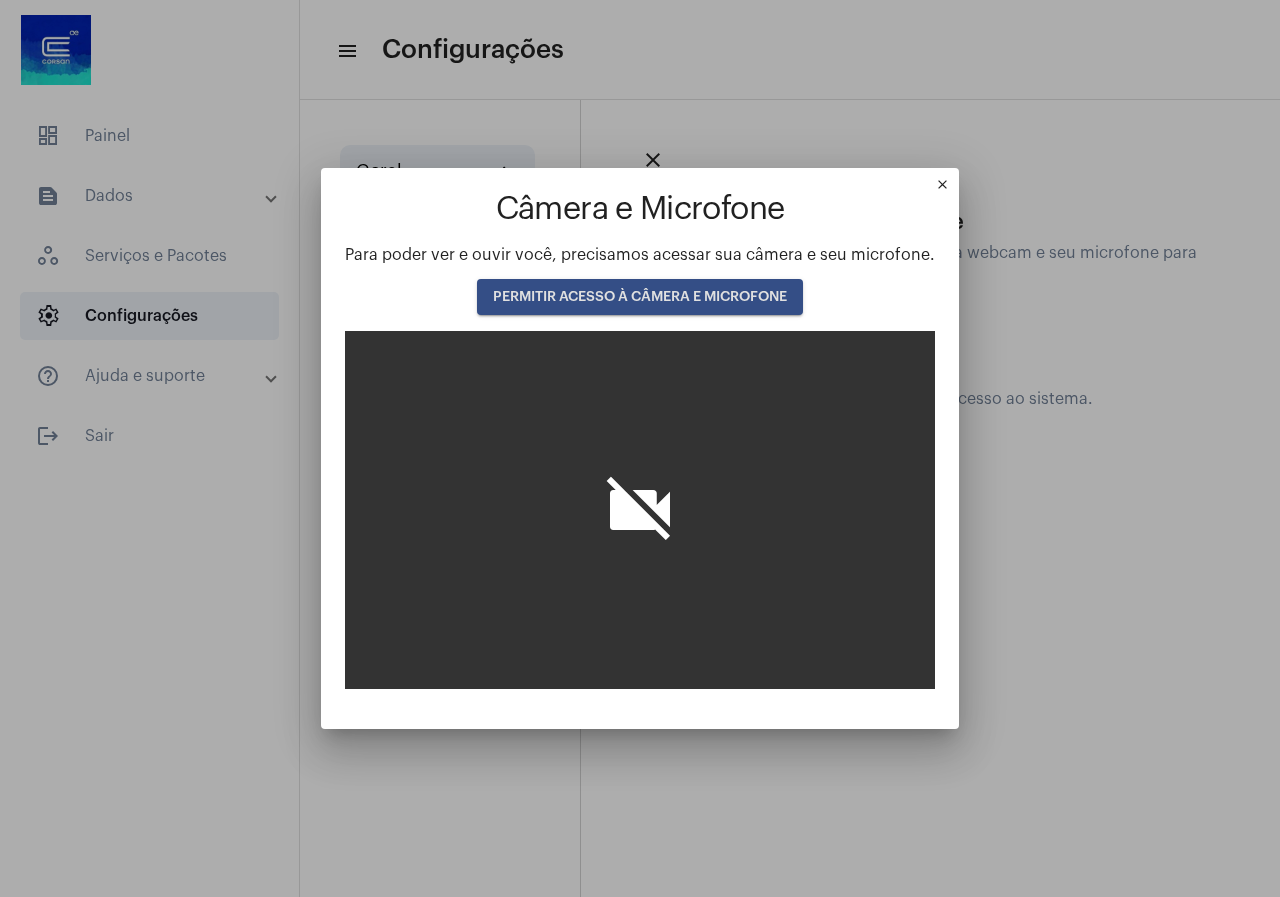 click on "PERMITIR ACESSO À CÂMERA E MICROFONE" at bounding box center (640, 297) 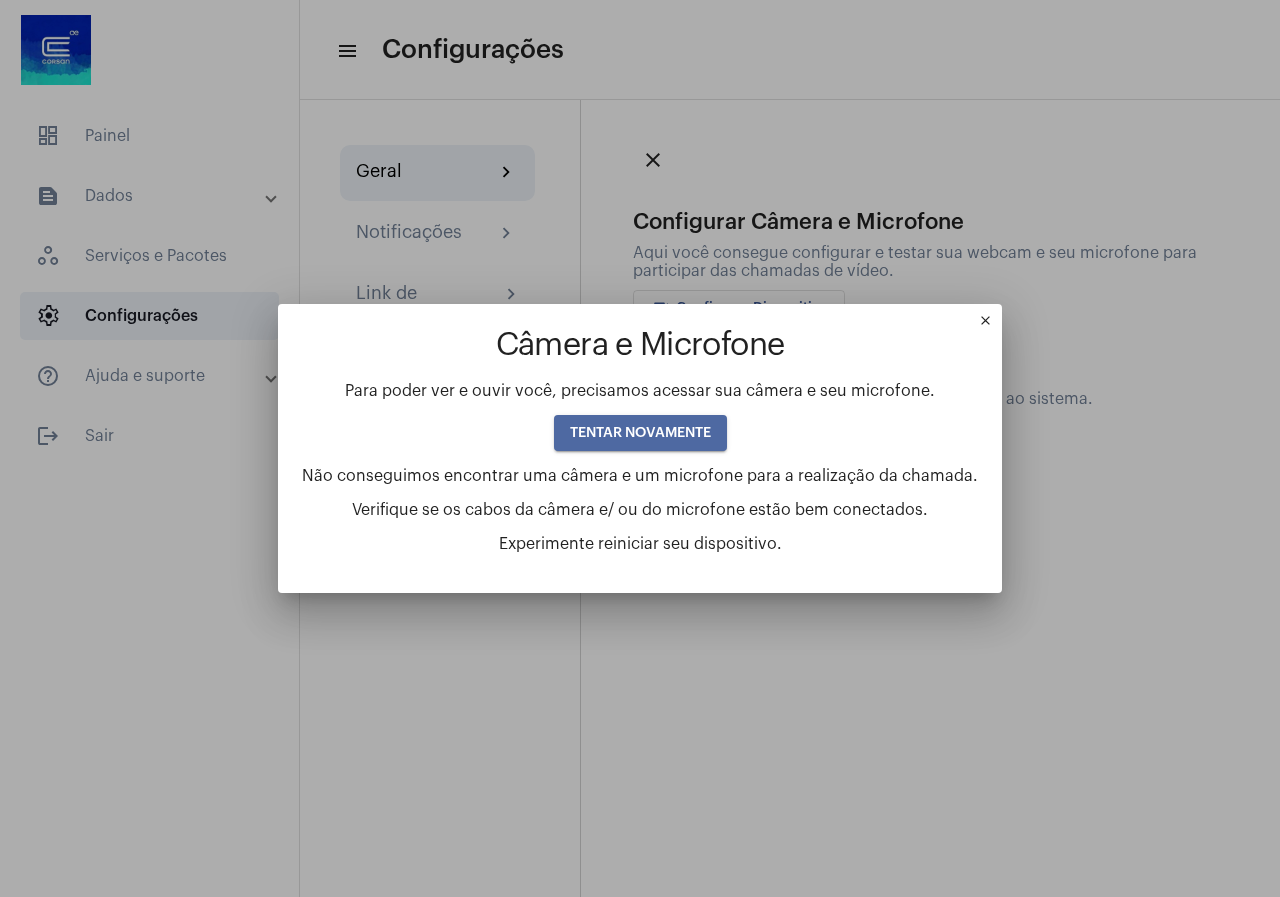 click on "TENTAR NOVAMENTE" at bounding box center (640, 433) 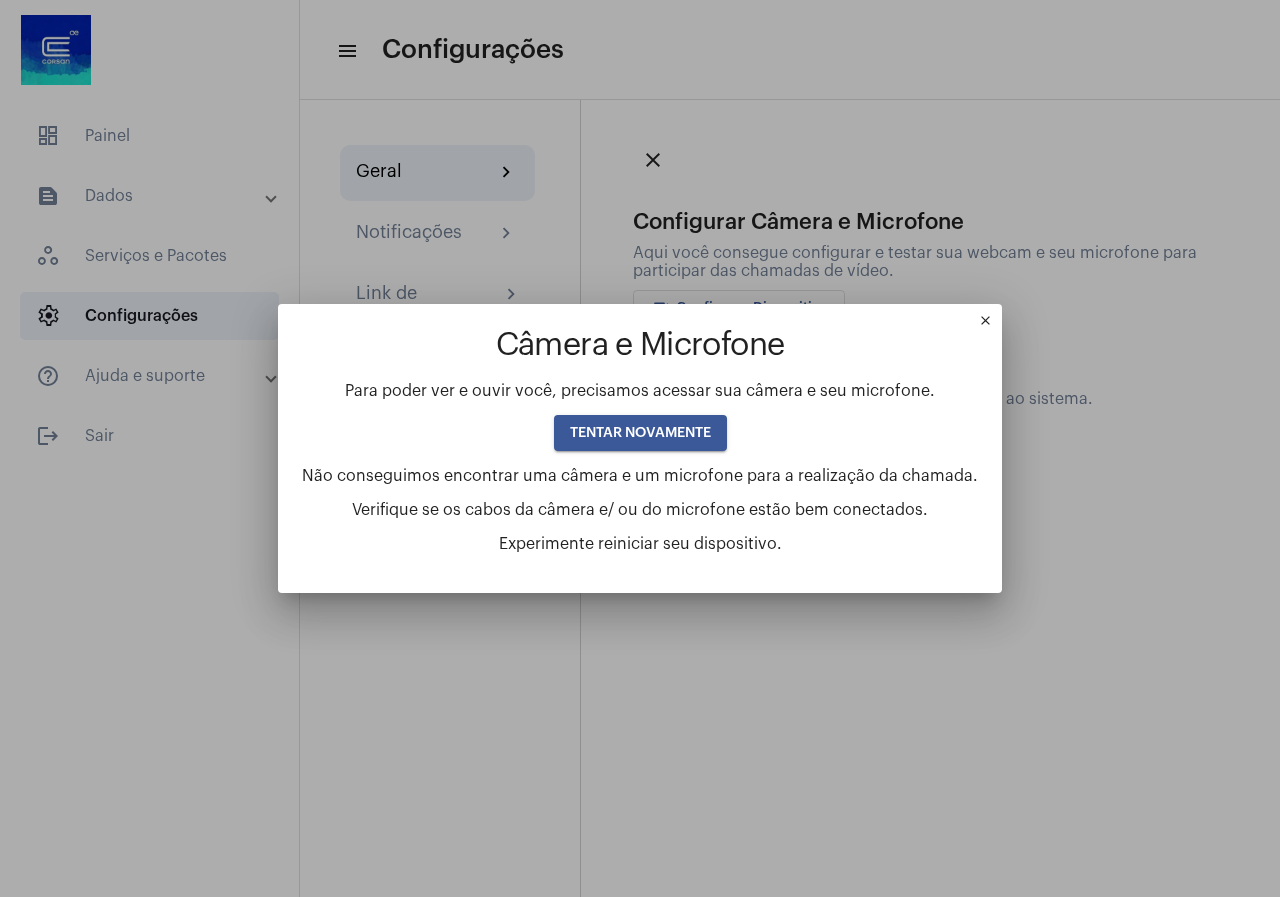 click on "TENTAR NOVAMENTE" at bounding box center [640, 433] 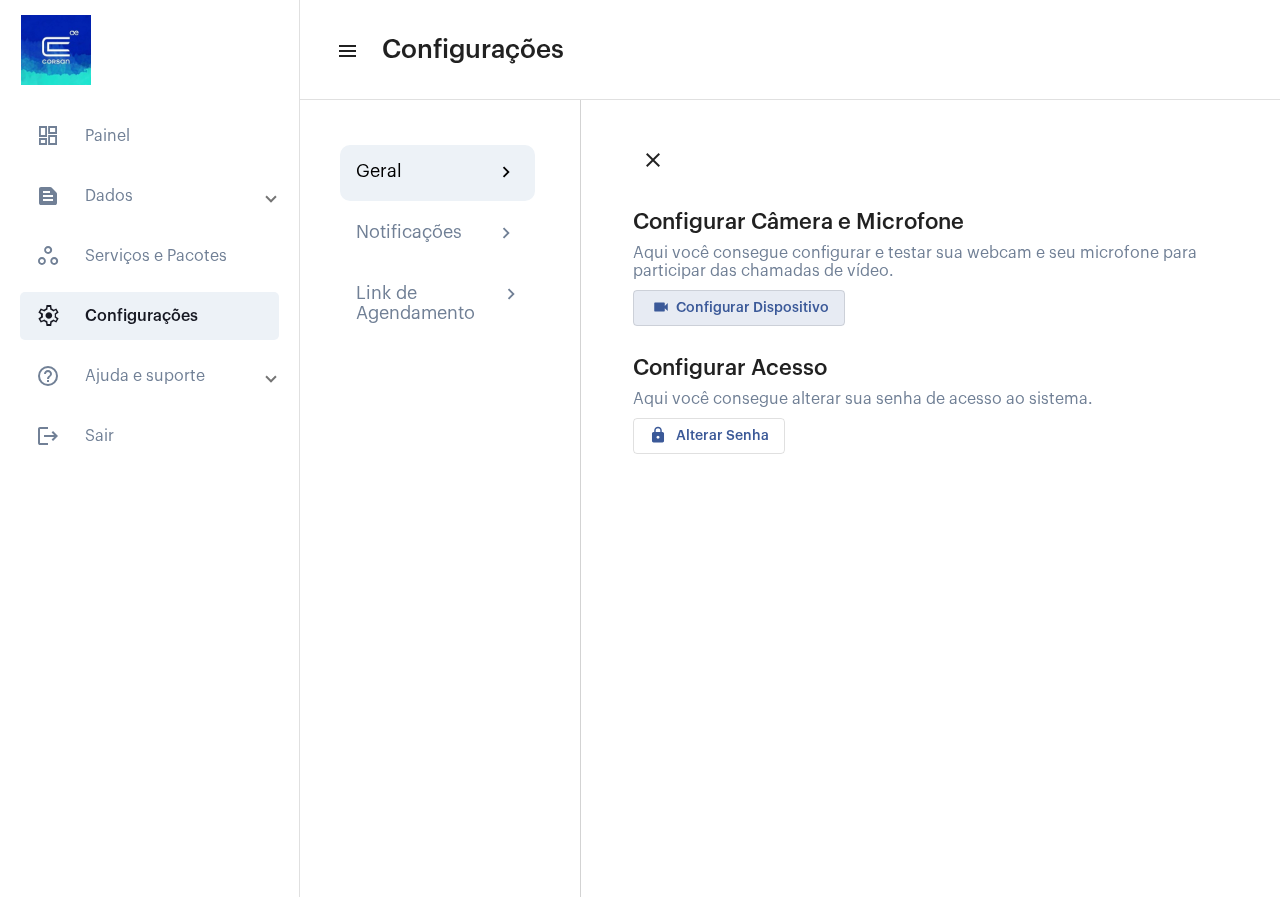 type 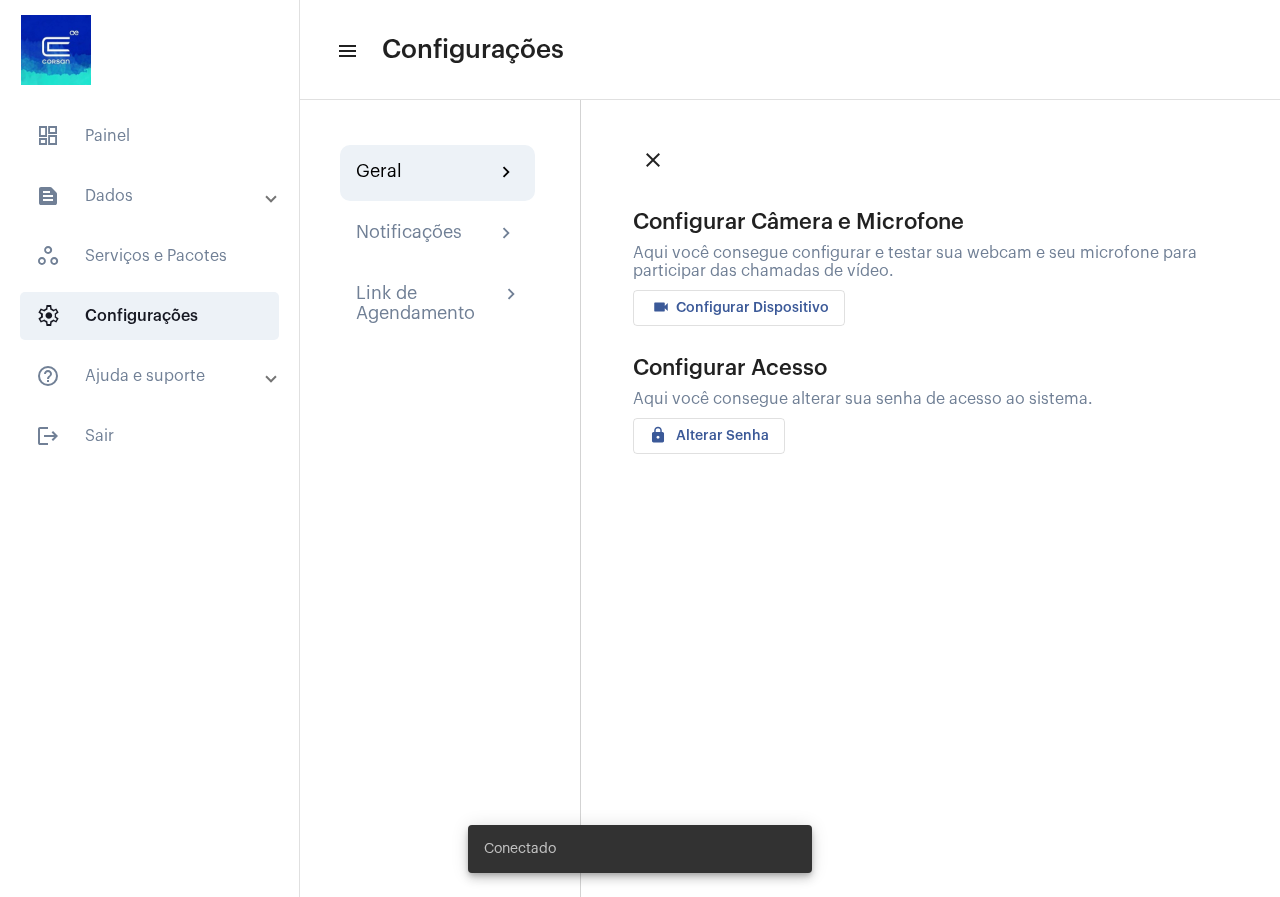 scroll, scrollTop: 0, scrollLeft: 0, axis: both 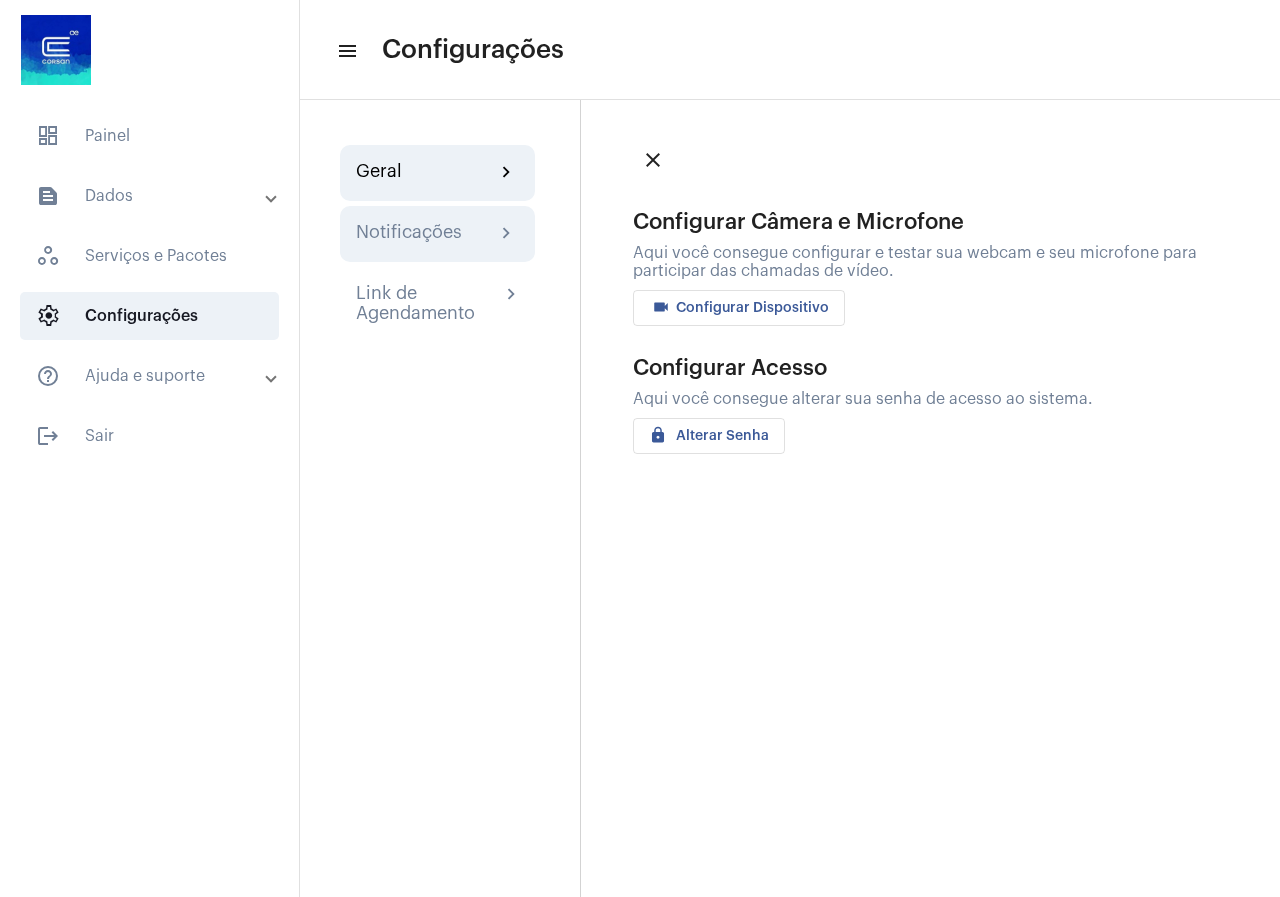 click on "Notificações chevron_right" 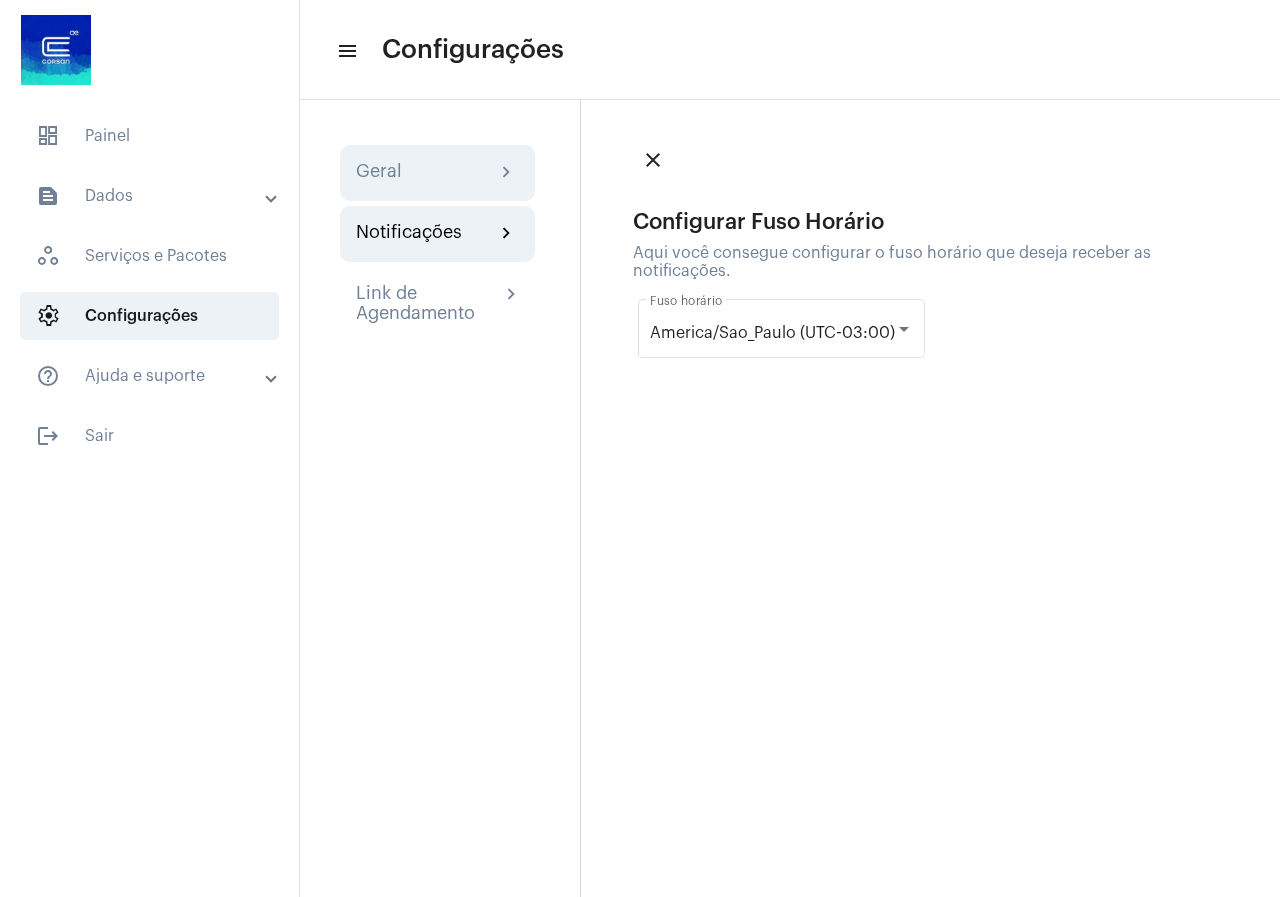 drag, startPoint x: 411, startPoint y: 193, endPoint x: 420, endPoint y: 176, distance: 19.235384 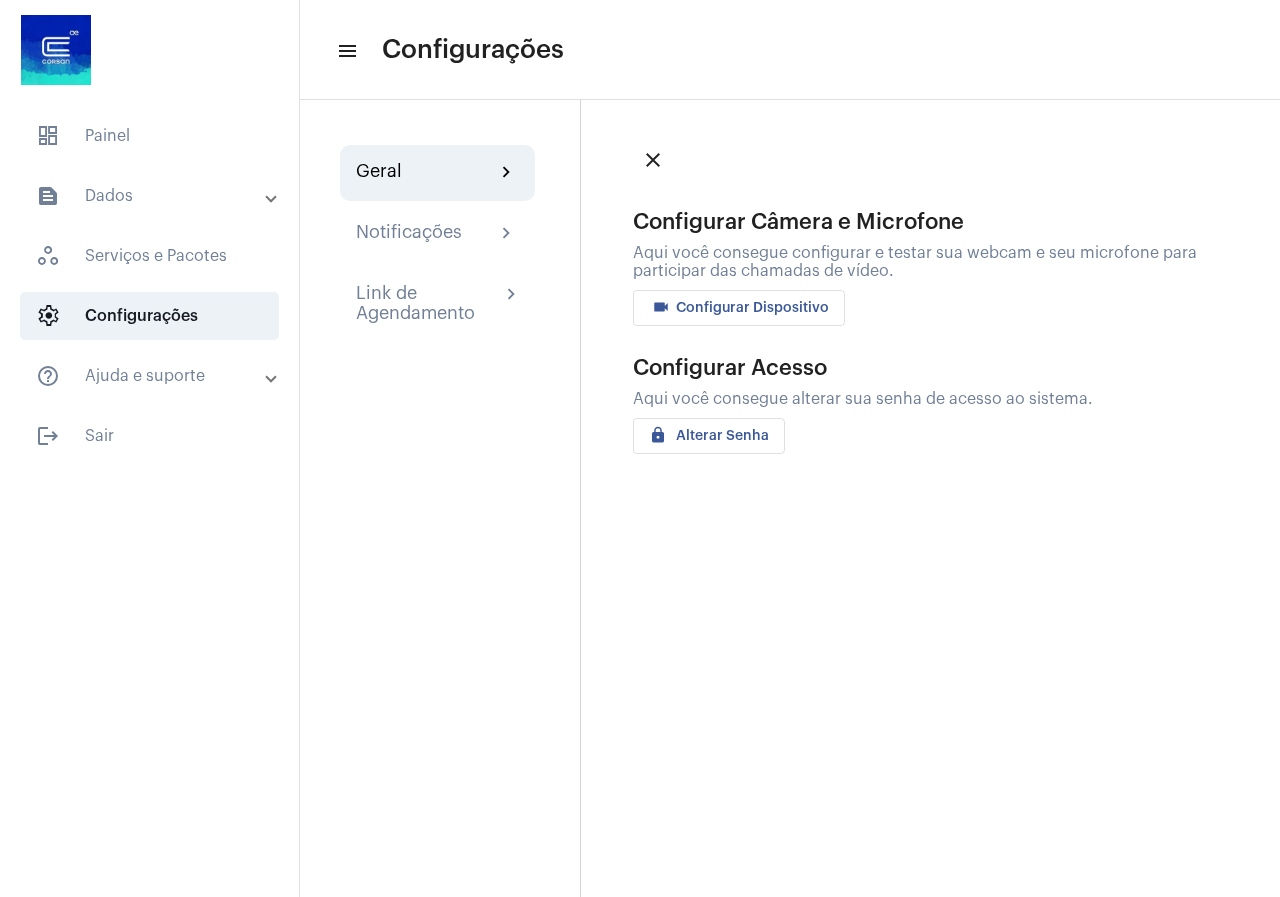 click on "Configurar Câmera e Microfone  Aqui você consegue configurar e testar sua webcam e seu microfone para participar das chamadas de vídeo.  videocam Configurar Dispositivo" 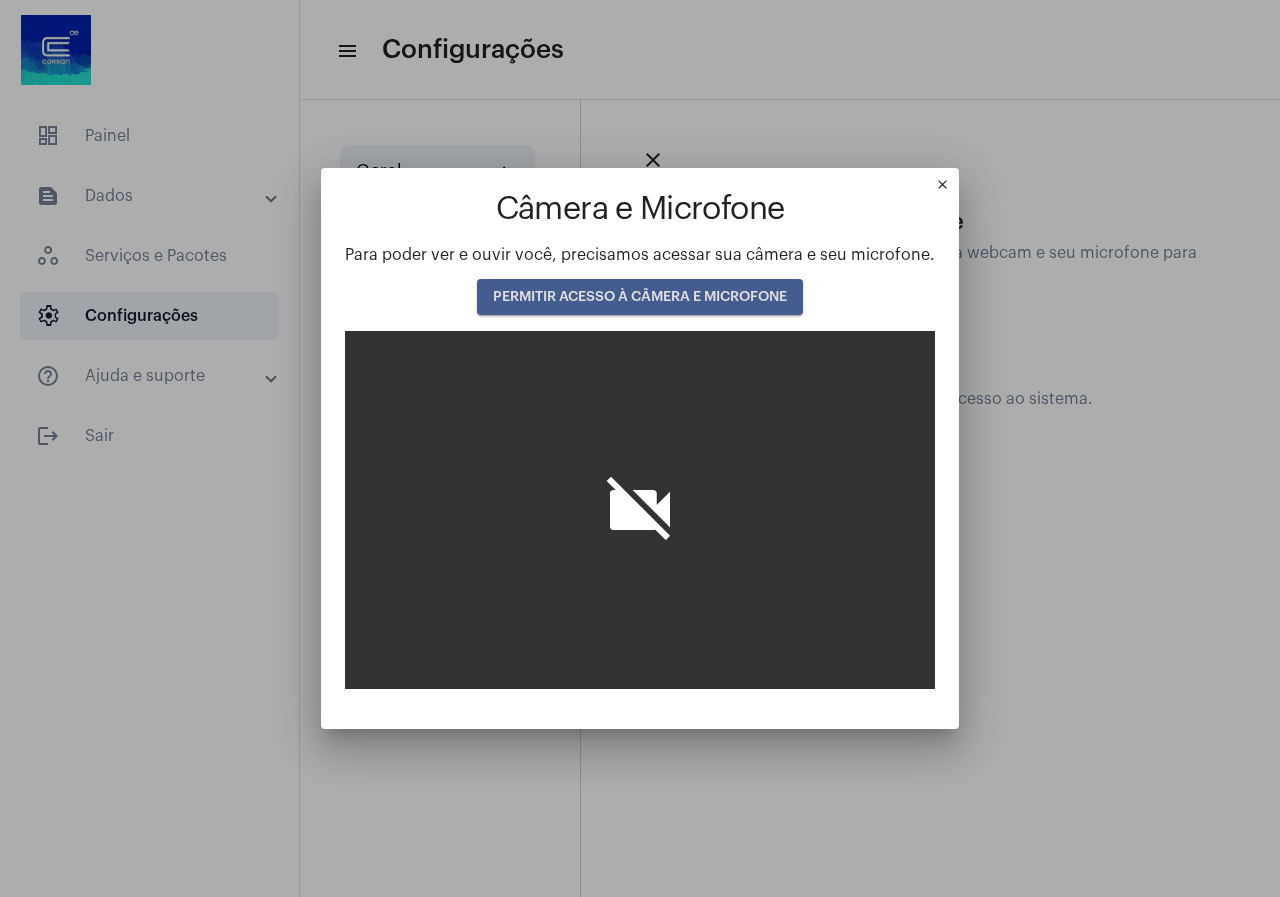 click on "PERMITIR ACESSO À CÂMERA E MICROFONE" at bounding box center [640, 297] 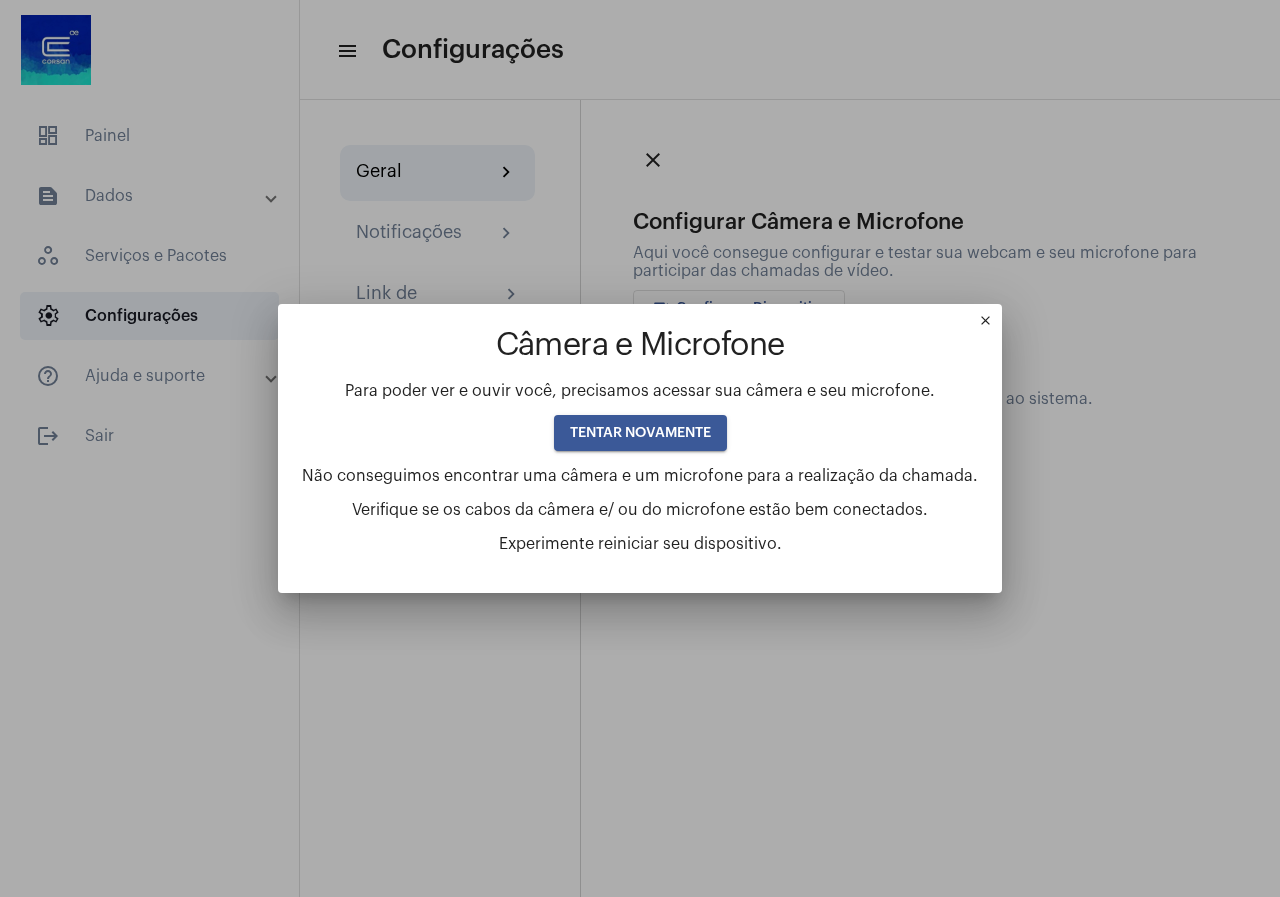 click on "TENTAR NOVAMENTE" at bounding box center (640, 433) 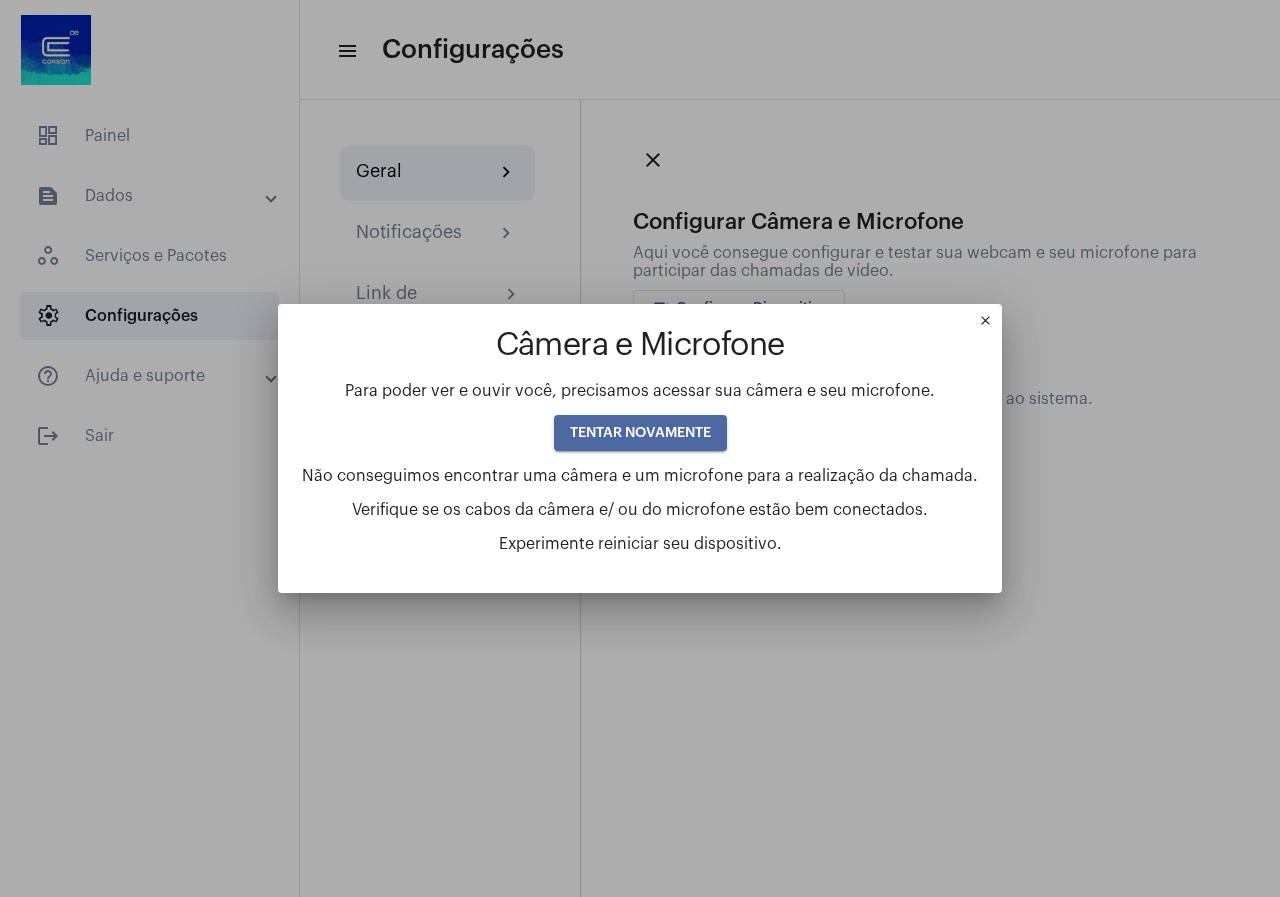 drag, startPoint x: 623, startPoint y: 426, endPoint x: 946, endPoint y: 315, distance: 341.54062 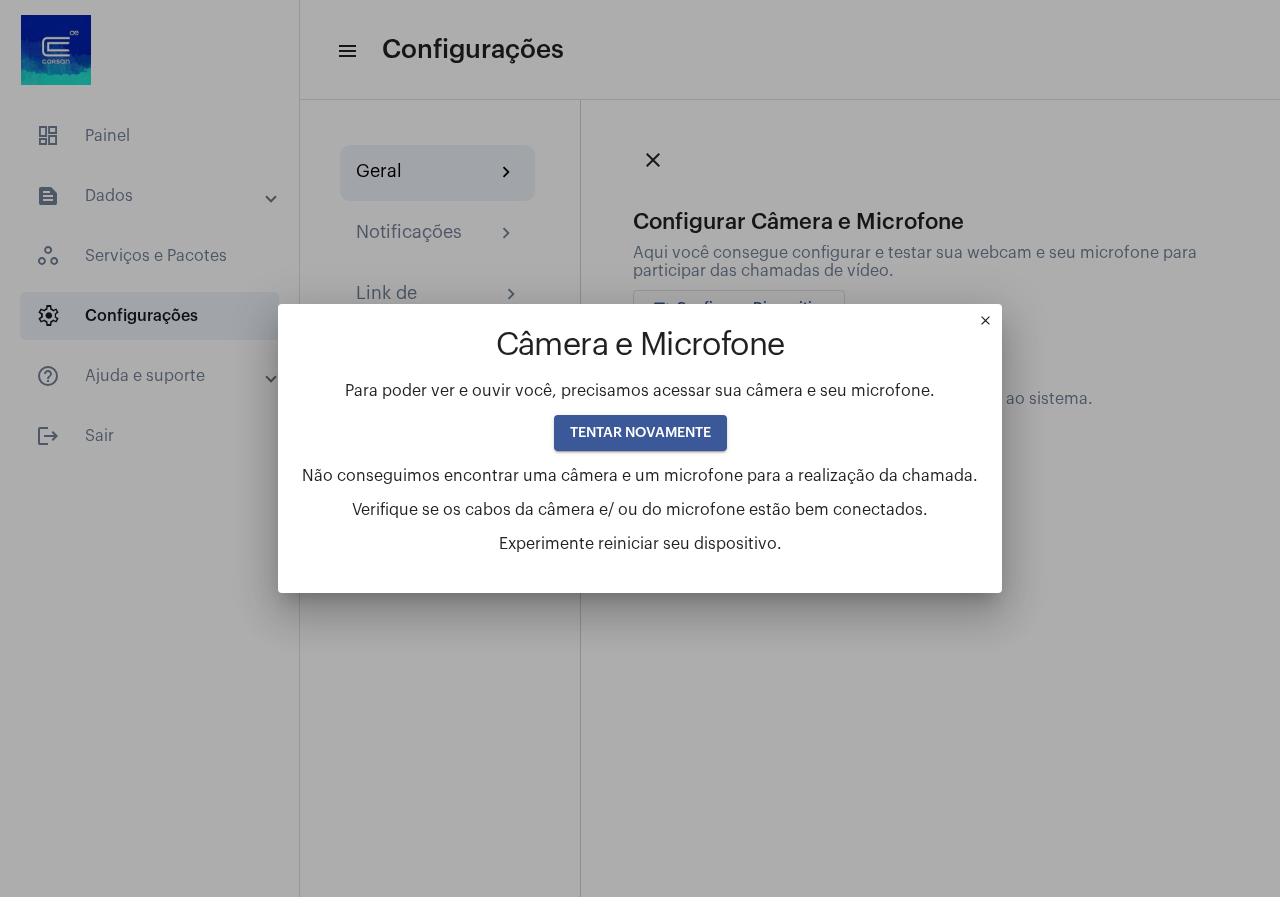 click on "close" at bounding box center (990, 325) 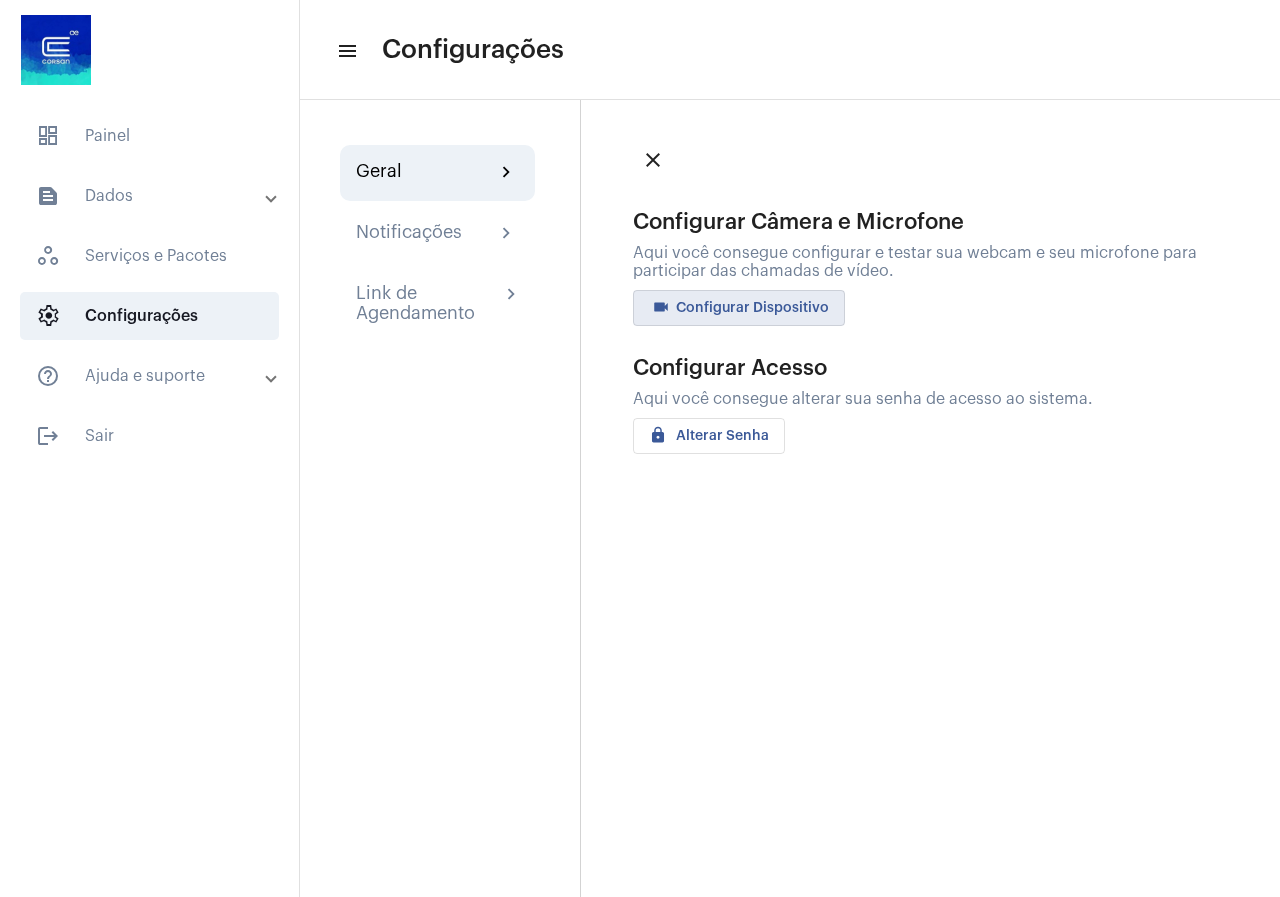 click on "help_outline  Ajuda e suporte" at bounding box center (151, 376) 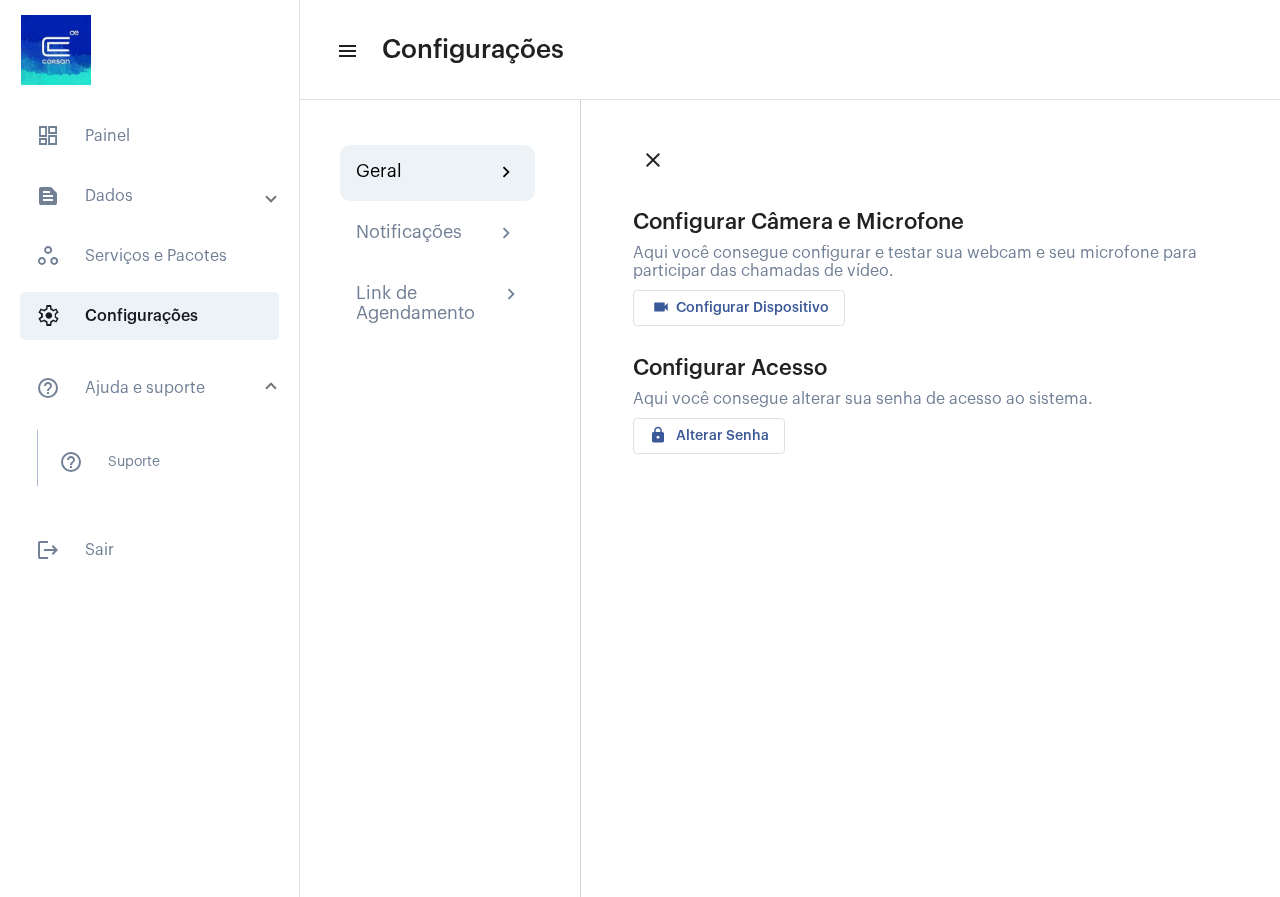 click on "help_outline  Ajuda e suporte" at bounding box center [151, 388] 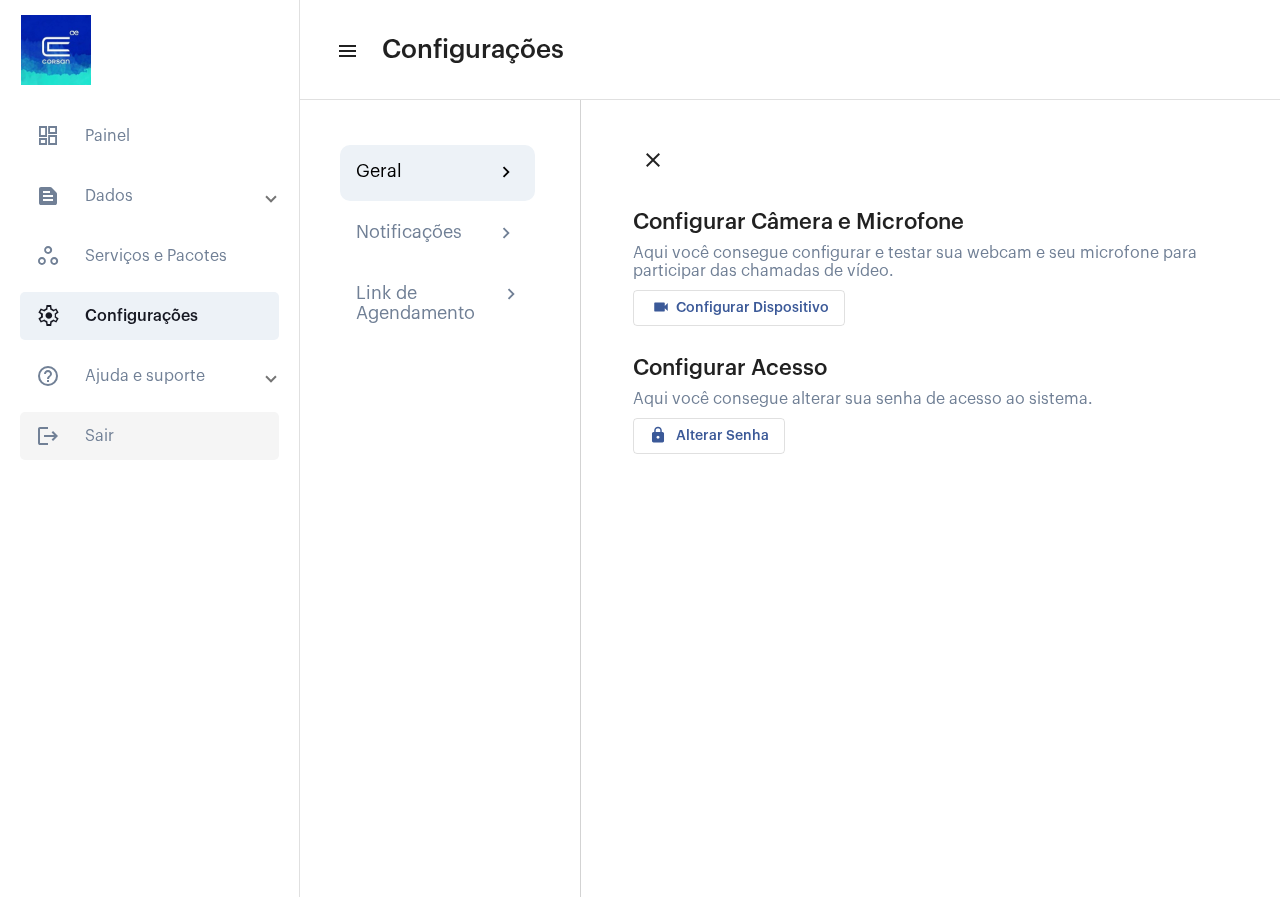 click on "logout  Sair" 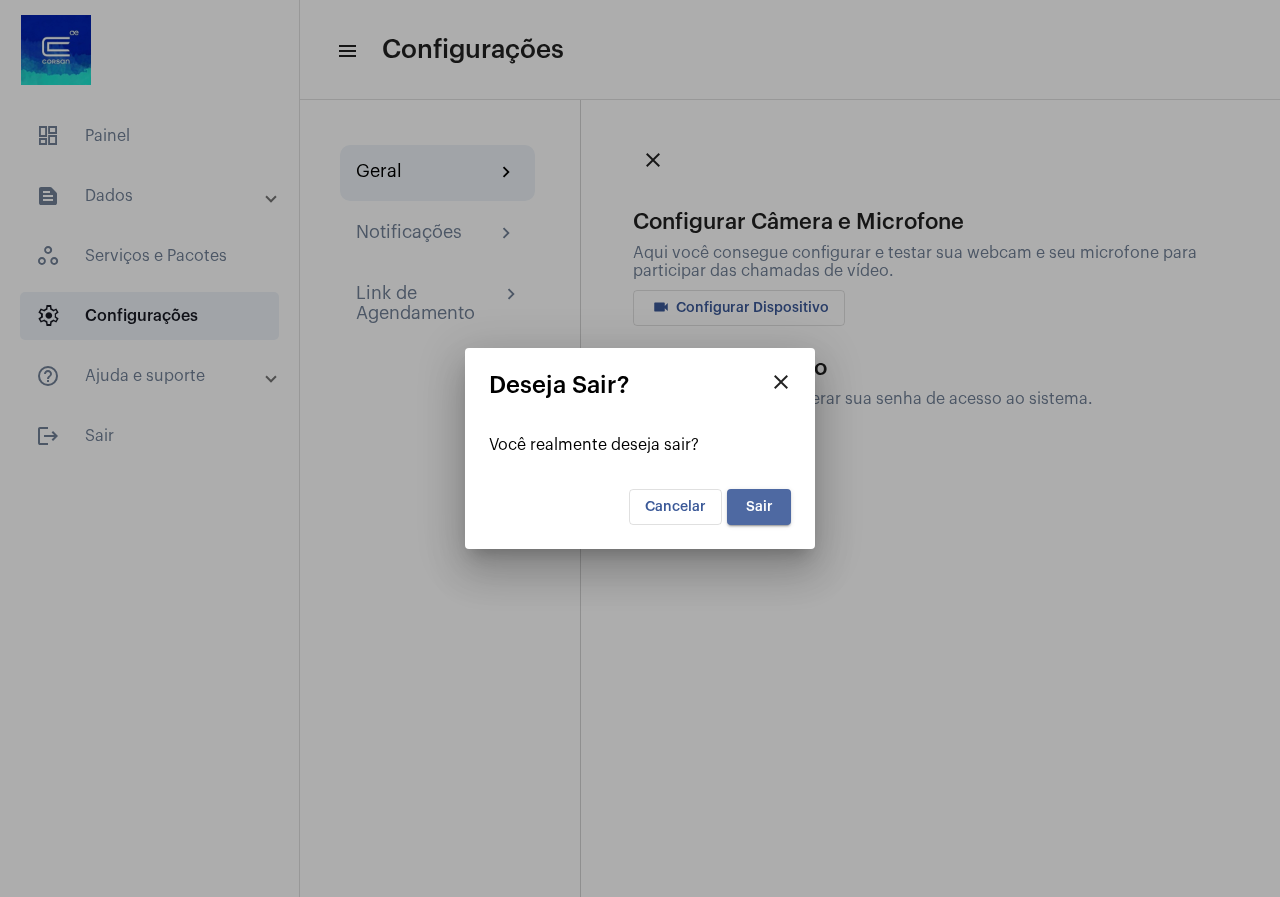 click on "Sair" at bounding box center [759, 507] 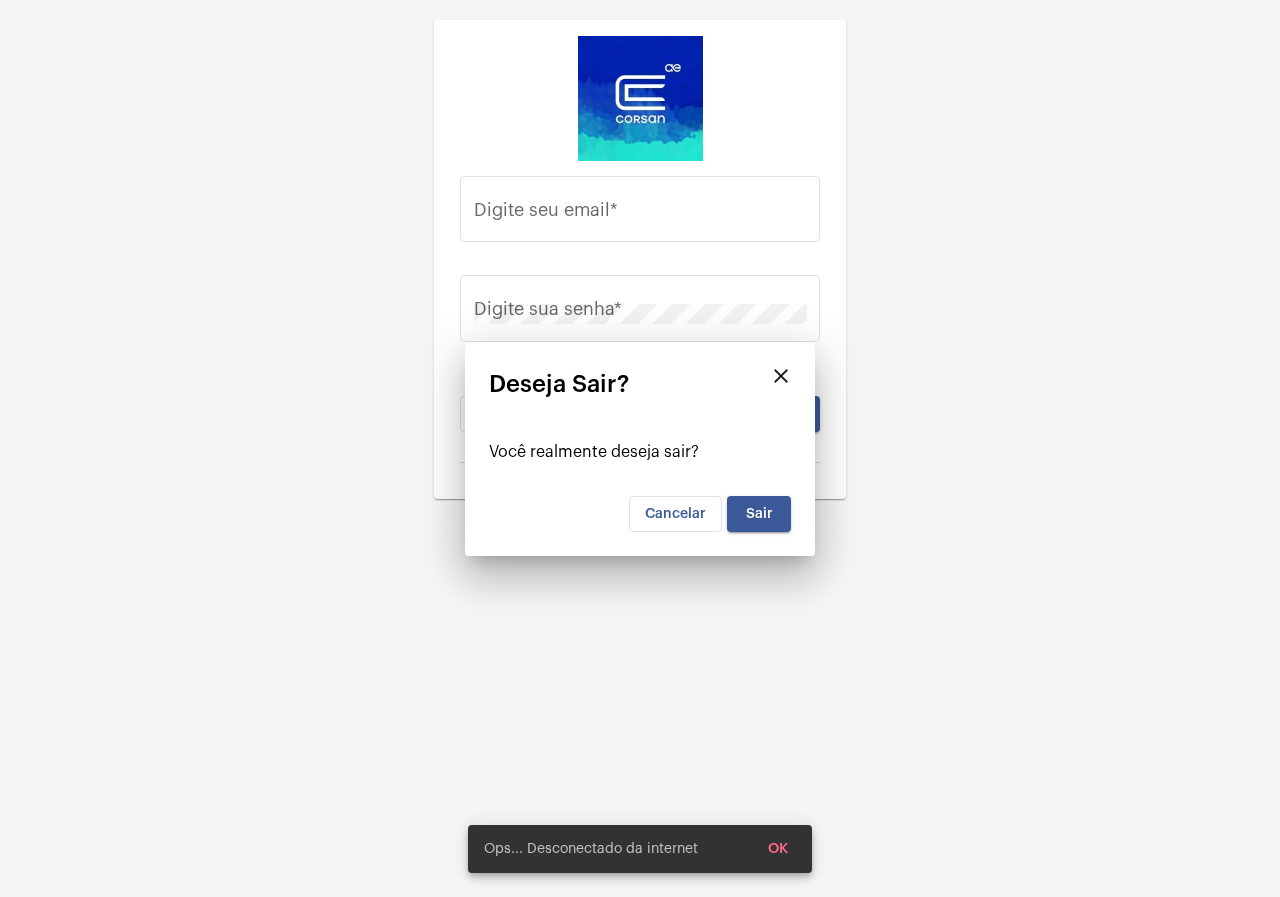 type on "gustavo.alexandre@operacaocorsan.com.br" 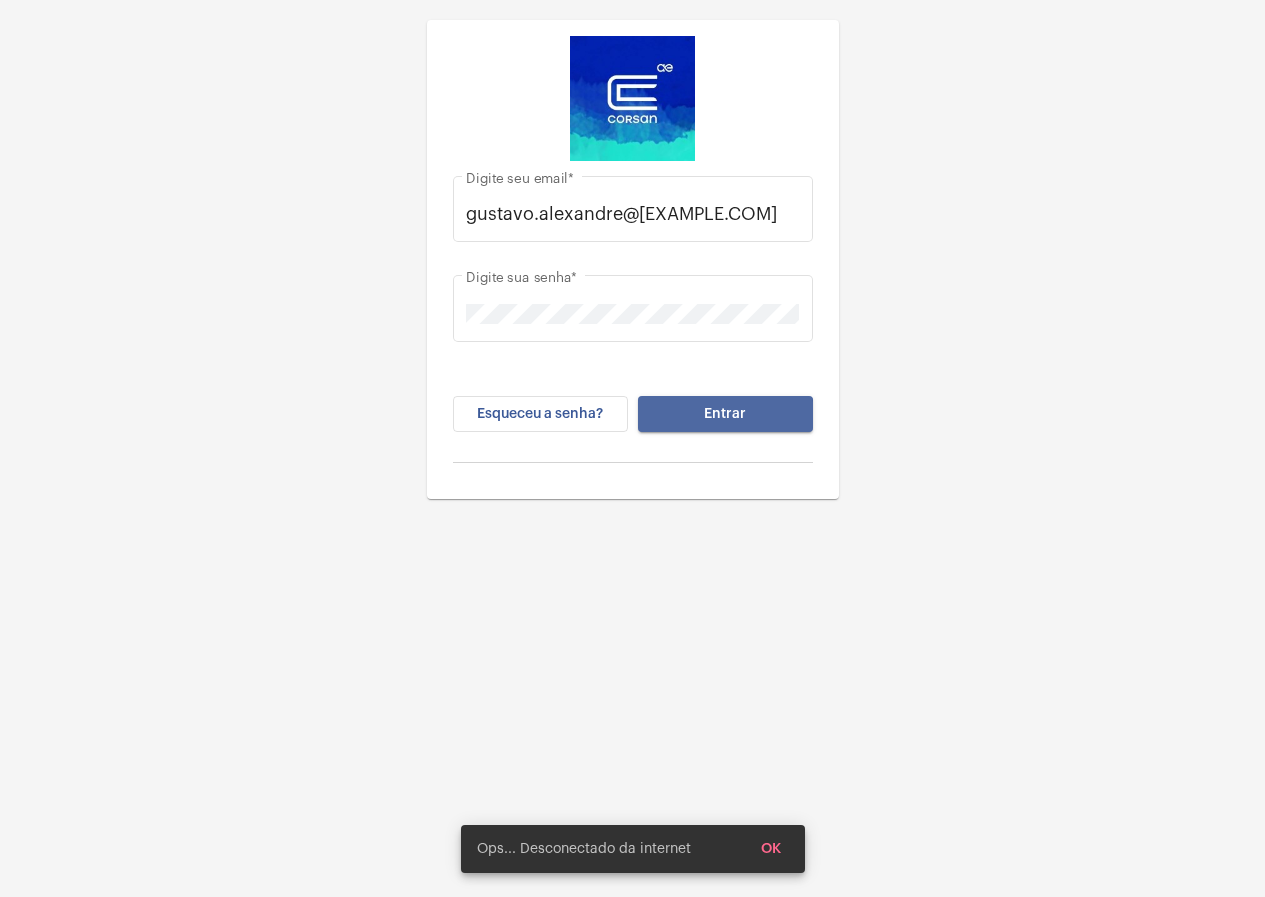 click on "Entrar" 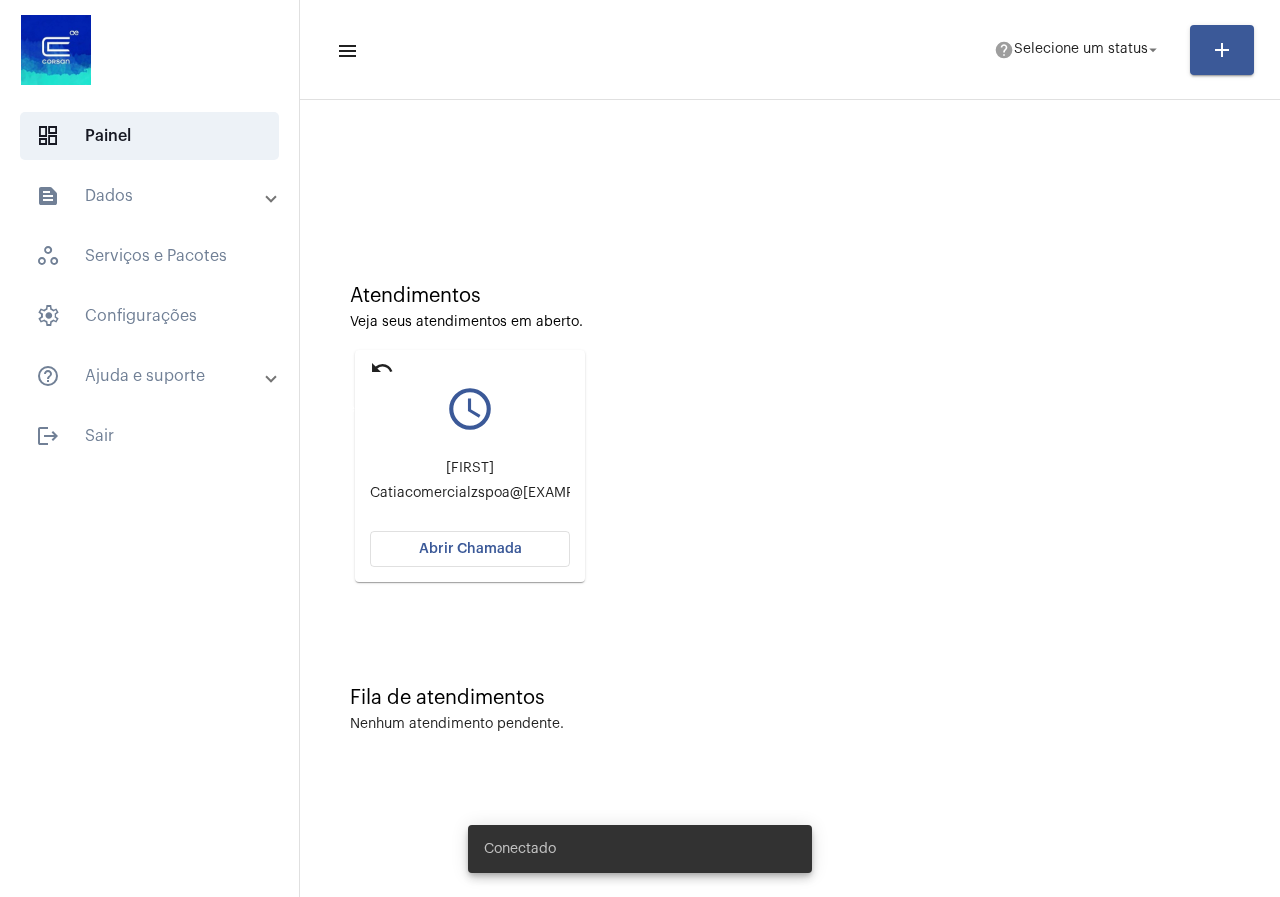 click on "undo" 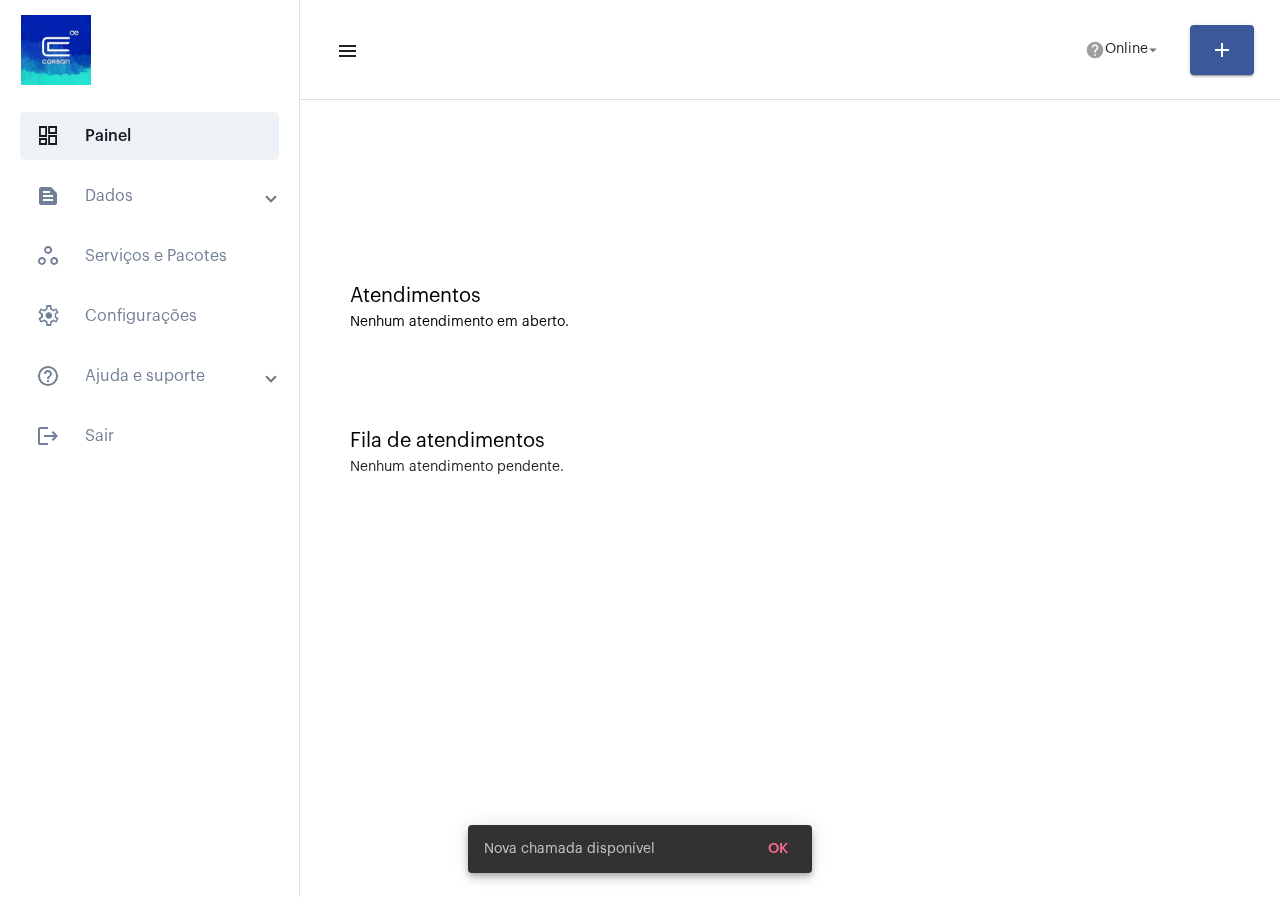 click on "Atendimentos Nenhum atendimento em aberto." 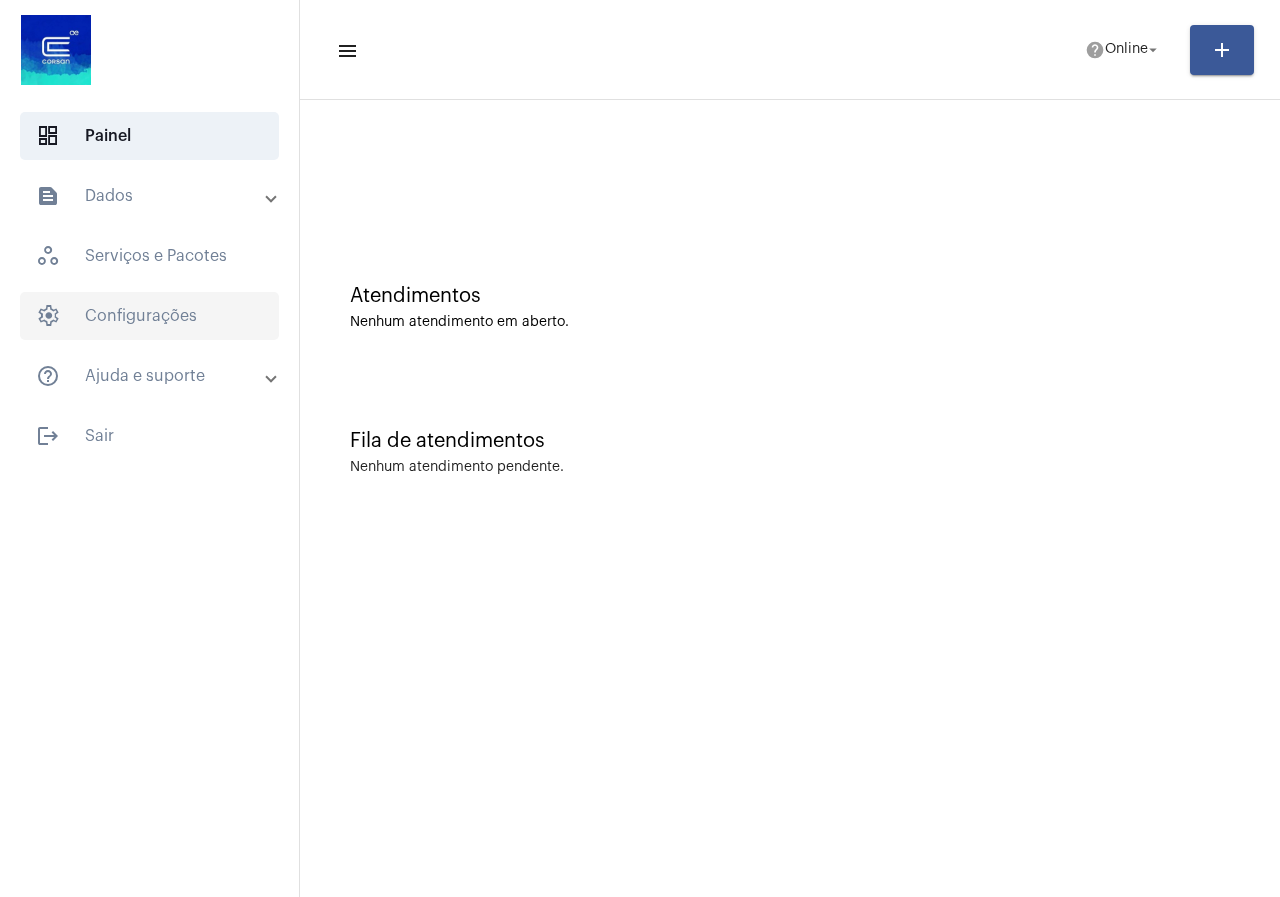 click on "settings   Configurações" 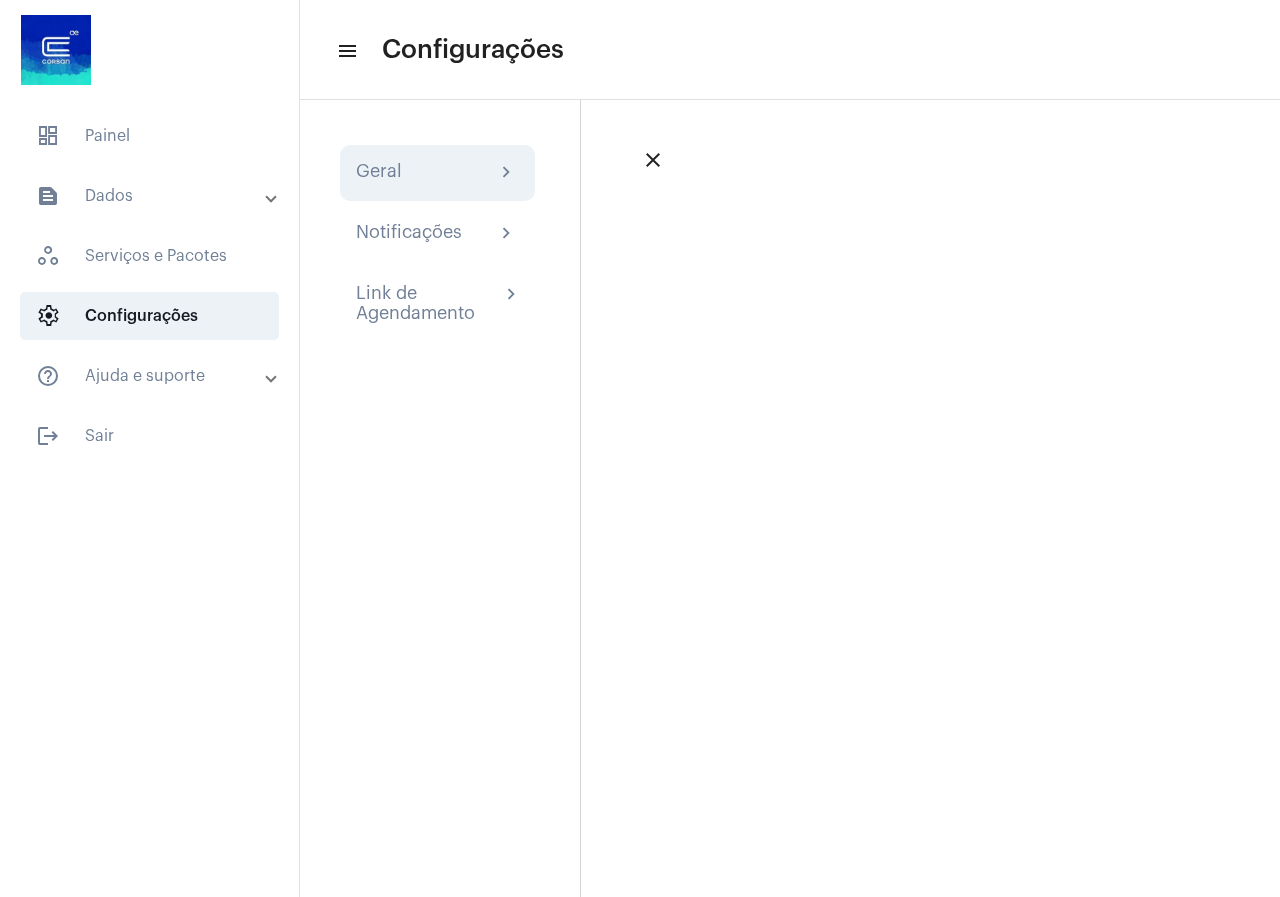 click on "Geral chevron_right" 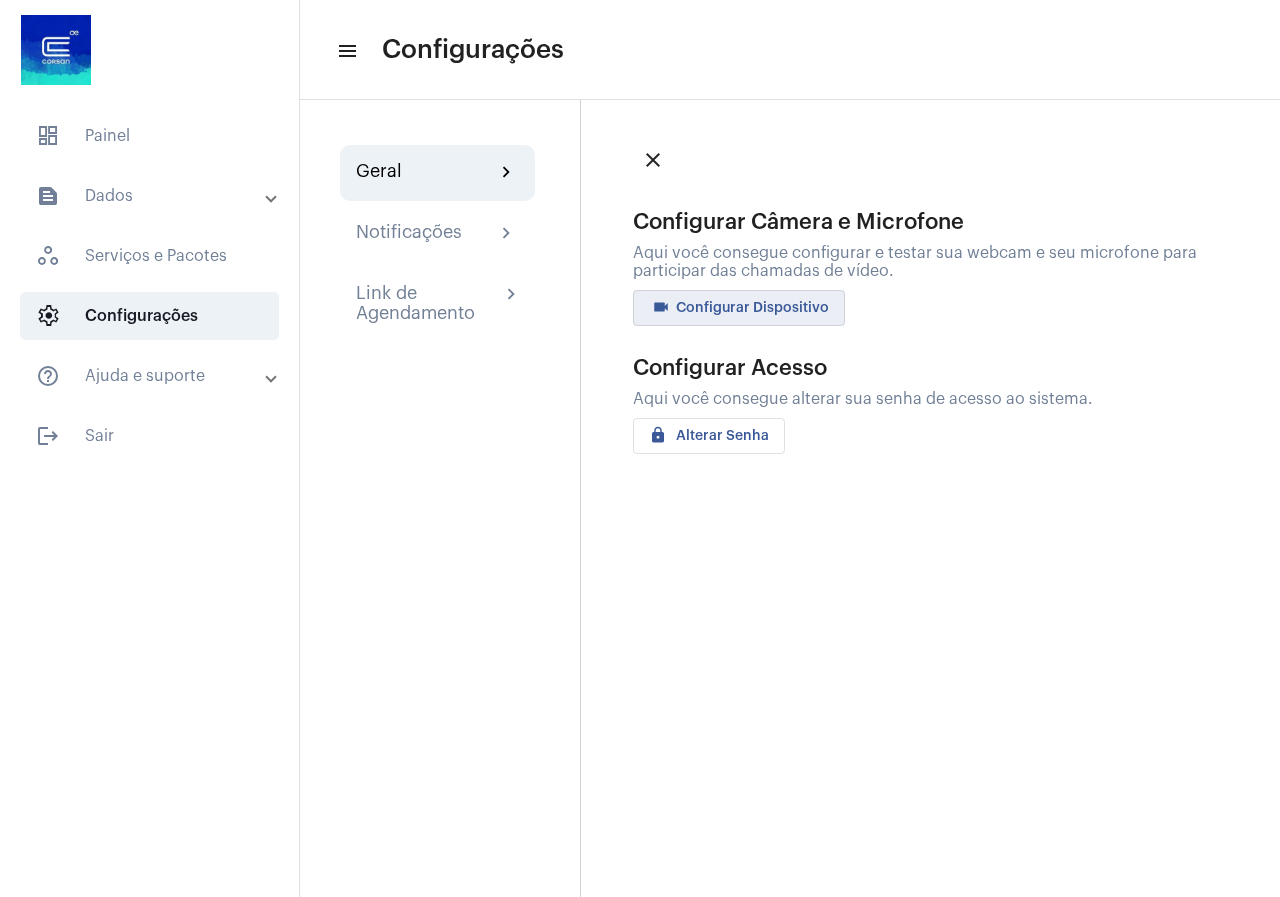 click on "videocam Configurar Dispositivo" 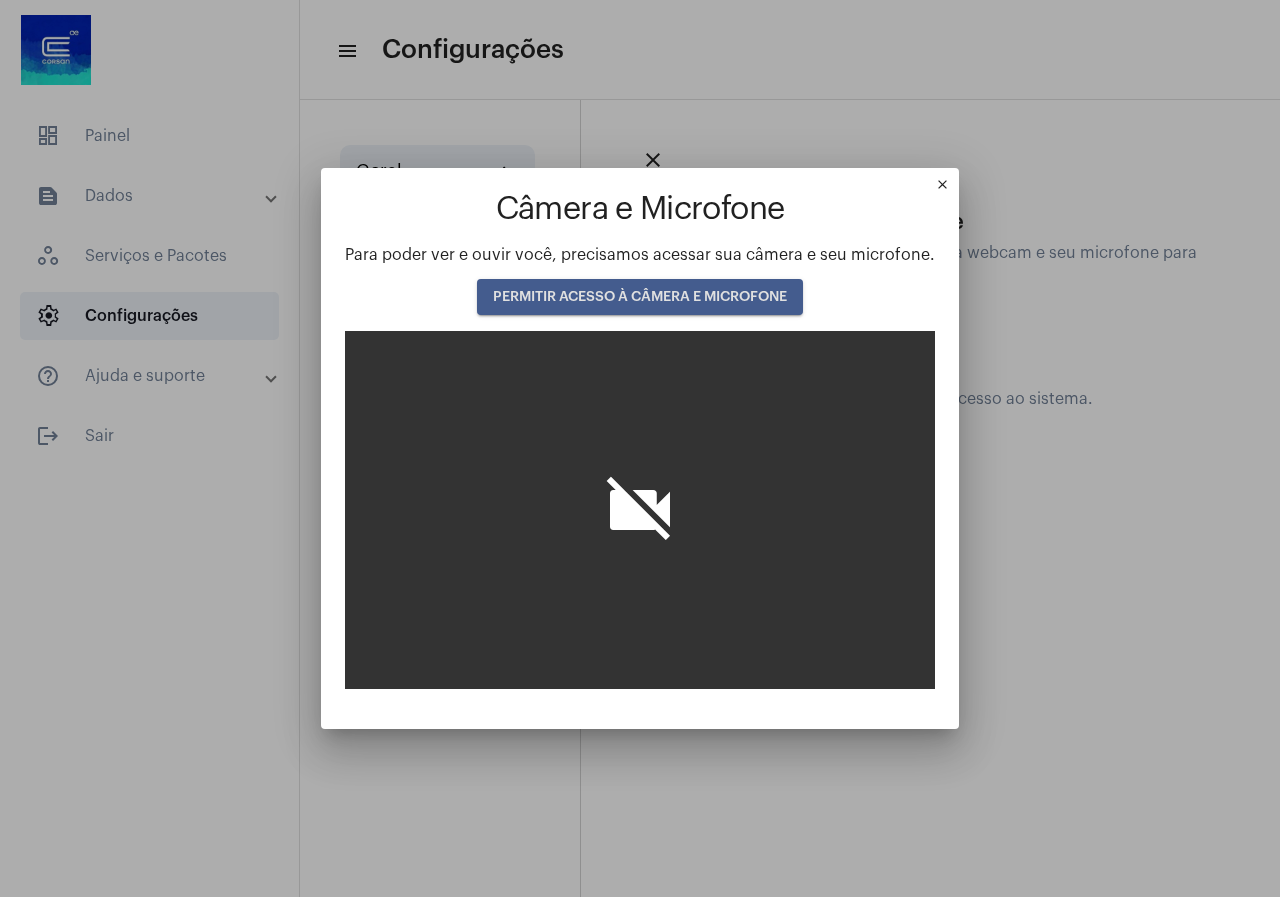 click on "PERMITIR ACESSO À CÂMERA E MICROFONE" at bounding box center [640, 297] 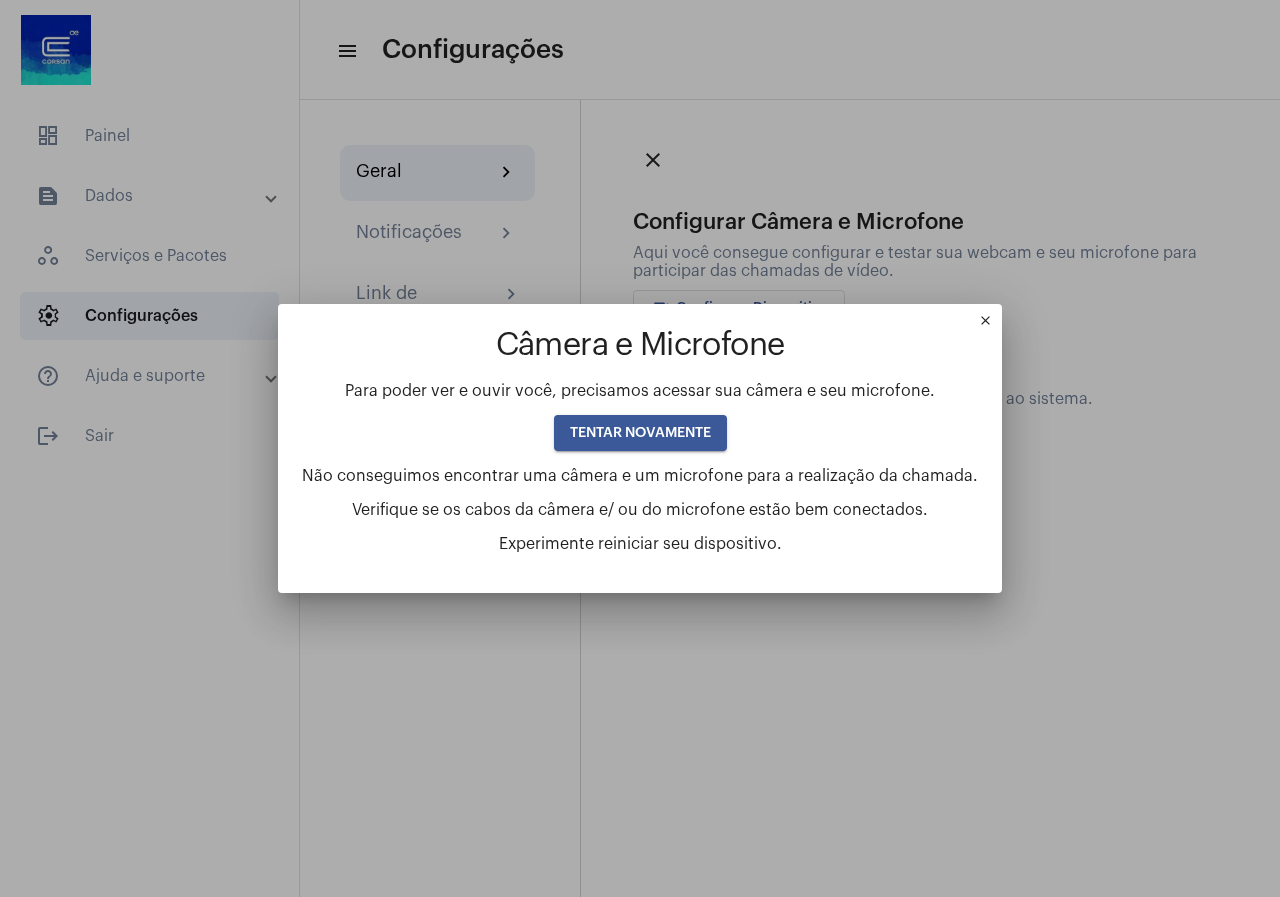 click on "TENTAR NOVAMENTE" at bounding box center [640, 433] 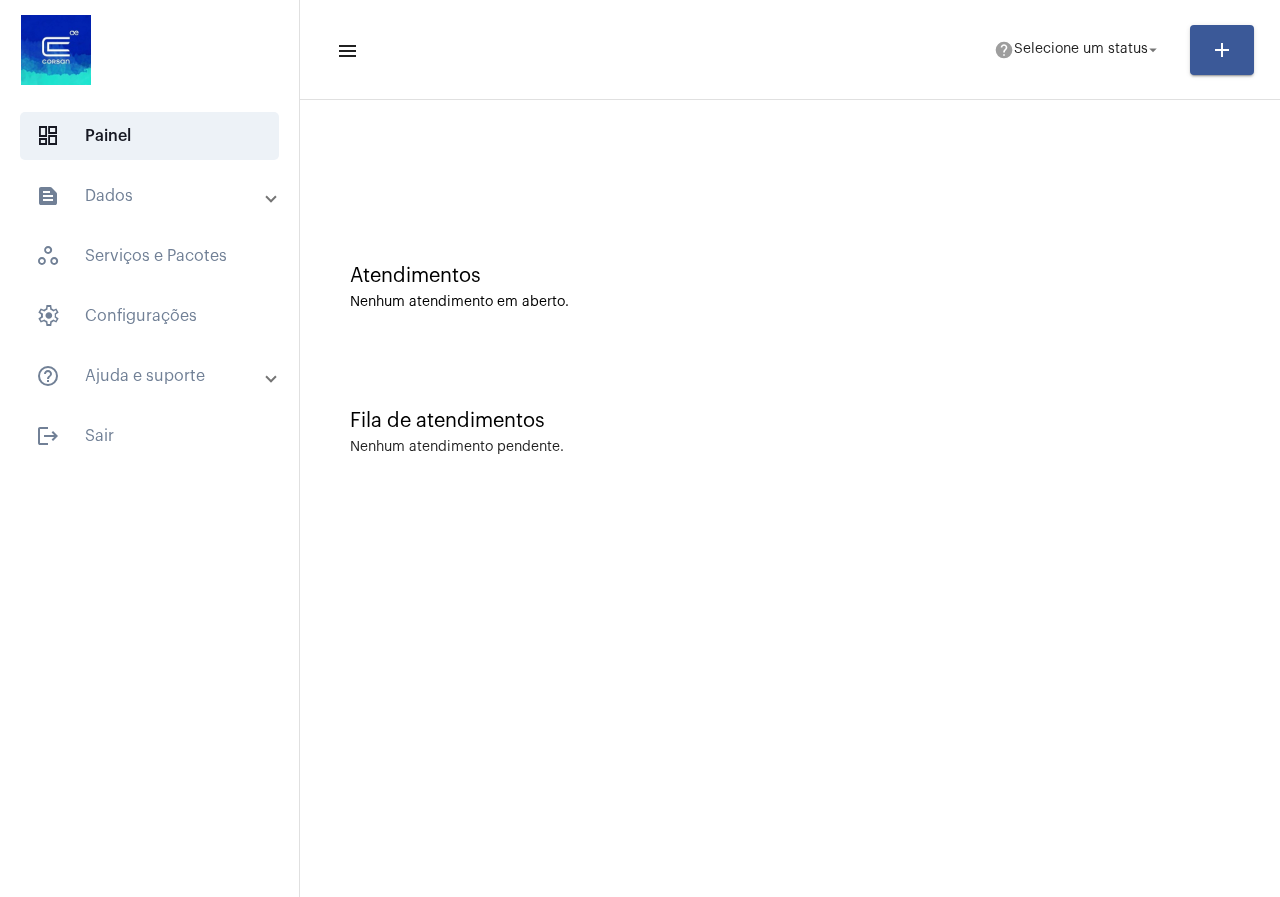 scroll, scrollTop: 0, scrollLeft: 0, axis: both 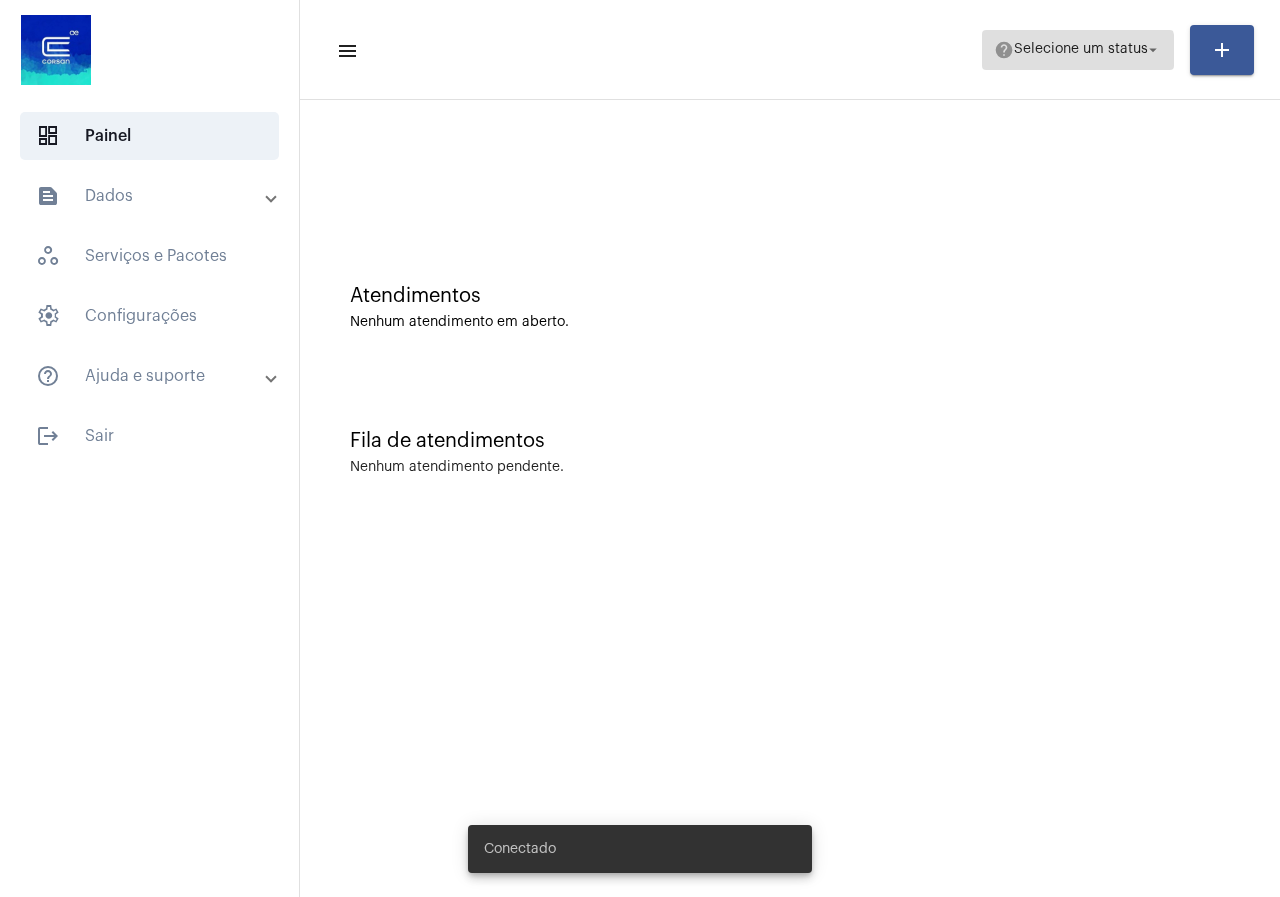 click on "Selecione um status" 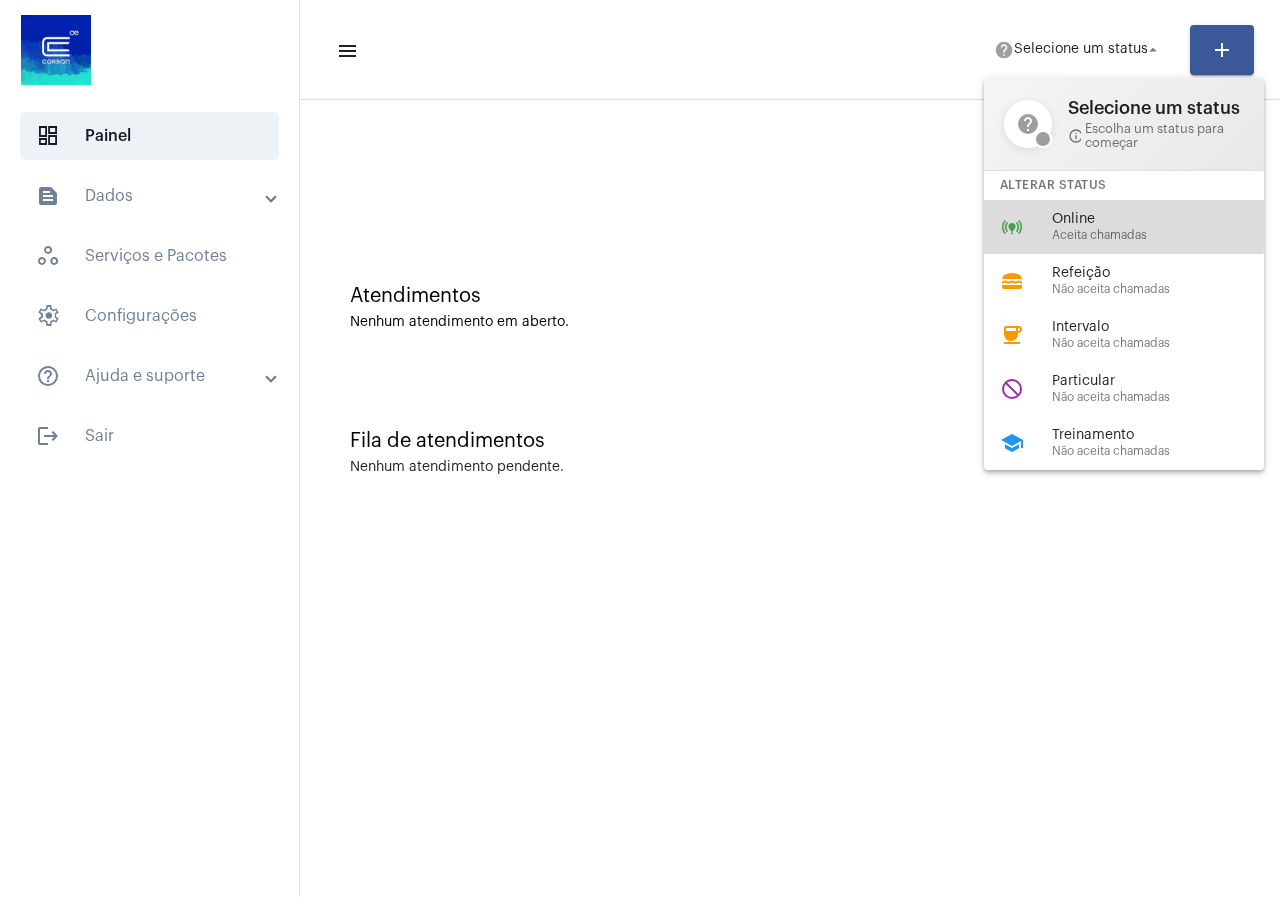 click on "Online" at bounding box center [1166, 219] 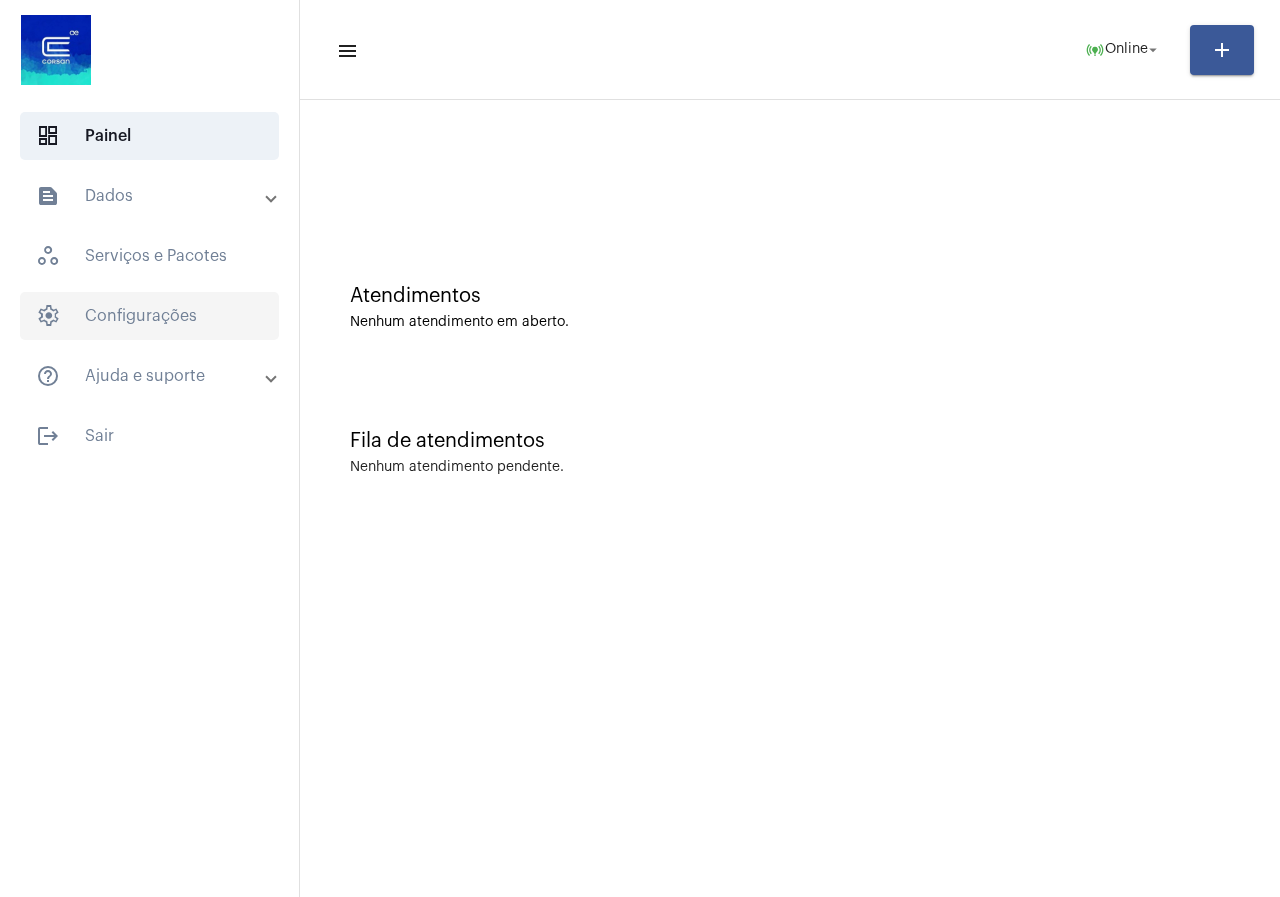 click on "settings   Configurações" 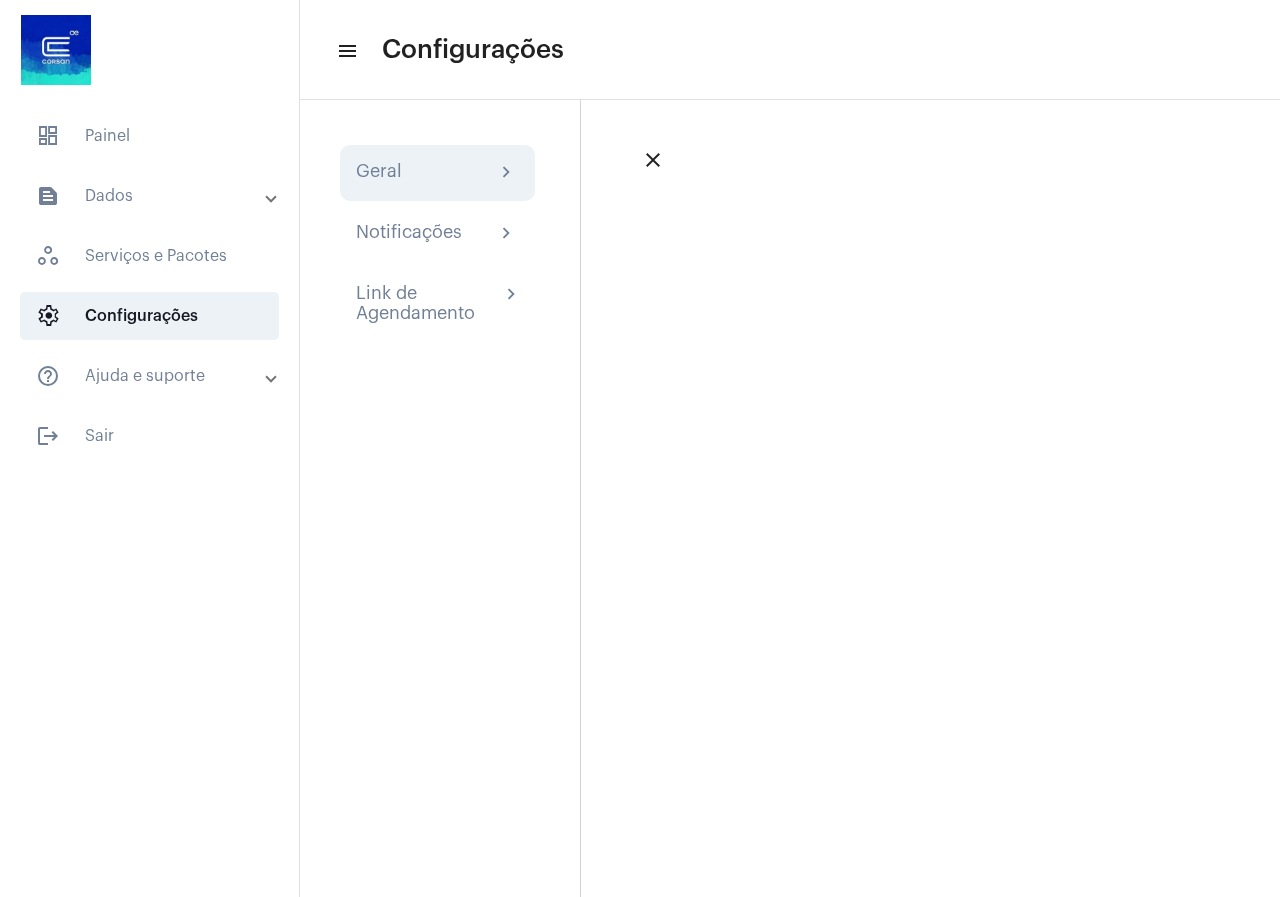 click on "Geral chevron_right" 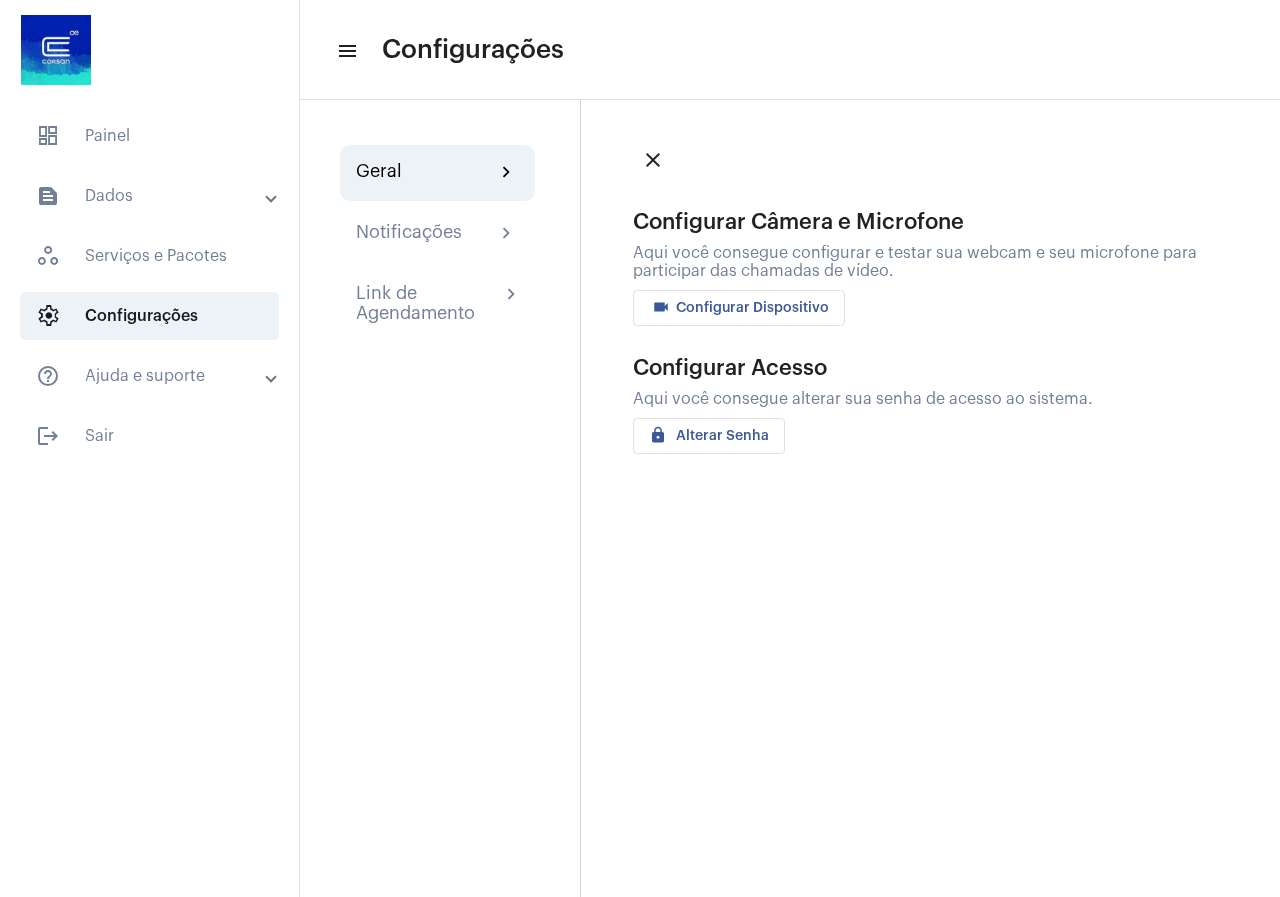 click on "videocam" 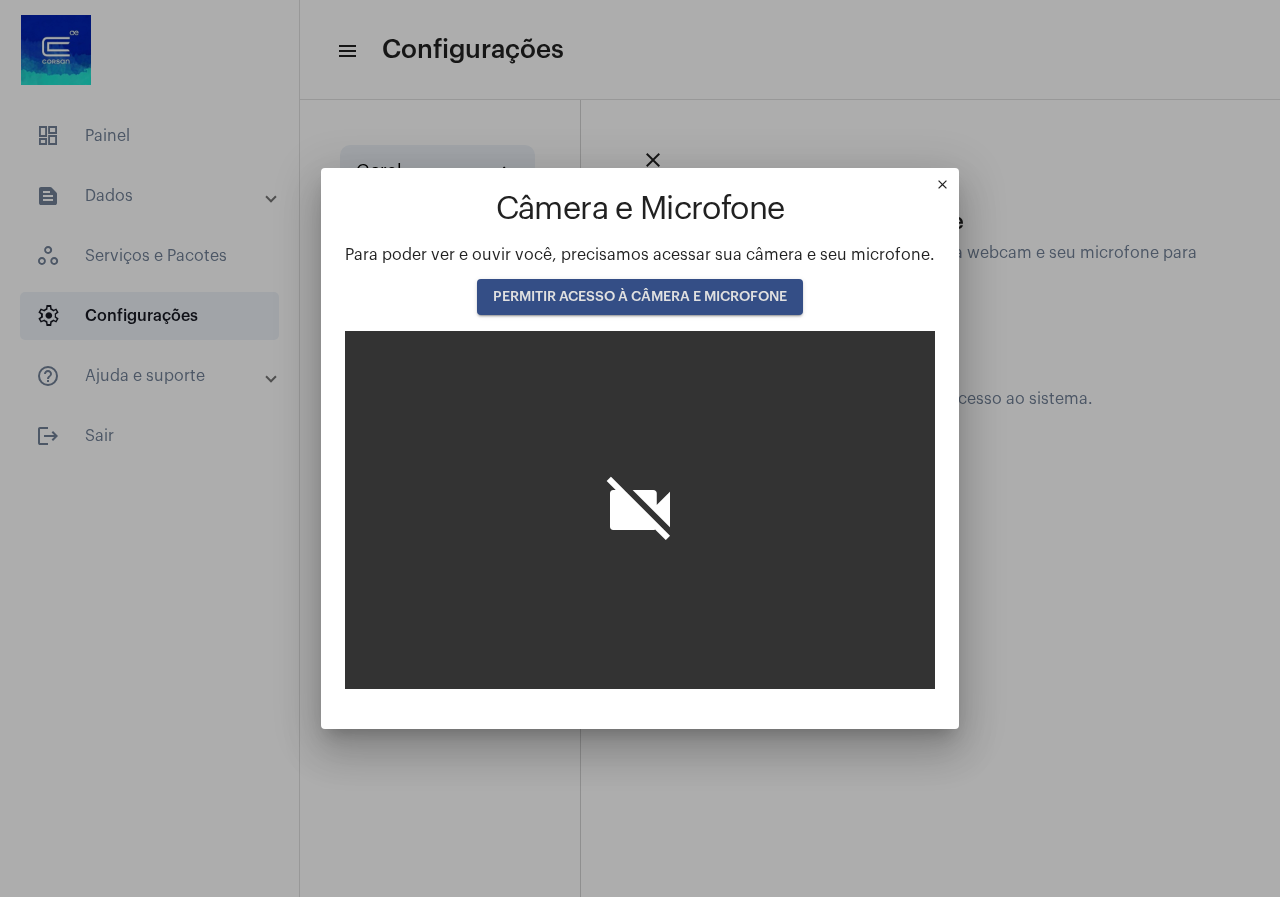 click on "PERMITIR ACESSO À CÂMERA E MICROFONE" at bounding box center (640, 297) 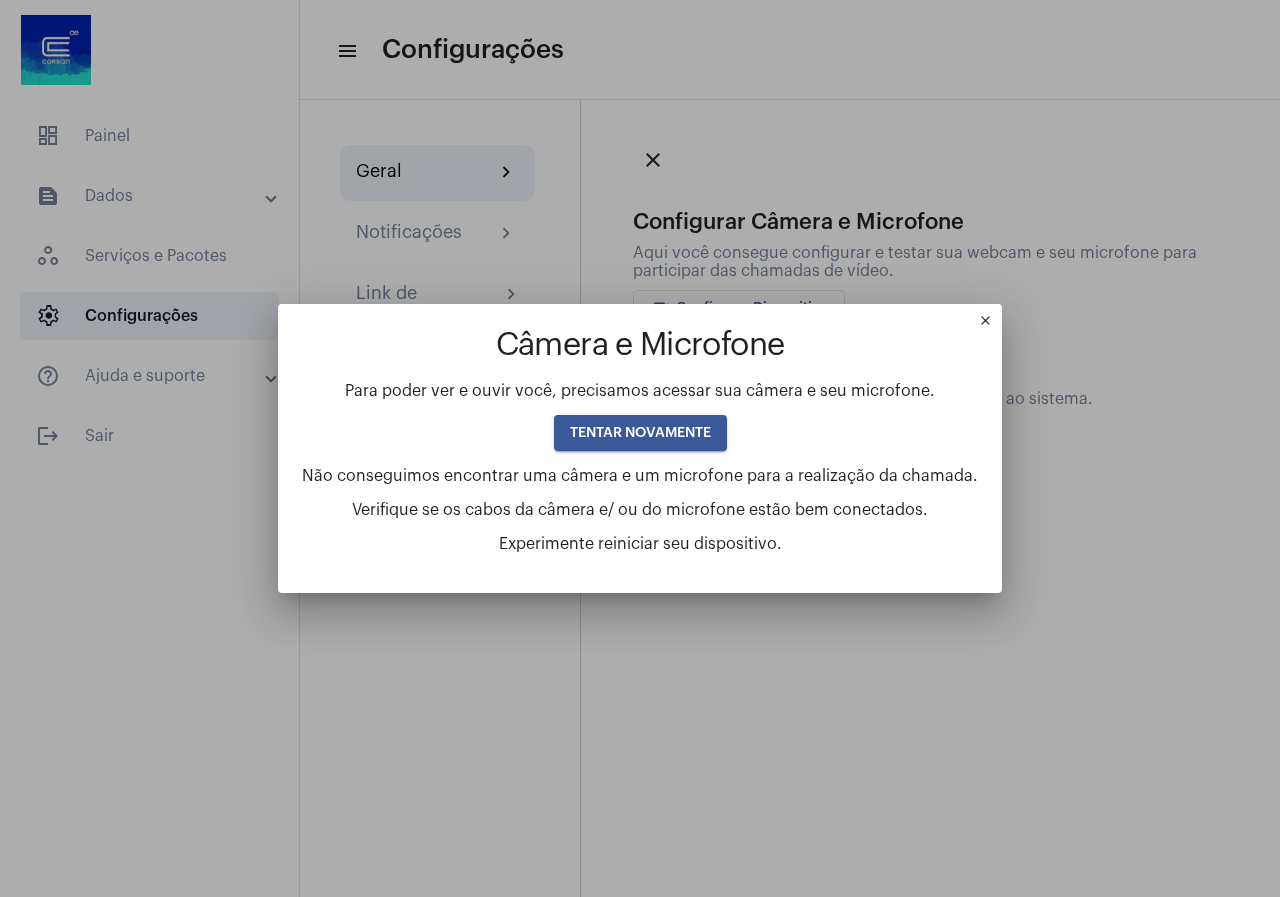 click on "TENTAR NOVAMENTE" at bounding box center [640, 433] 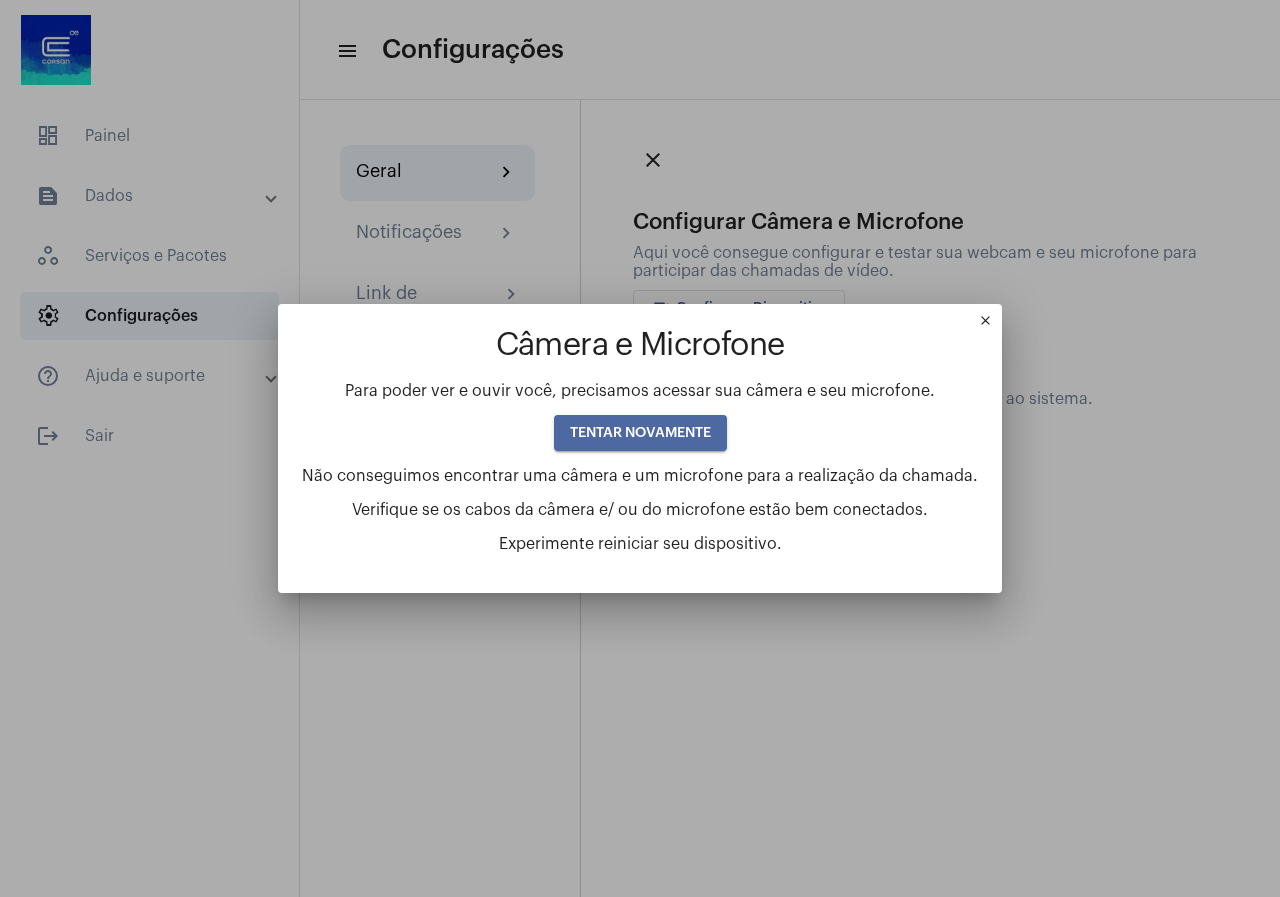 click on "TENTAR NOVAMENTE" at bounding box center [640, 433] 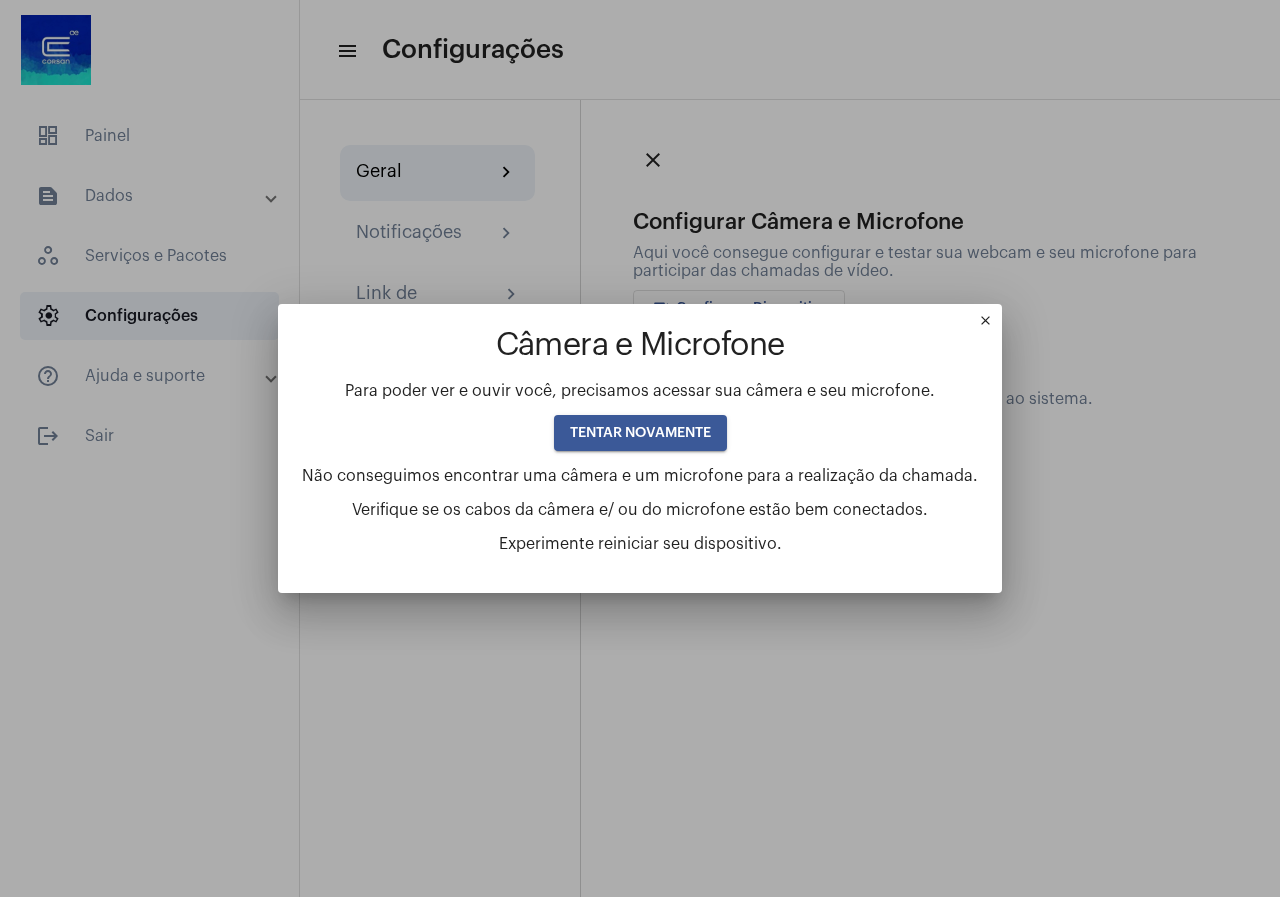 click on "close" at bounding box center (990, 325) 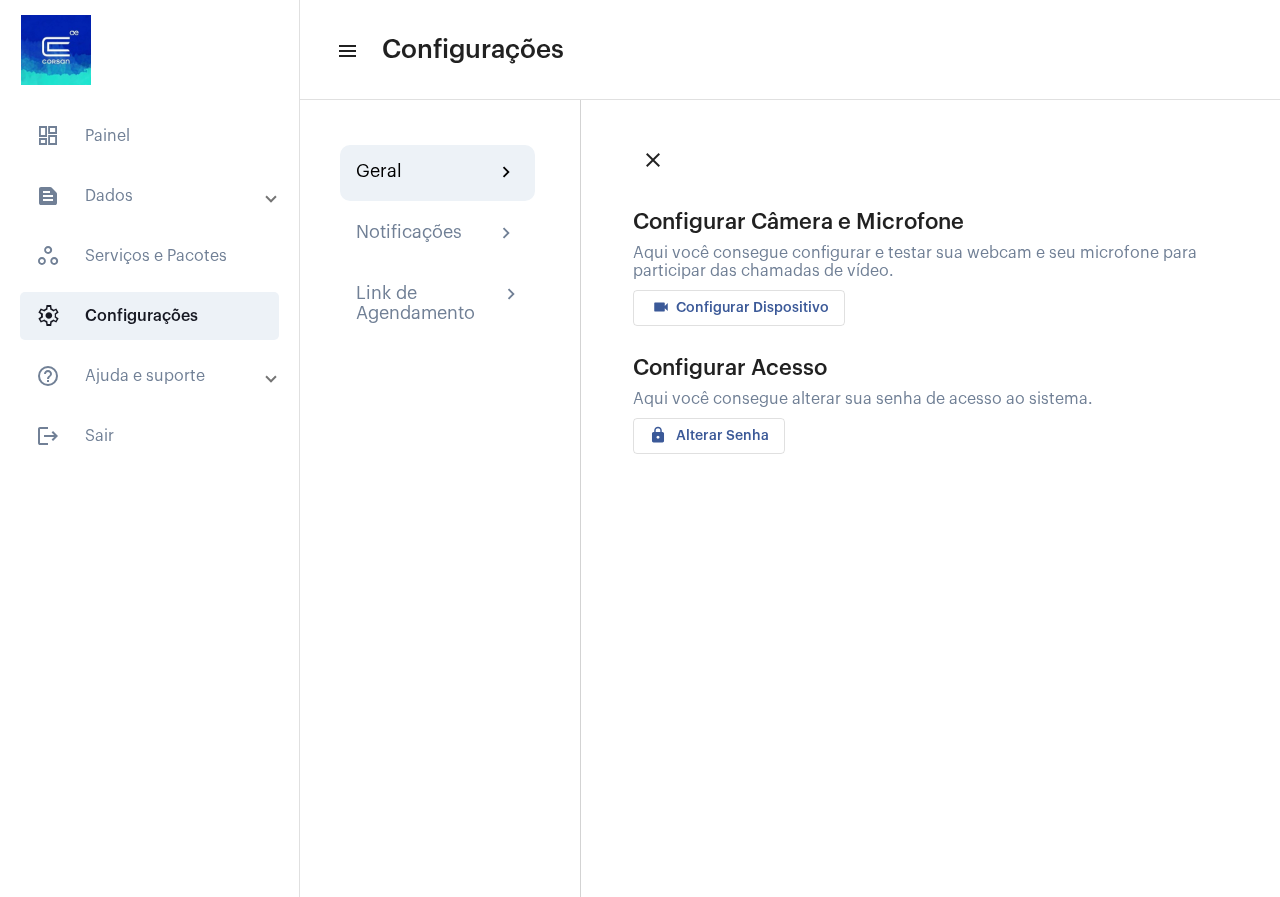 click on "videocam Configurar Dispositivo" 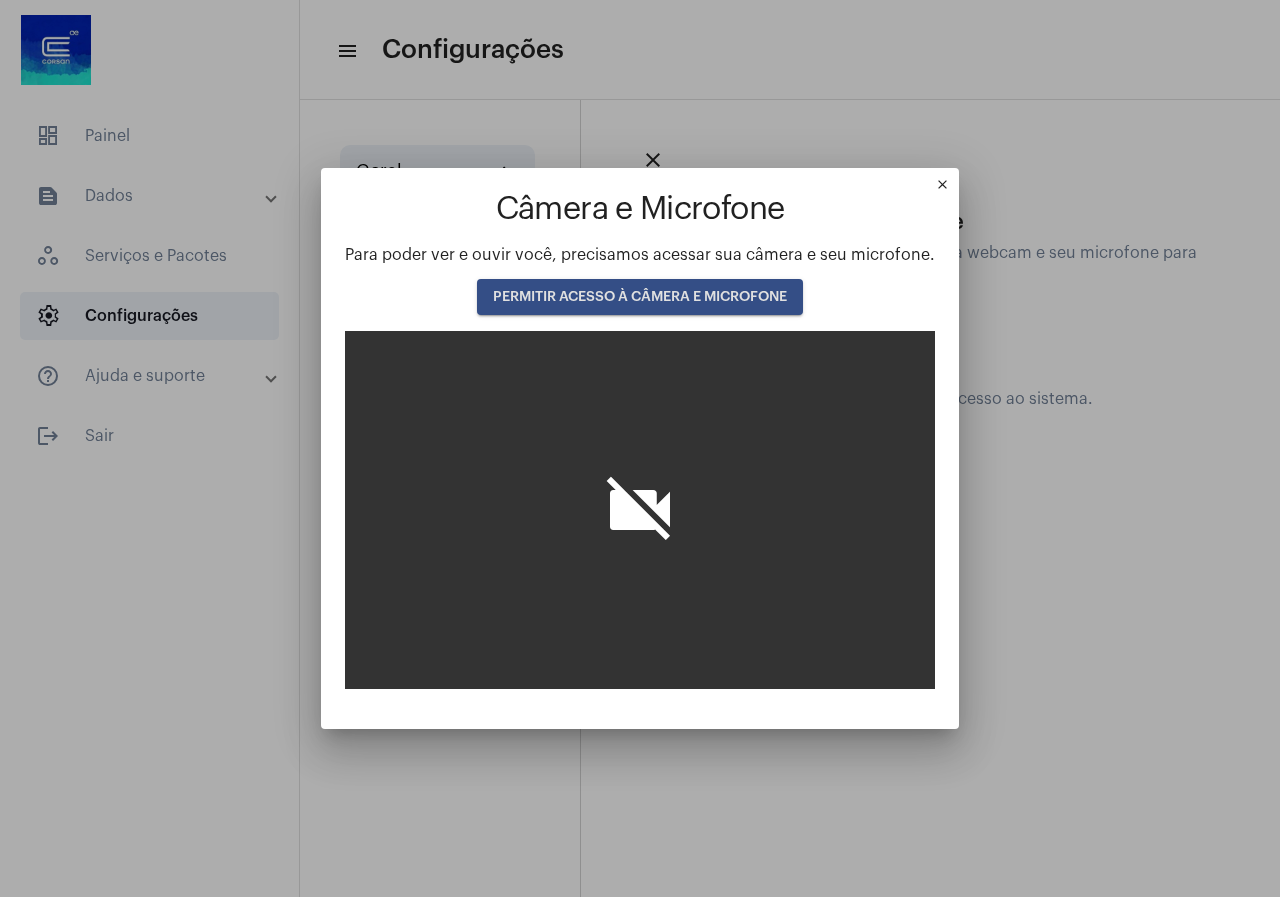 click on "PERMITIR ACESSO À CÂMERA E MICROFONE" at bounding box center [640, 297] 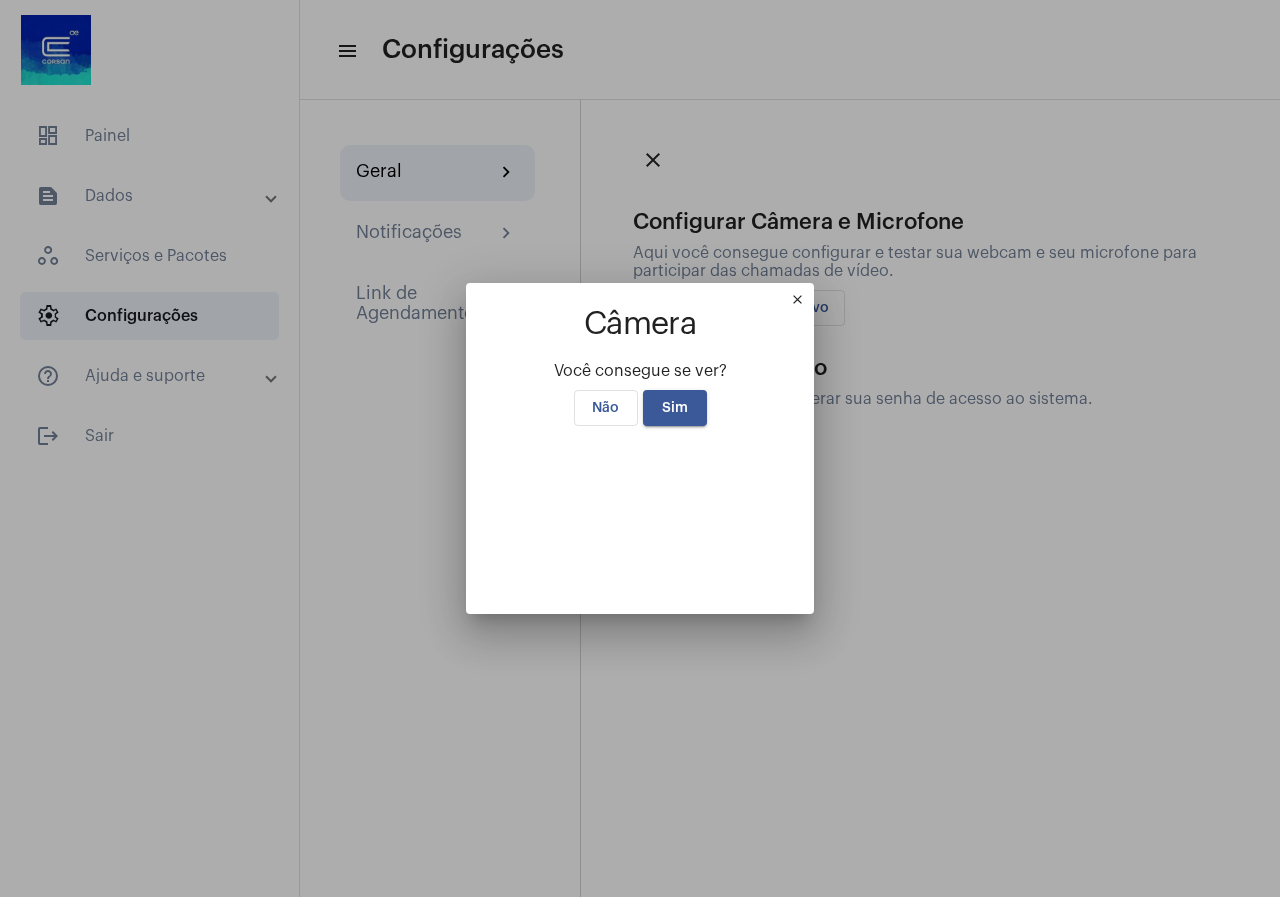 click on "close" at bounding box center (802, 304) 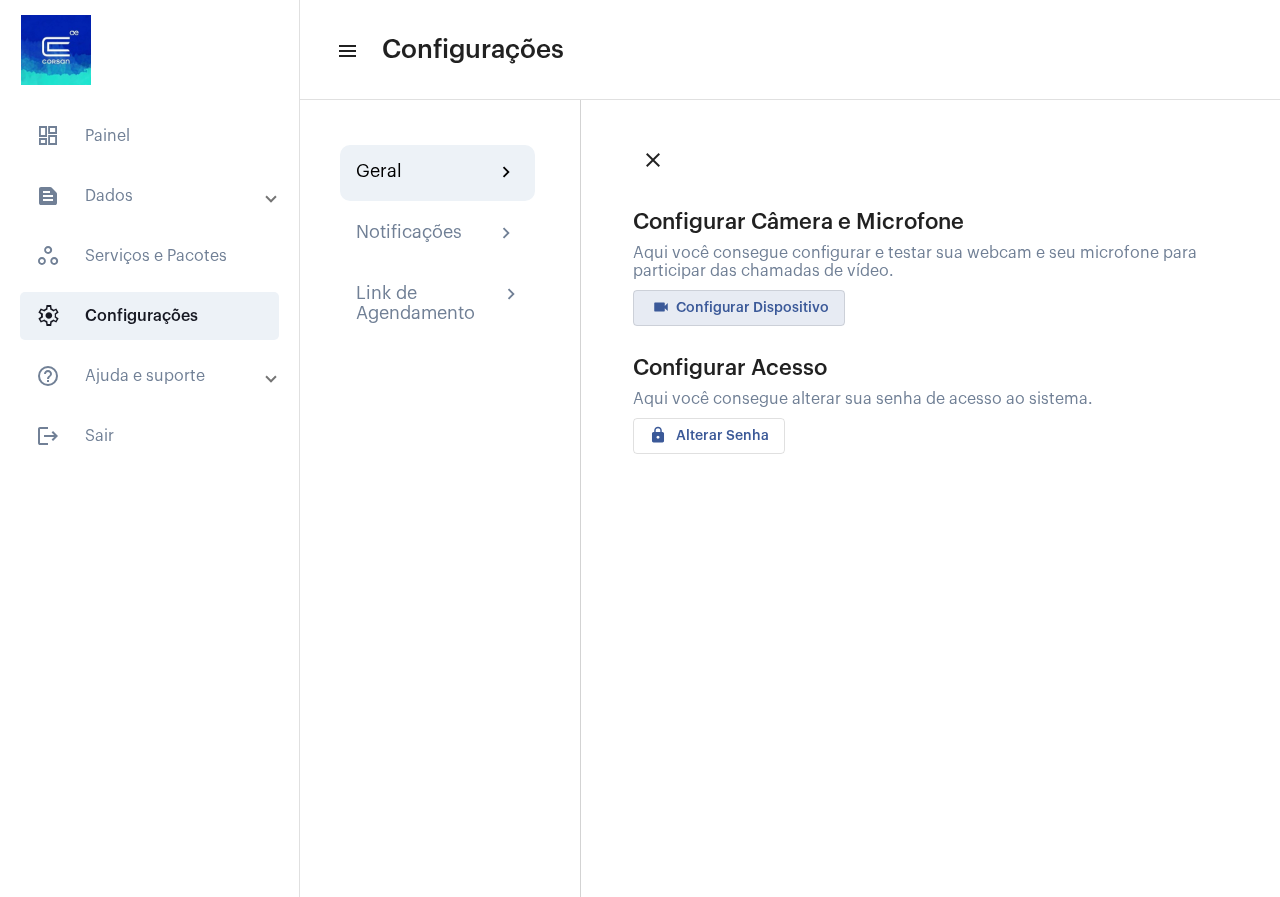 click on "close" 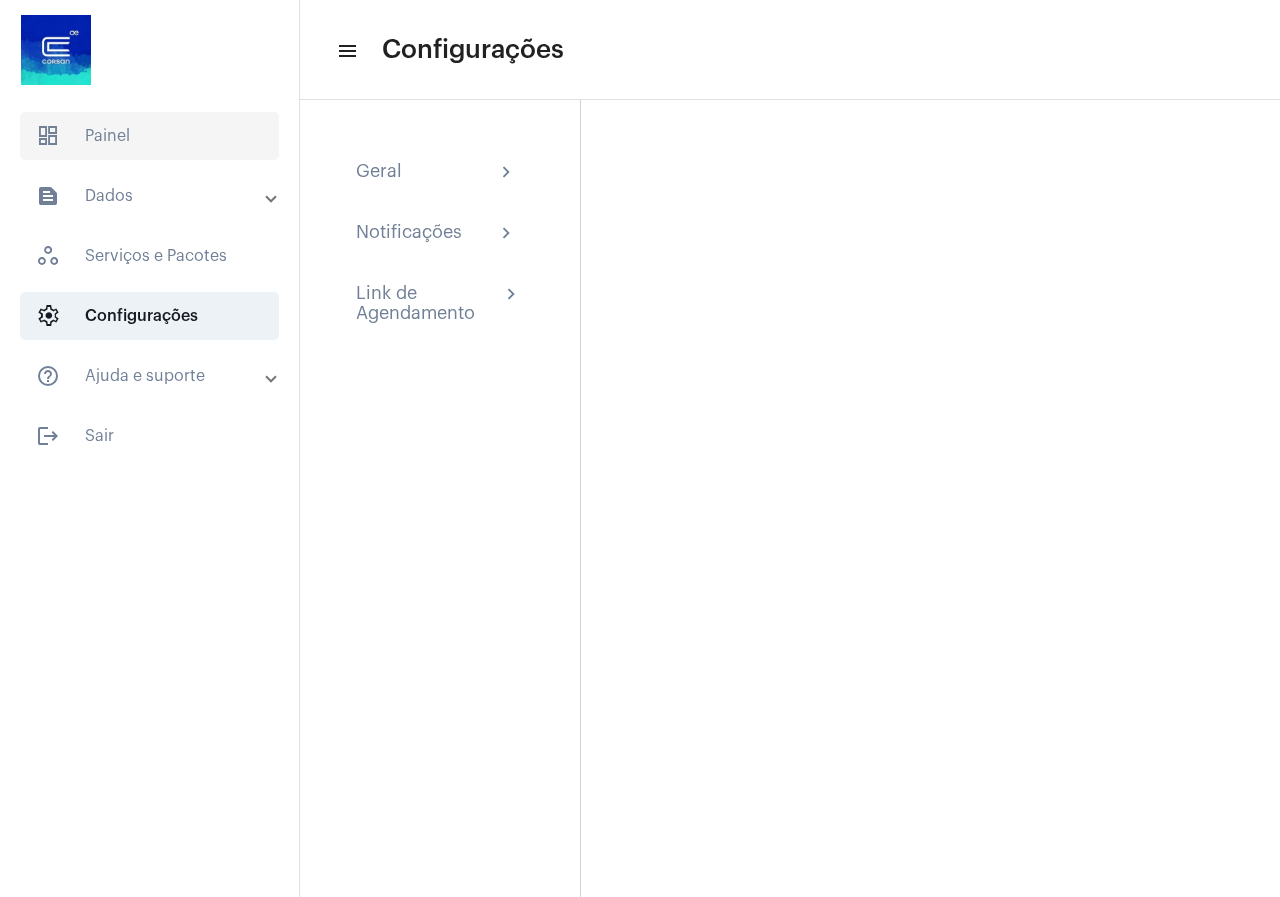 click on "dashboard   Painel" 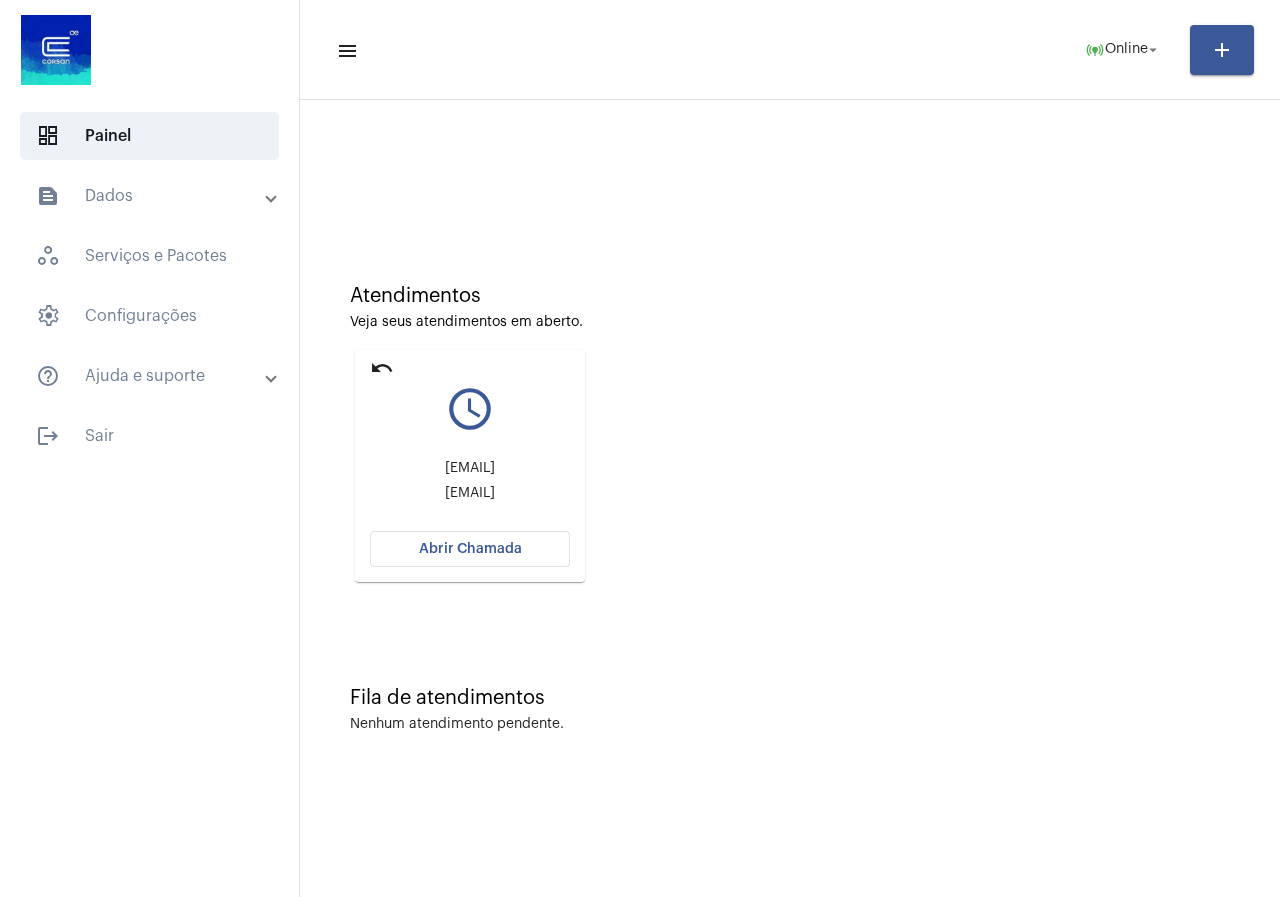 drag, startPoint x: 382, startPoint y: 373, endPoint x: 382, endPoint y: 182, distance: 191 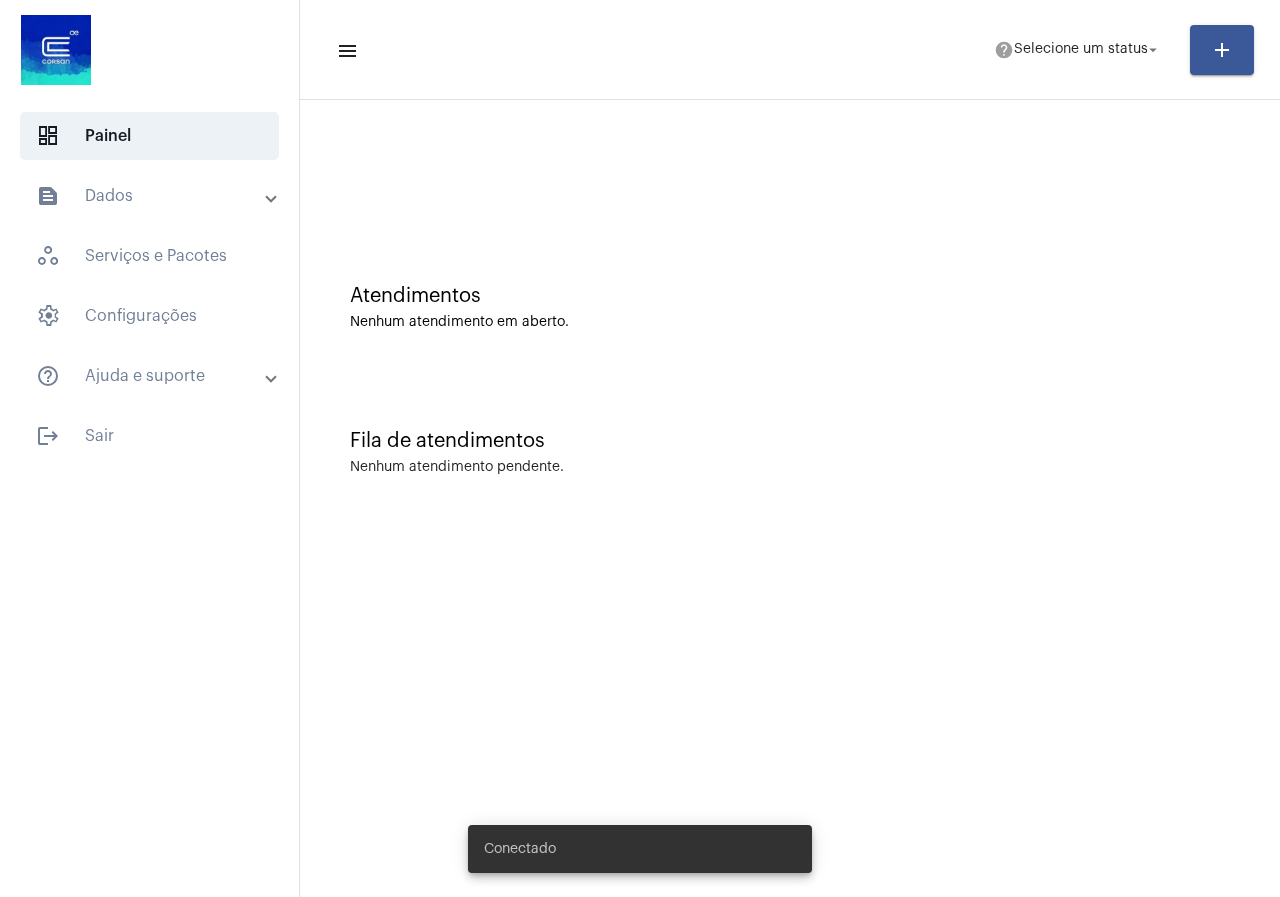 scroll, scrollTop: 0, scrollLeft: 0, axis: both 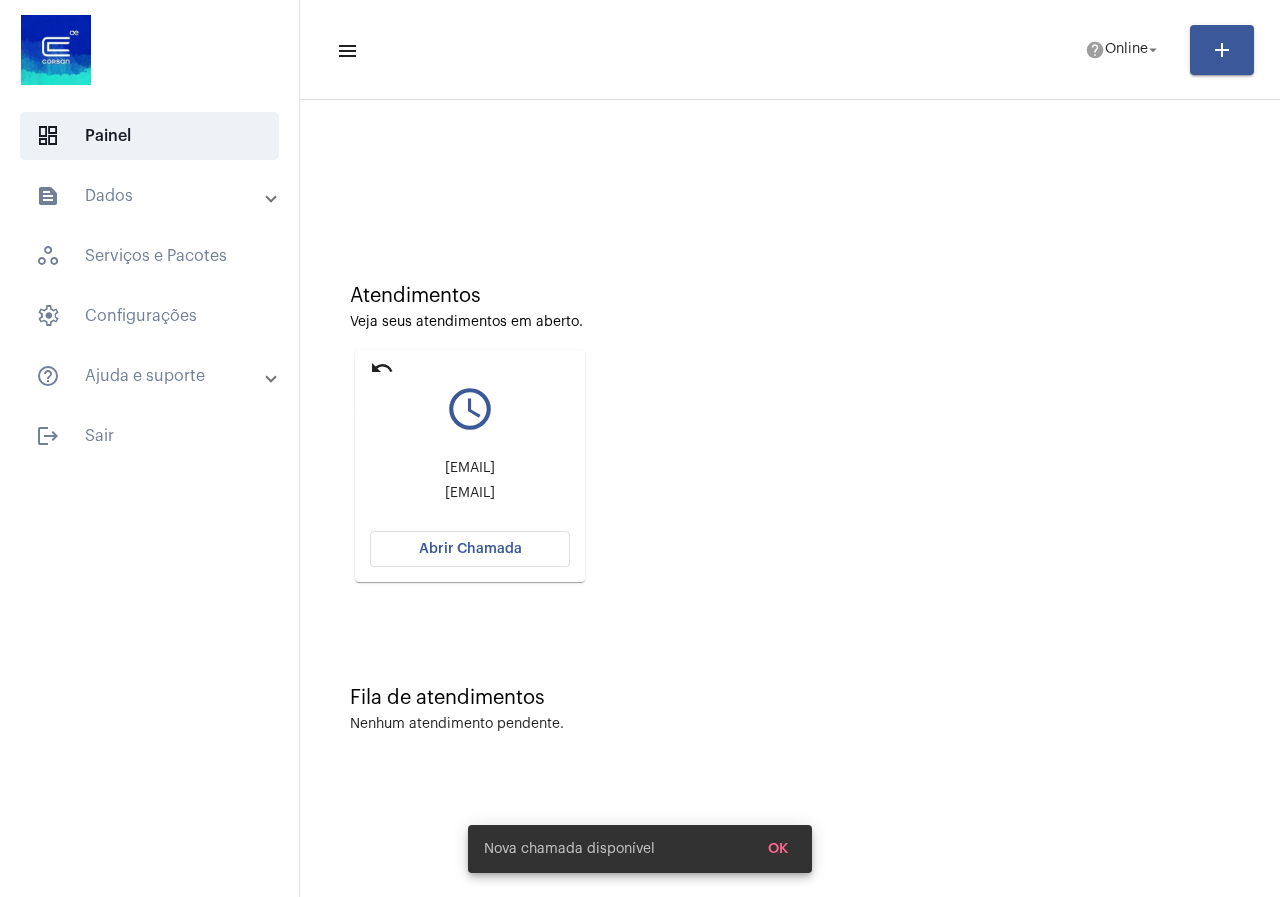 click on "undo" 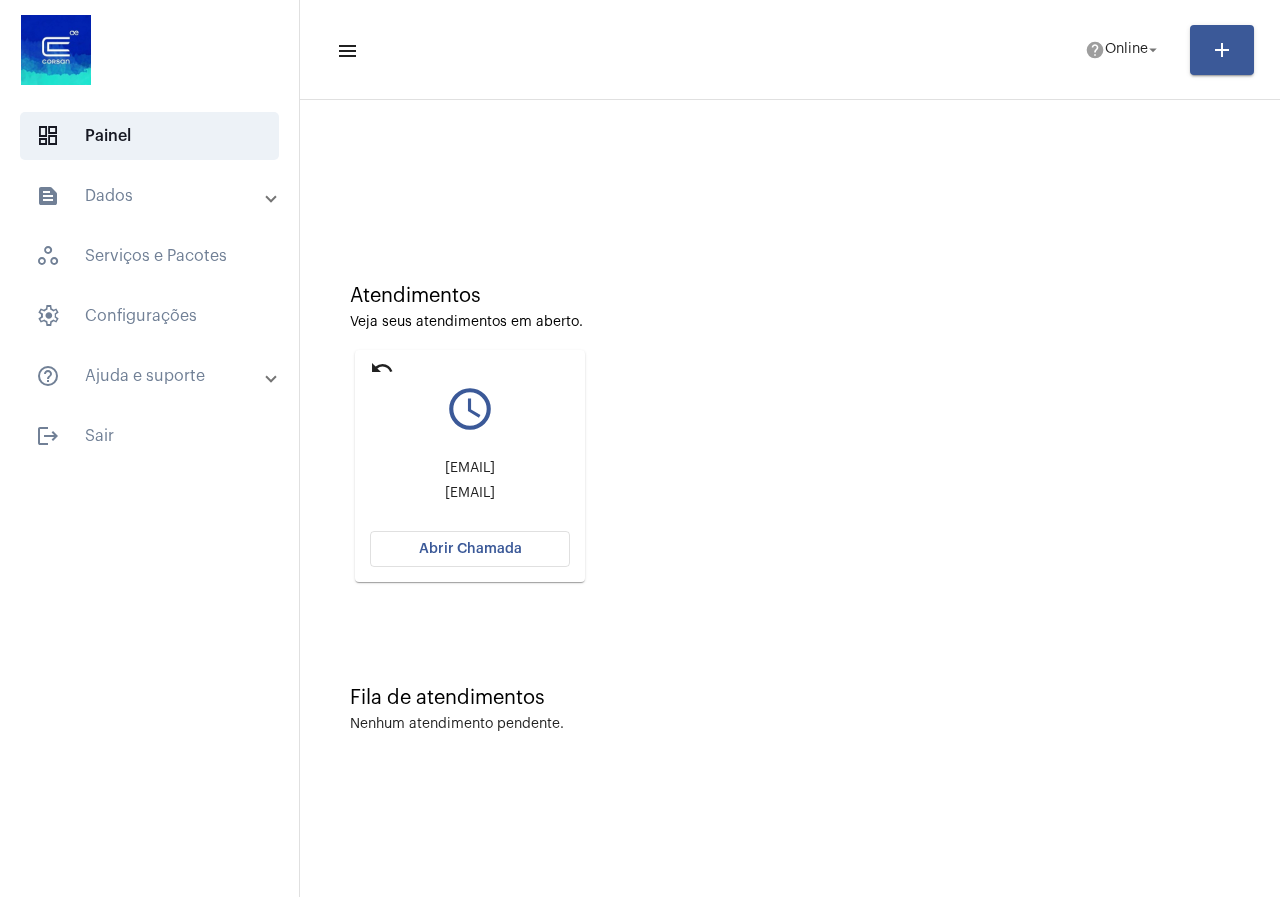 click on "Abrir Chamada" 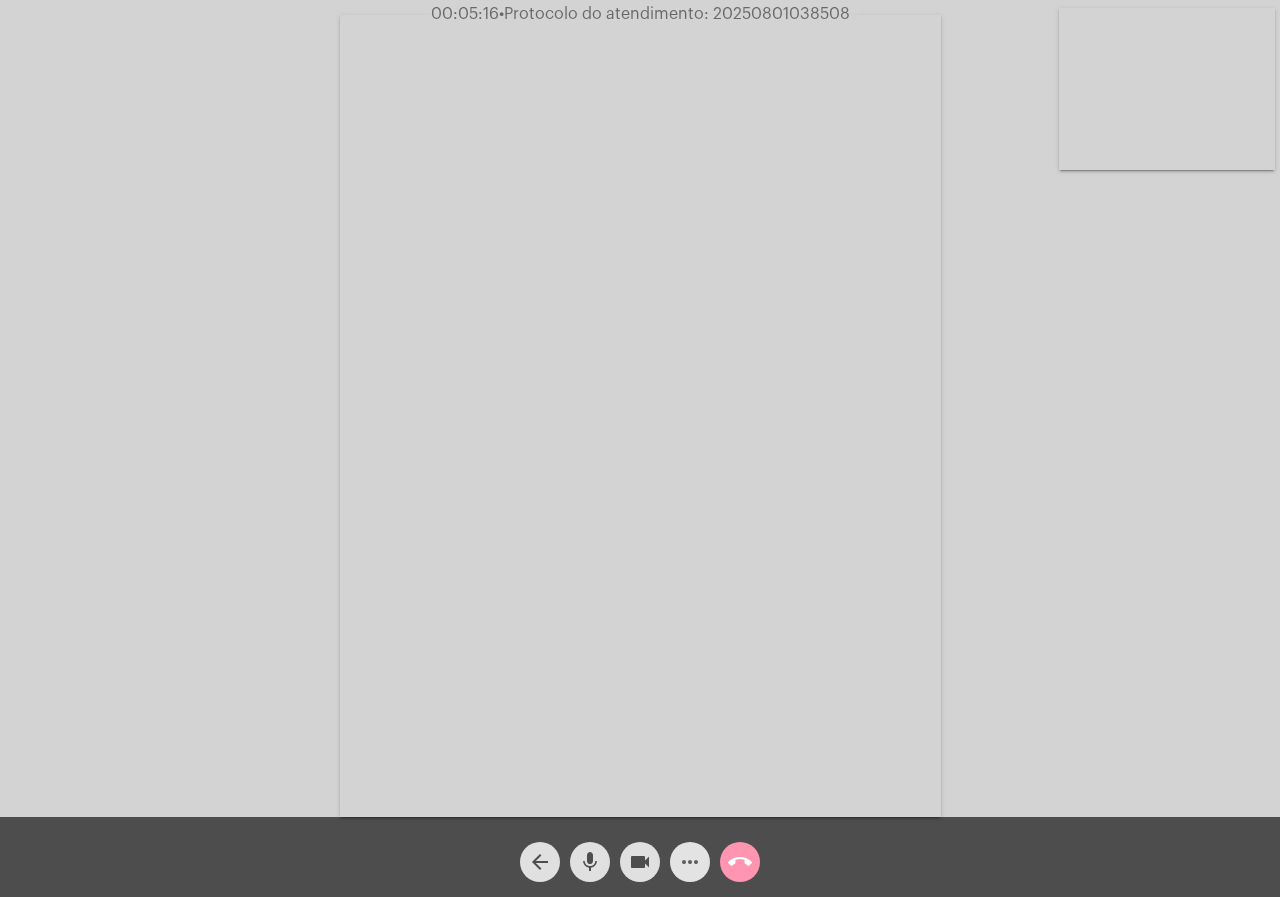 click on "more_horiz" 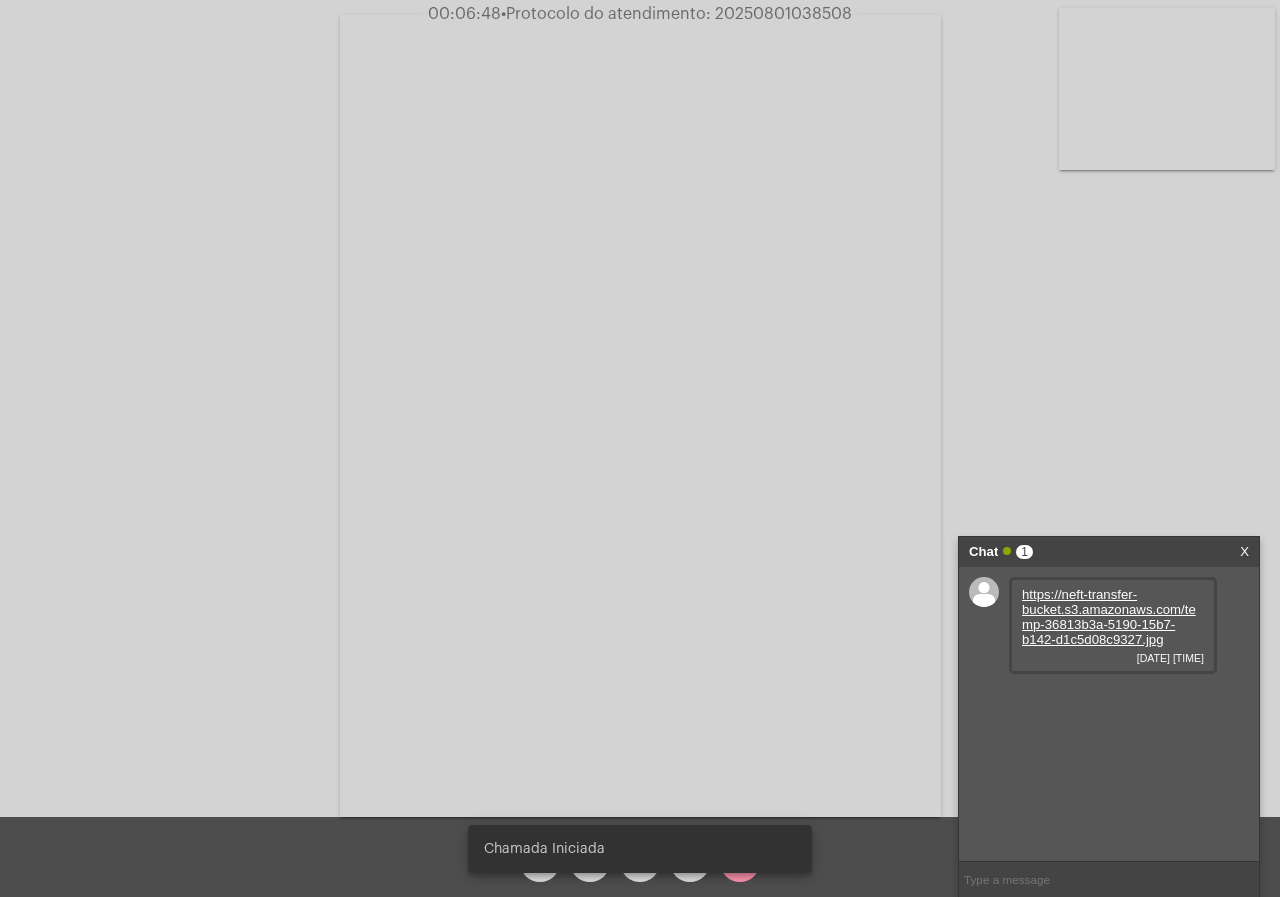 click on "https://neft-transfer-bucket.s3.amazonaws.com/temp-36813b3a-5190-15b7-b142-d1c5d08c9327.jpg" at bounding box center (1109, 617) 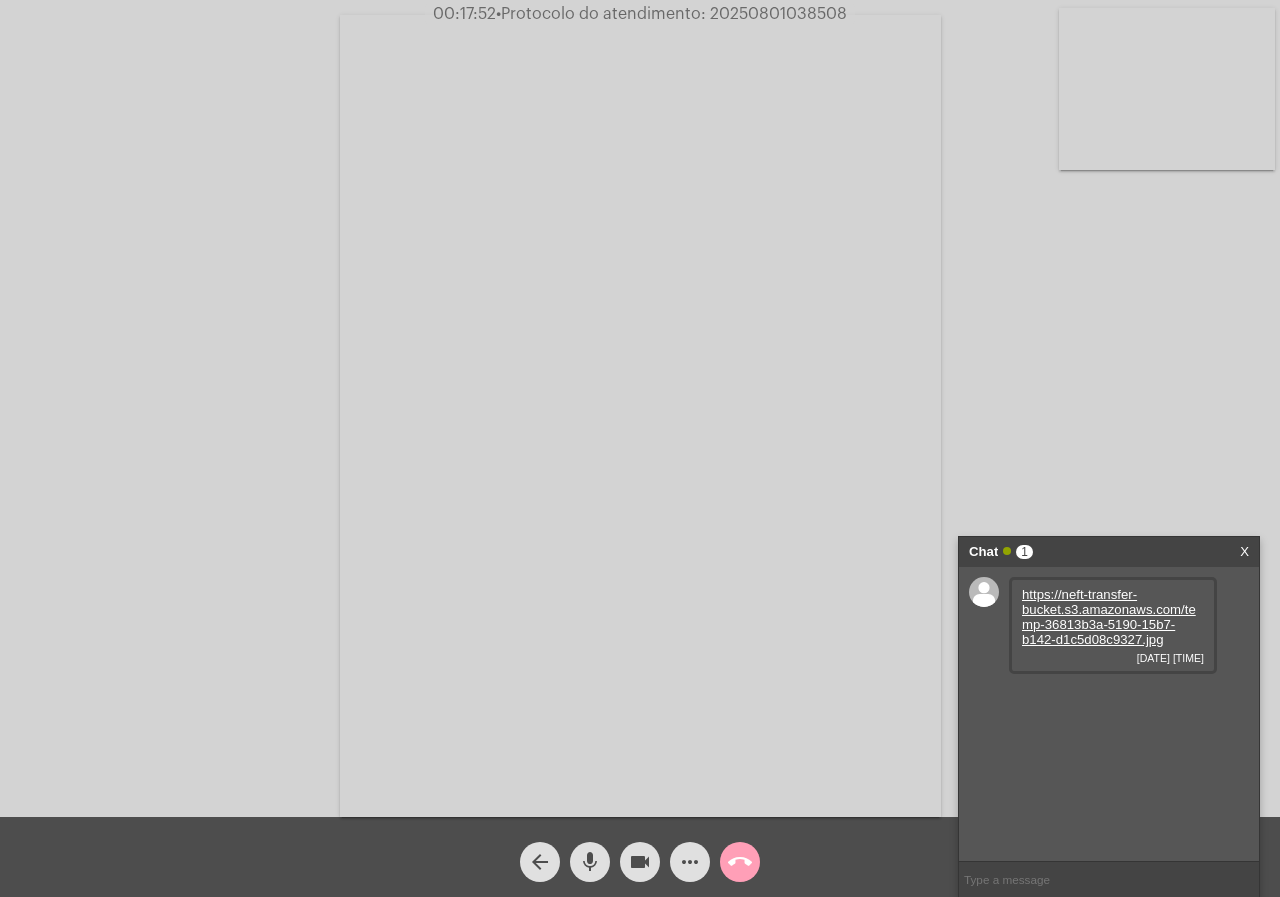 click on "call_end" 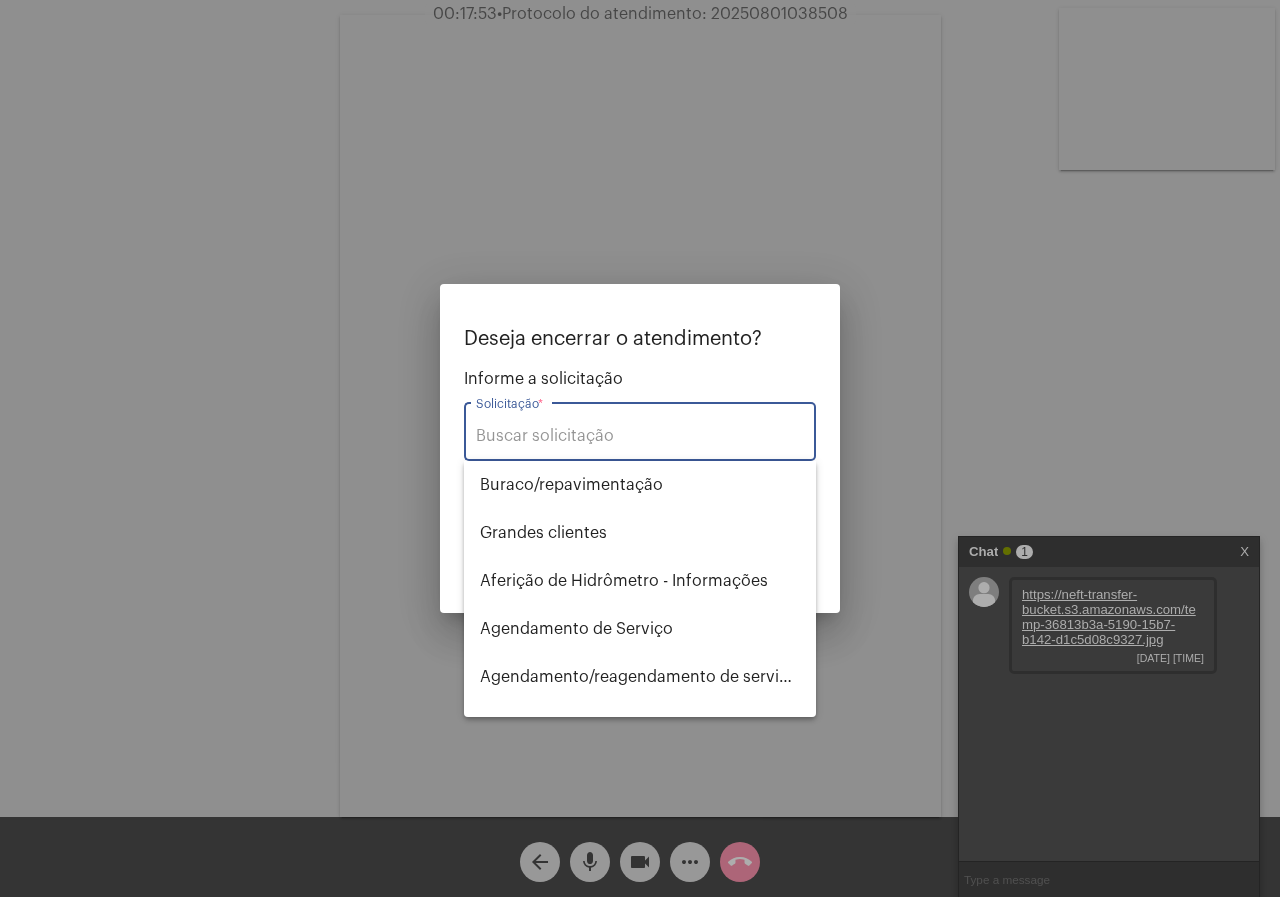 click on "Solicitação  *" at bounding box center (640, 436) 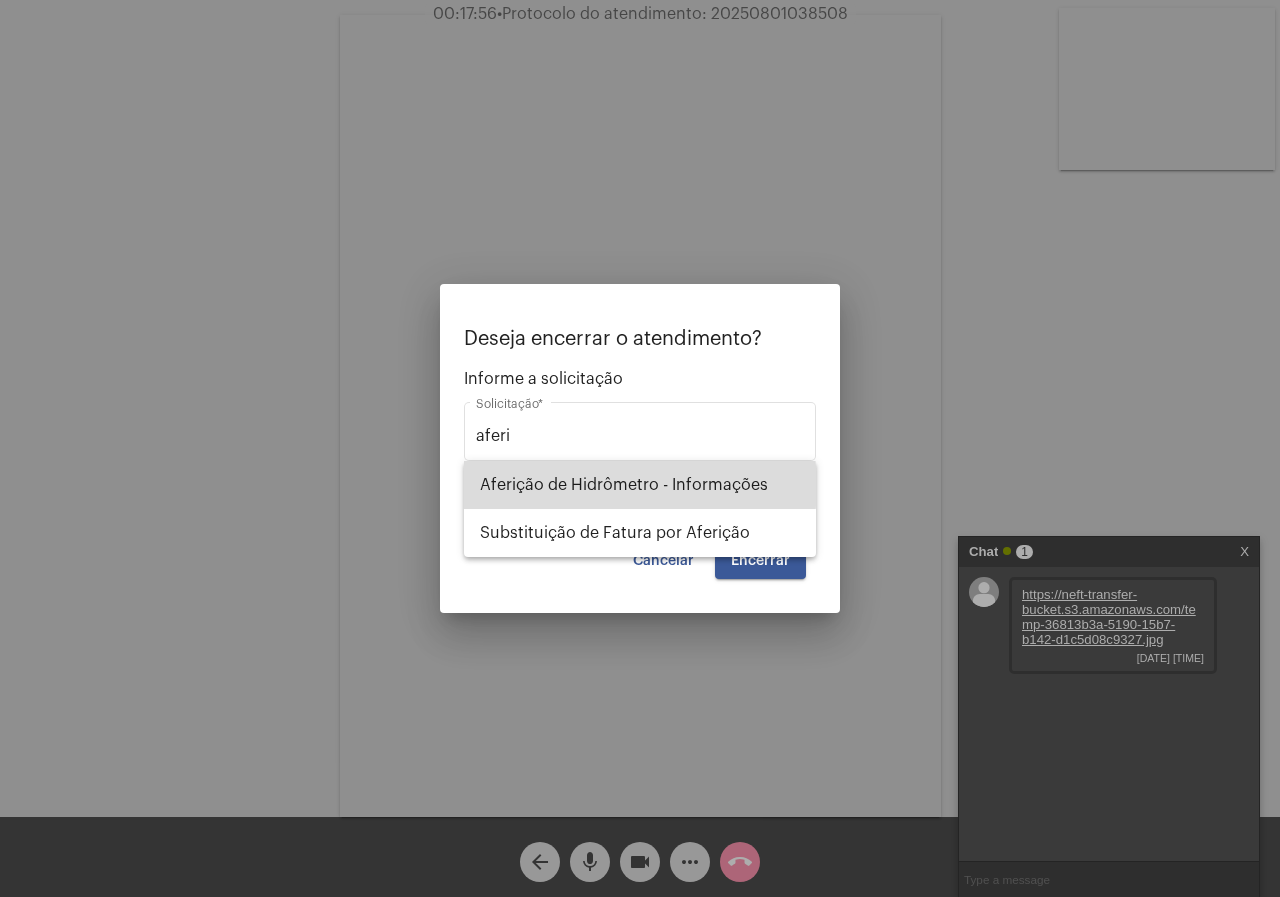 click on "Aferição de Hidrômetro - Informações" at bounding box center [640, 485] 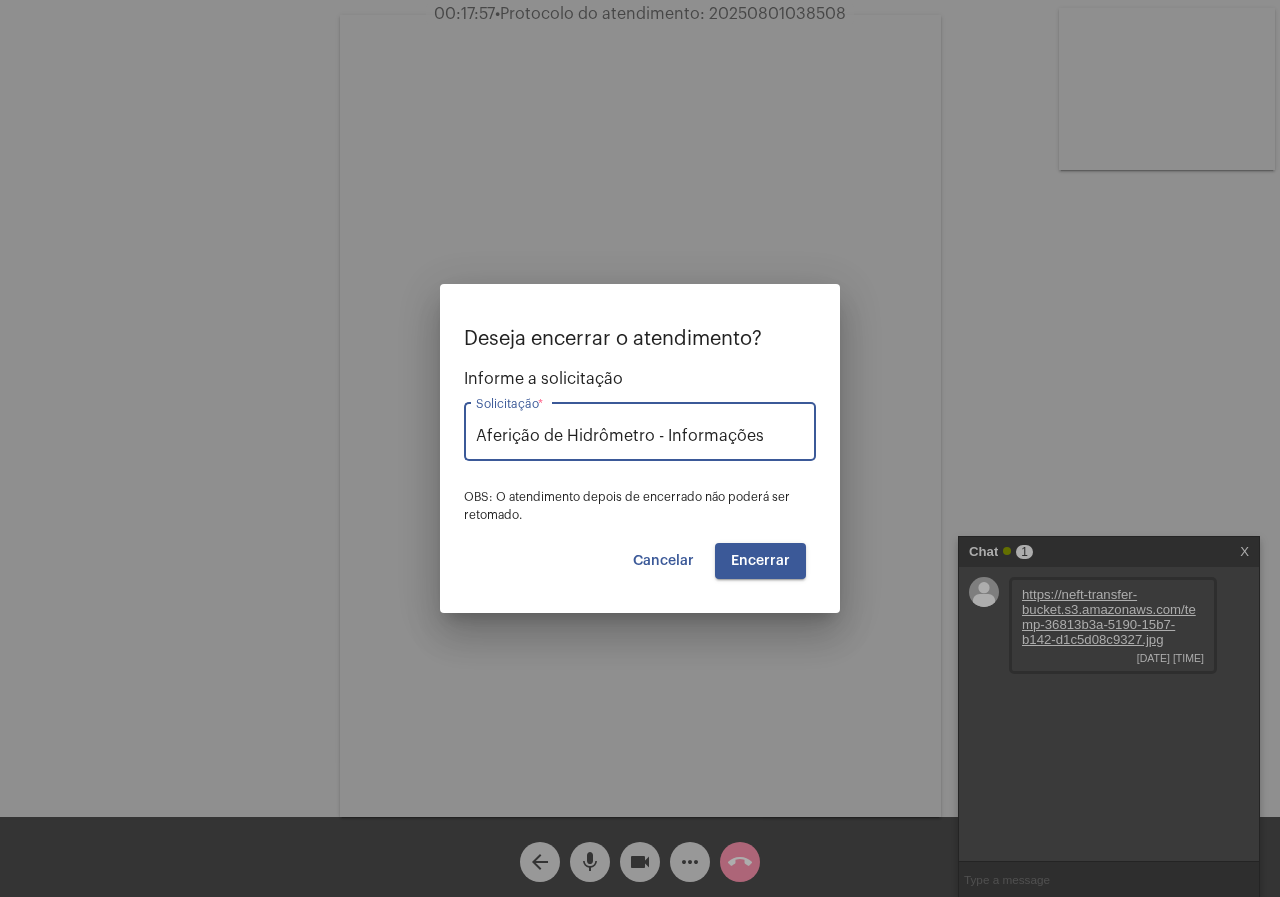 click on "Encerrar" at bounding box center (760, 561) 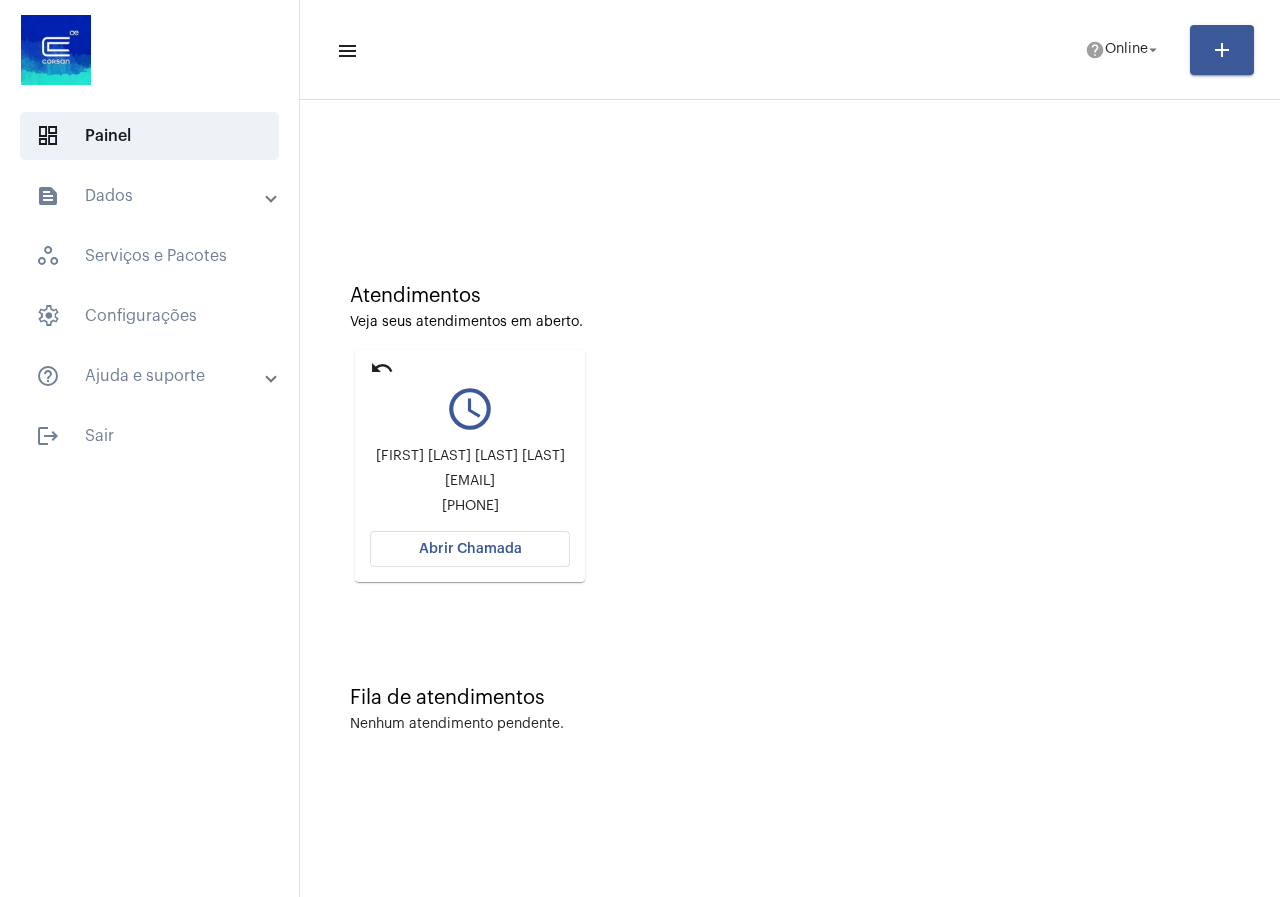 click on "undo query_builder Rita de Càssia Ruiz Greque  rr1350954@gmail.com +5553991143564 Abrir Chamada" 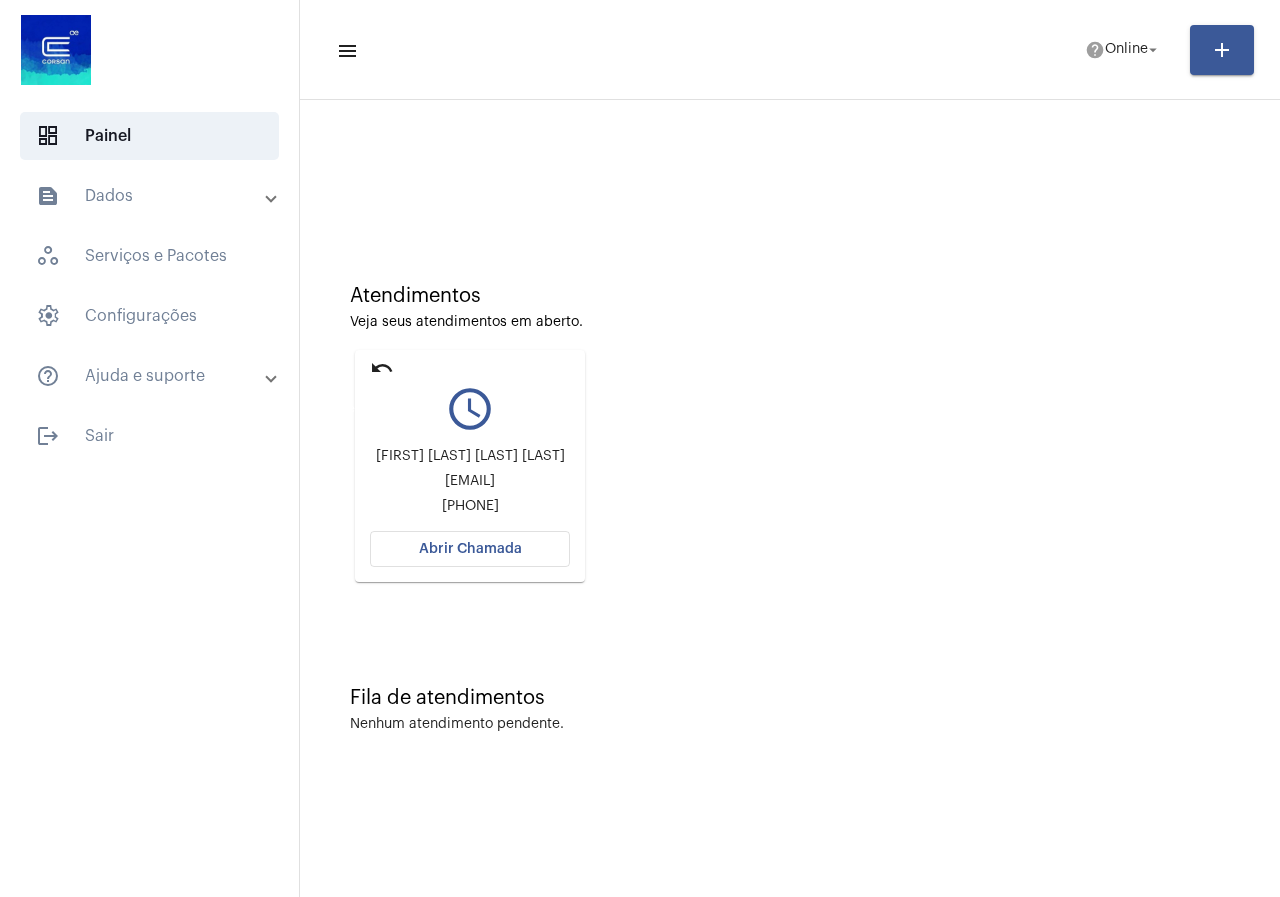 click on "undo" 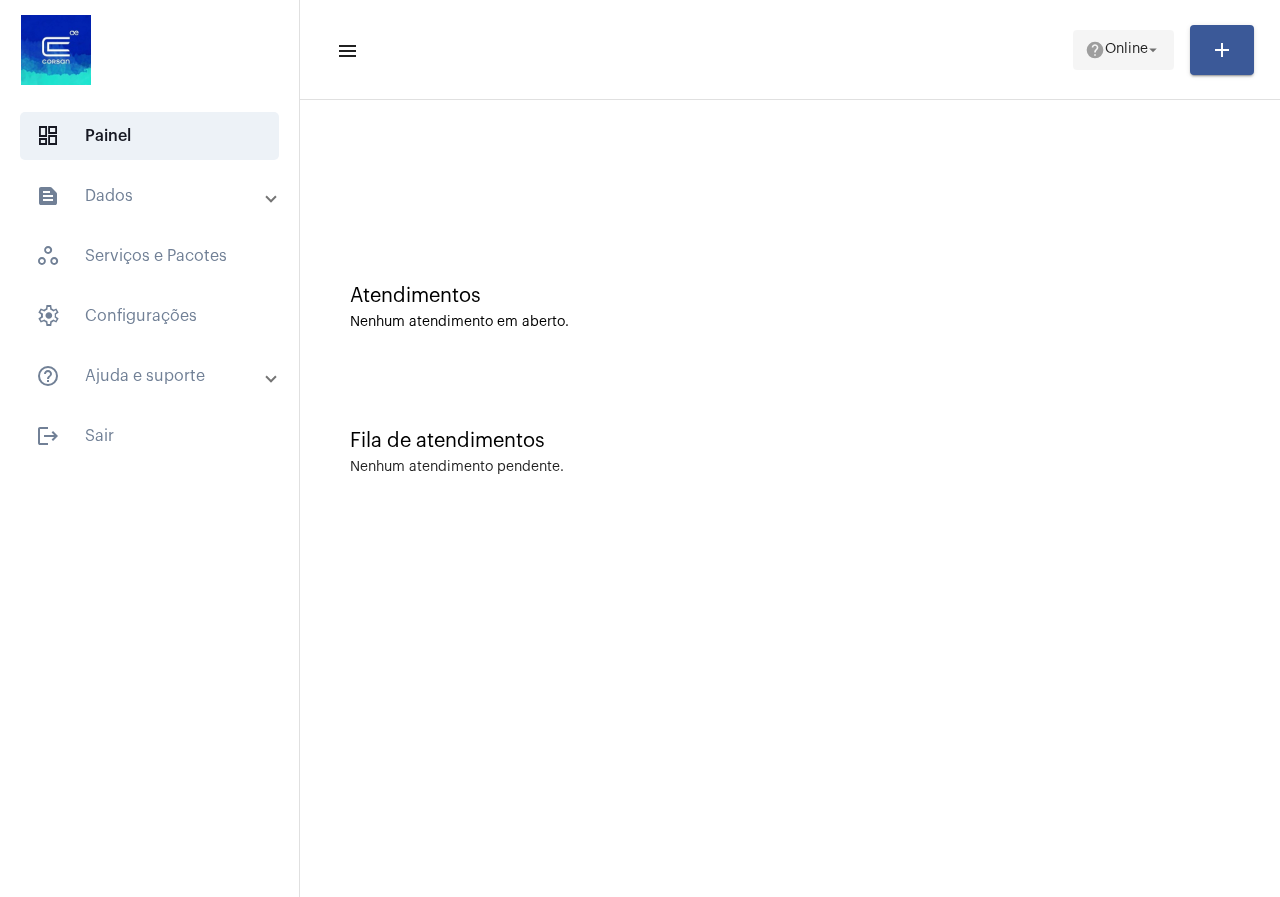 click on "Online" 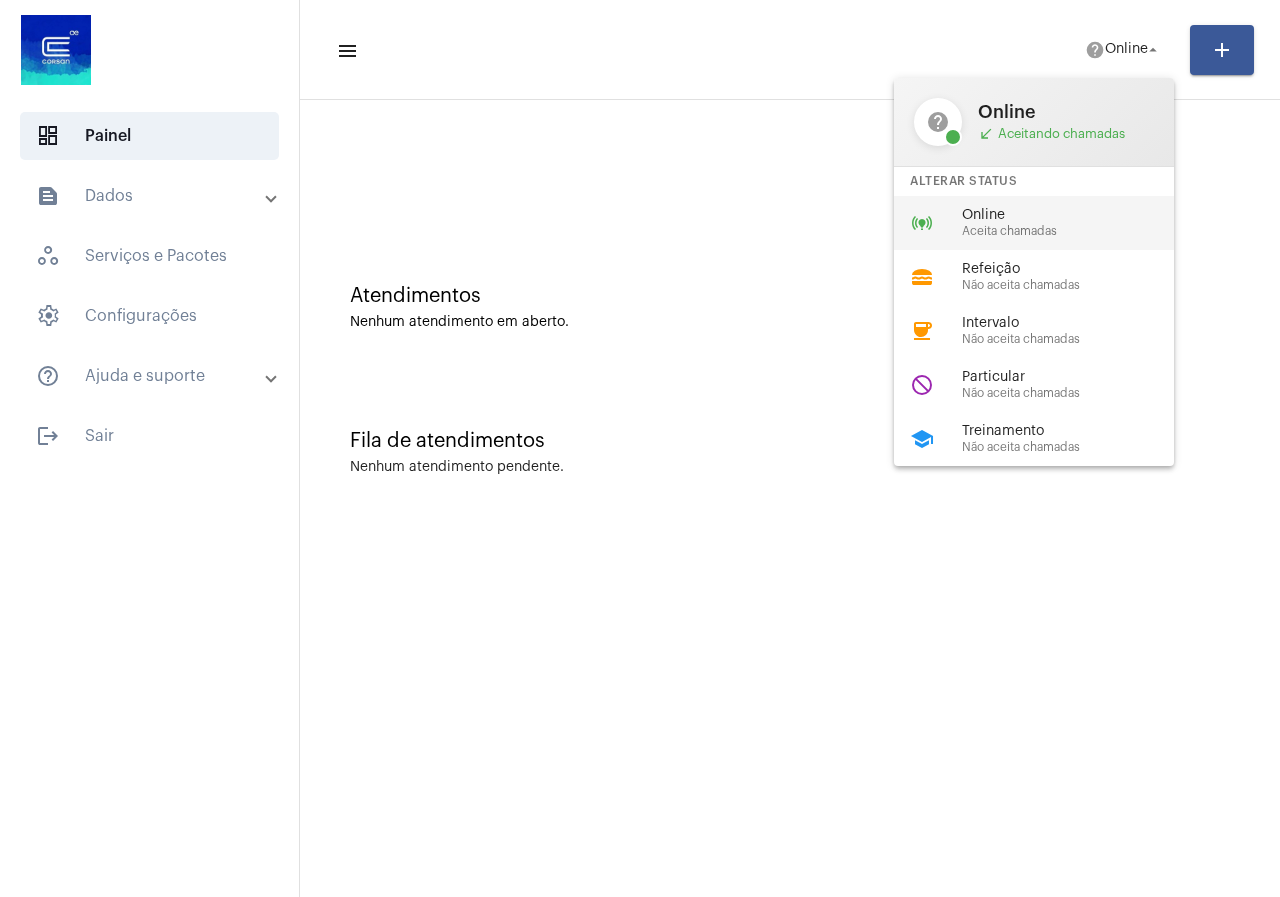 click on "Aceita chamadas" at bounding box center [1076, 231] 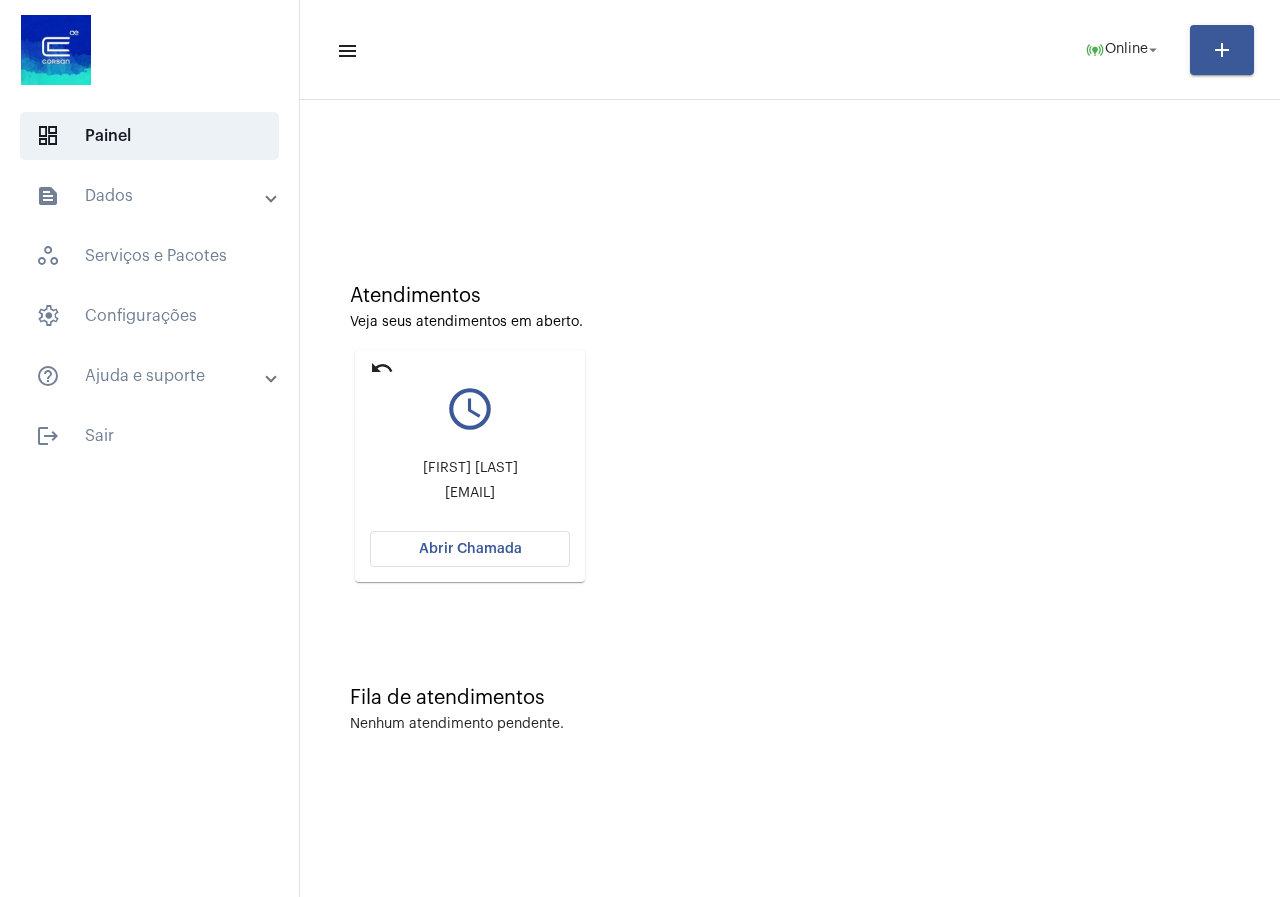 click on "undo" 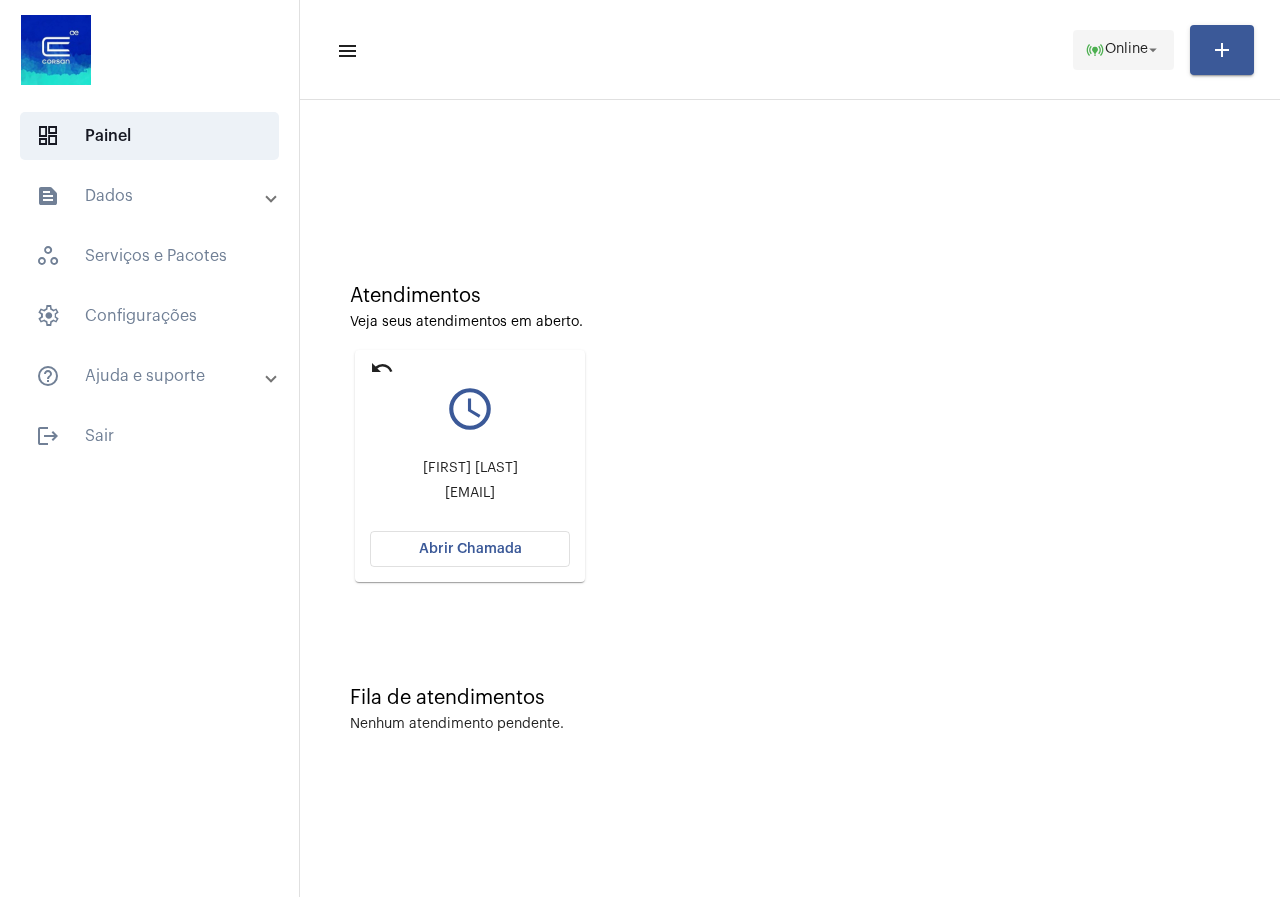 click on "arrow_drop_down" 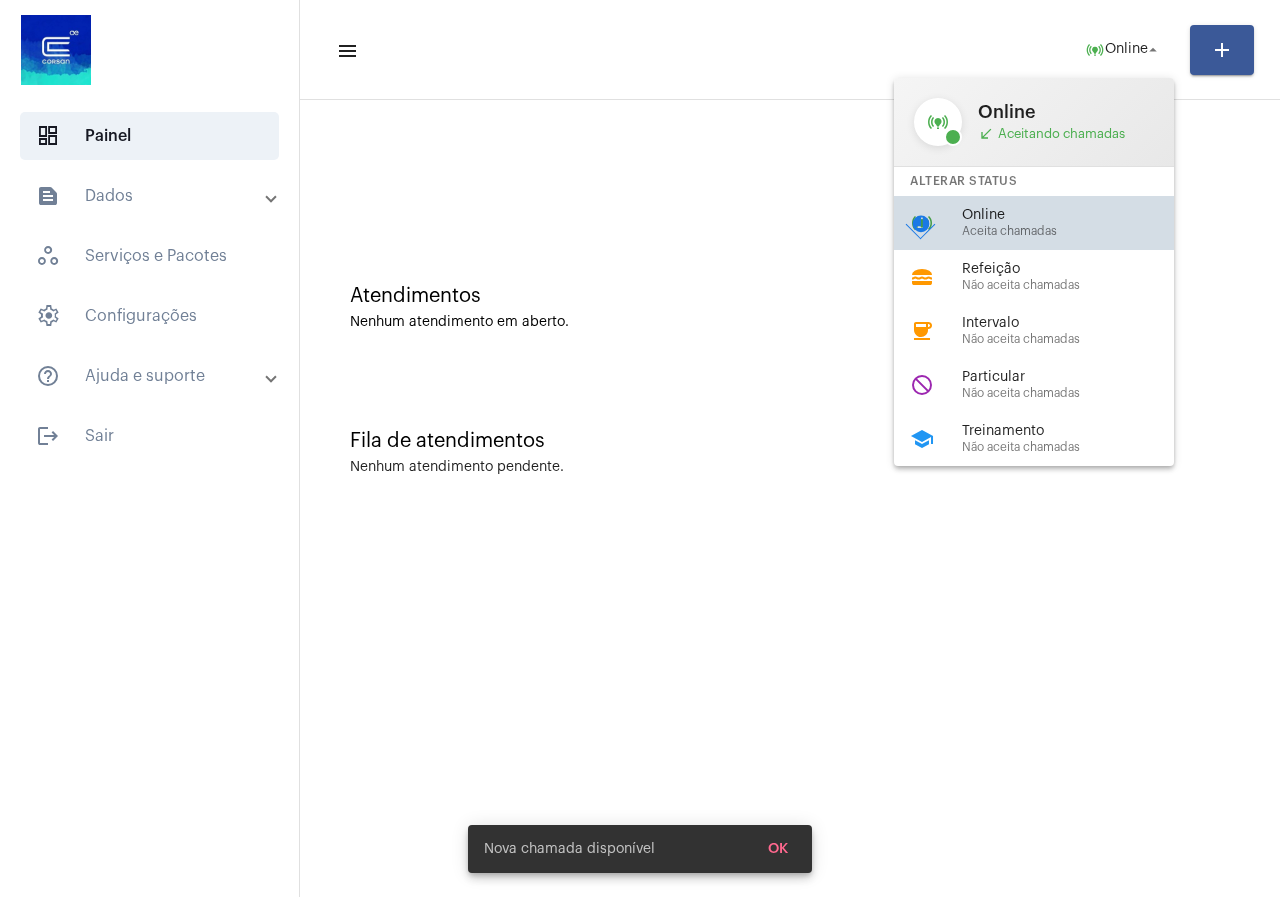 click on "Online" at bounding box center [1076, 215] 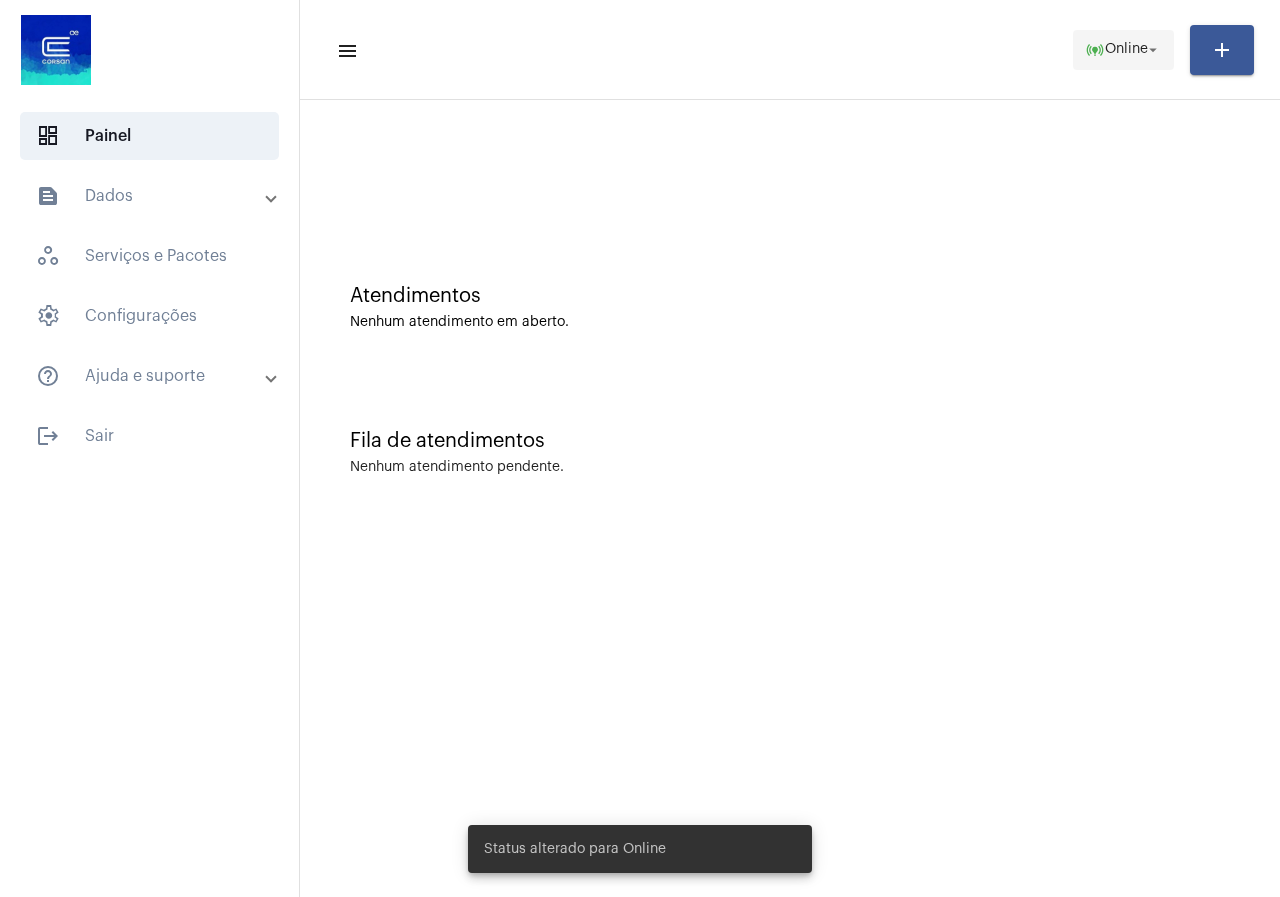 click on "Online" 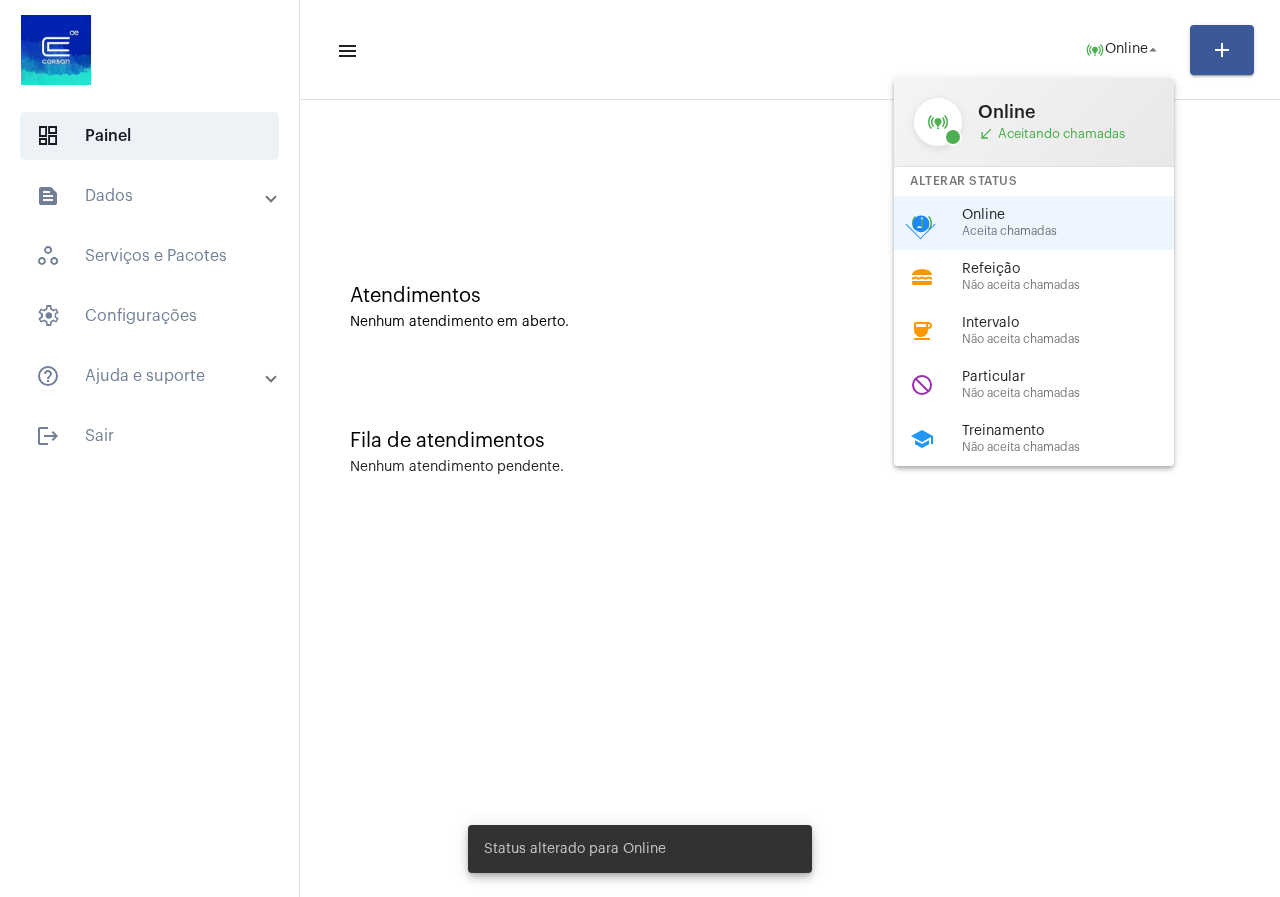 click on "Online Aceita chamadas" at bounding box center [1076, 223] 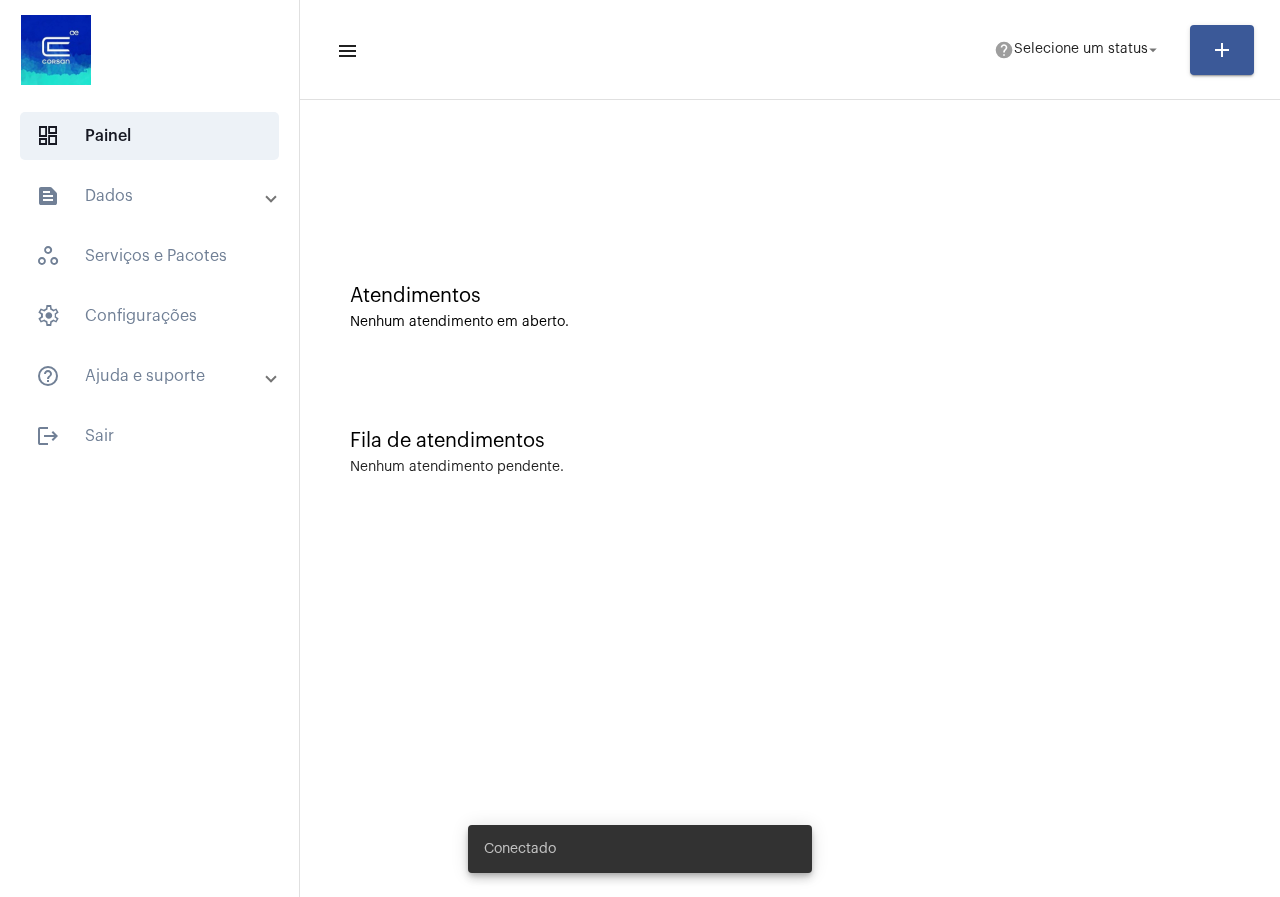 scroll, scrollTop: 0, scrollLeft: 0, axis: both 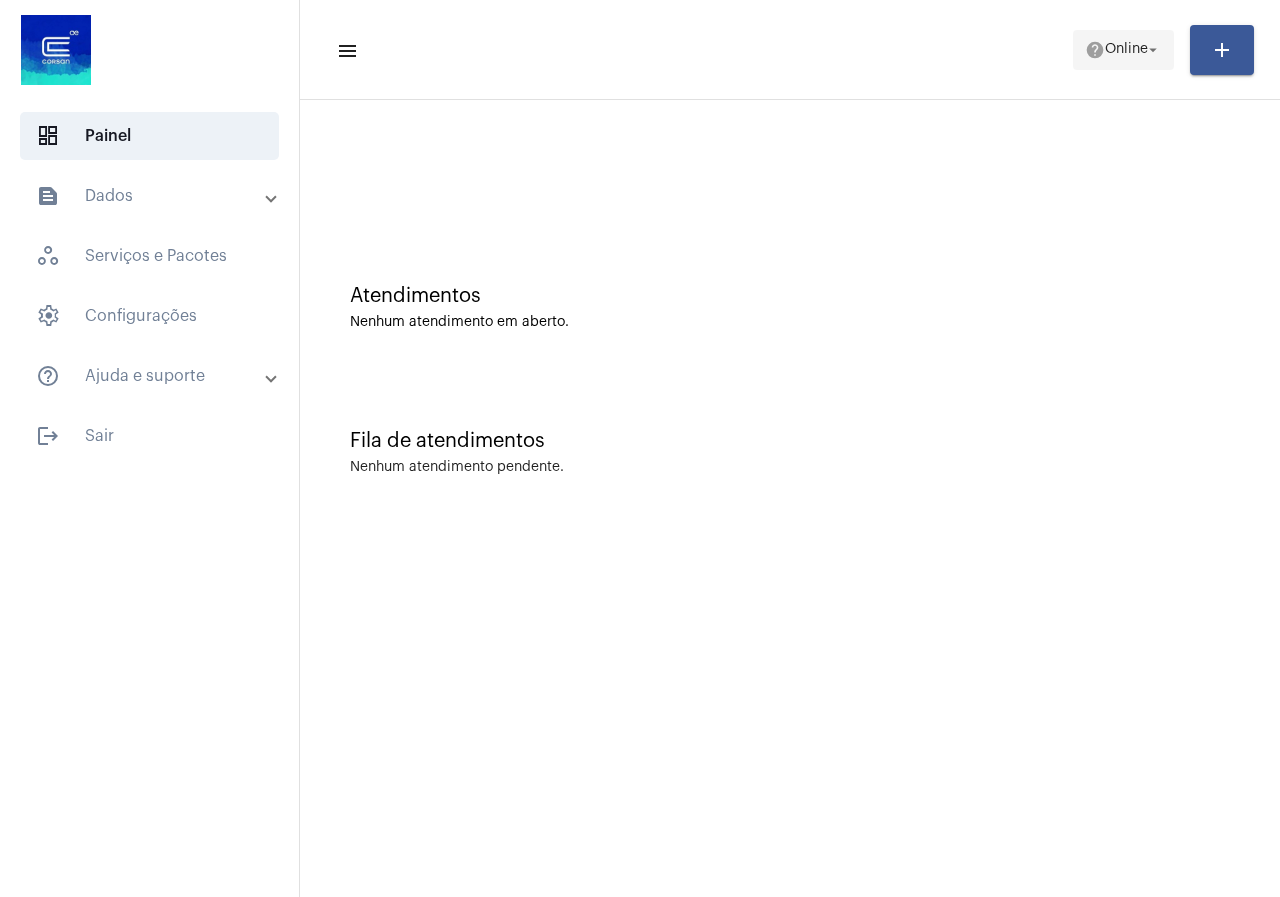 click on "Online" 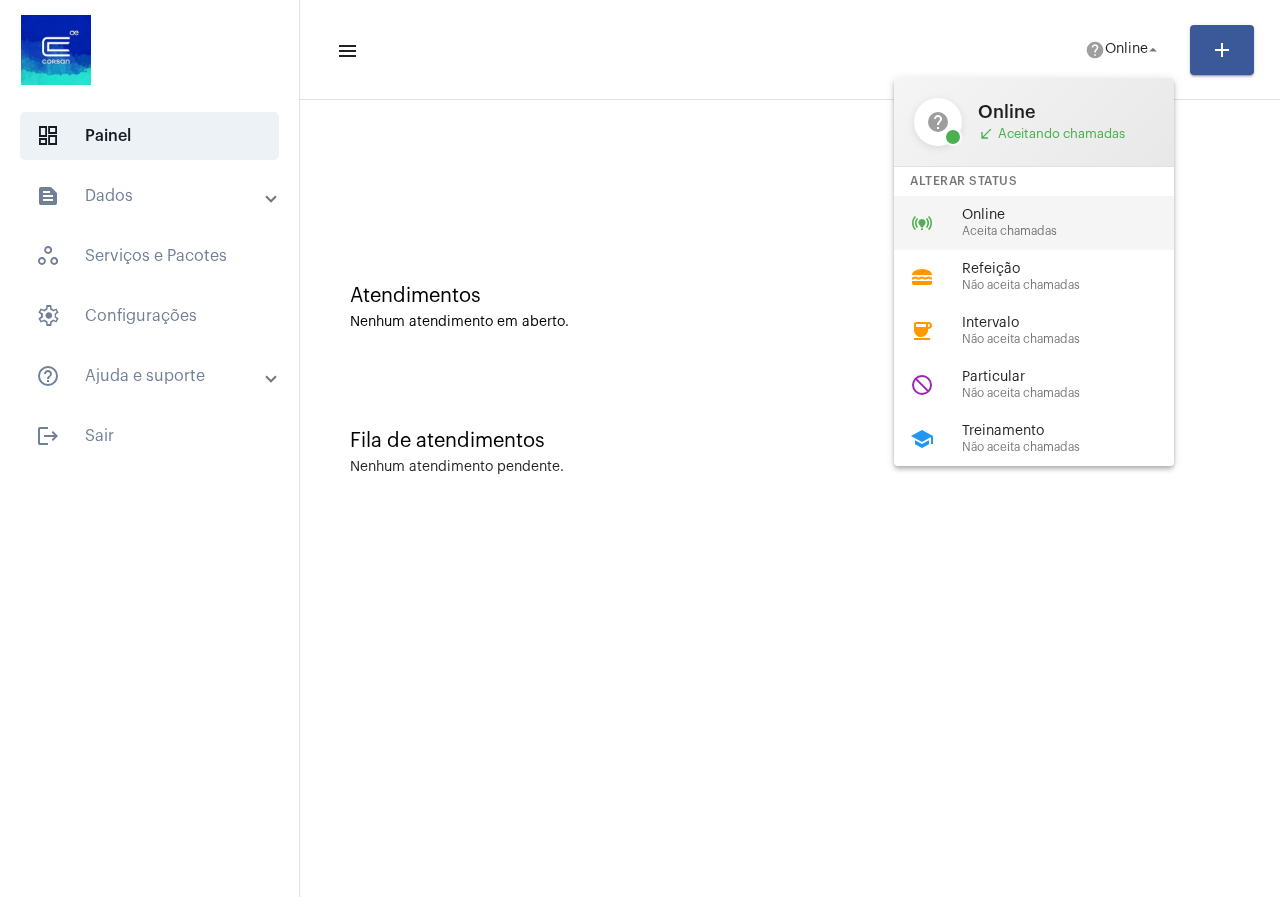 click on "Aceita chamadas" at bounding box center [1076, 231] 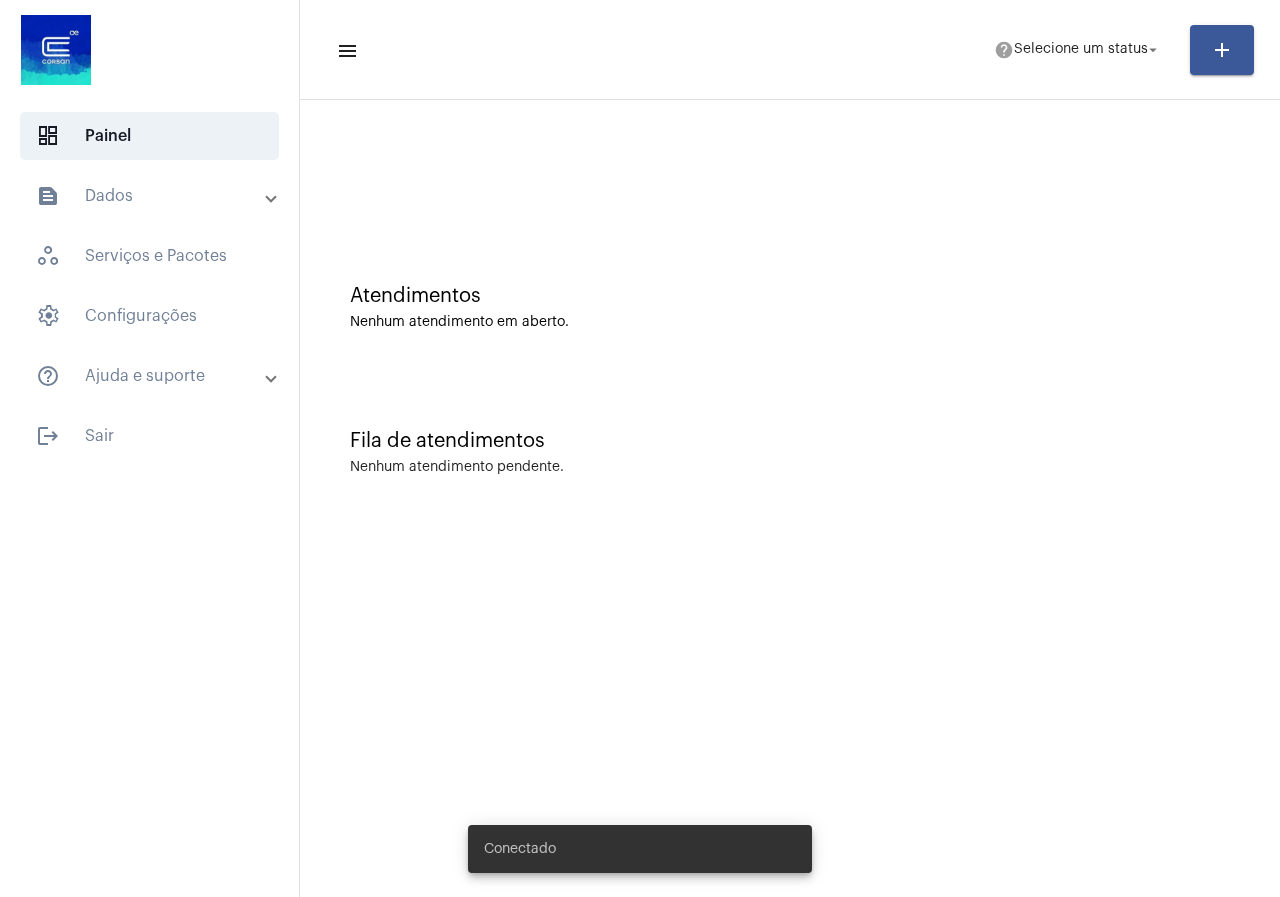 scroll, scrollTop: 0, scrollLeft: 0, axis: both 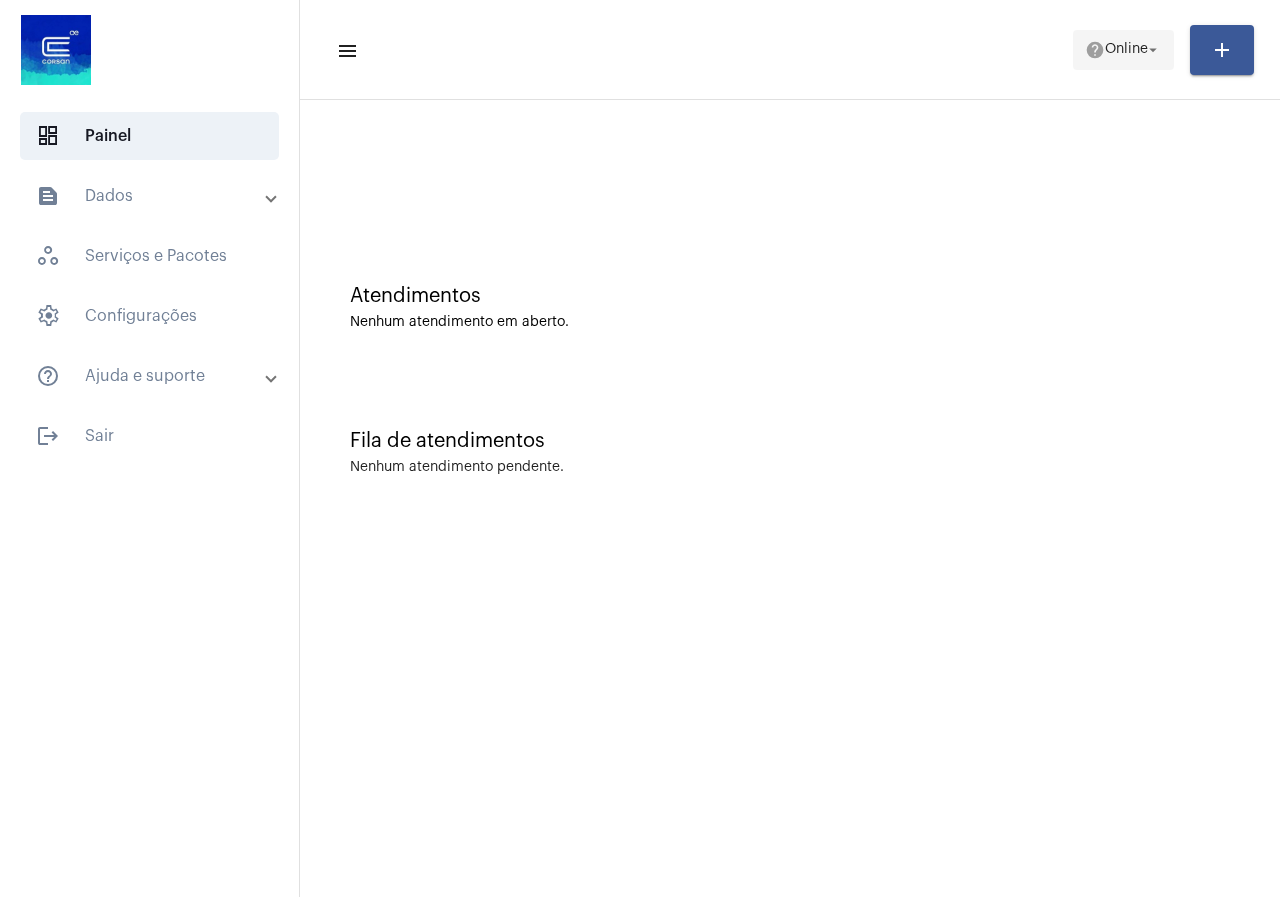click on "Online" 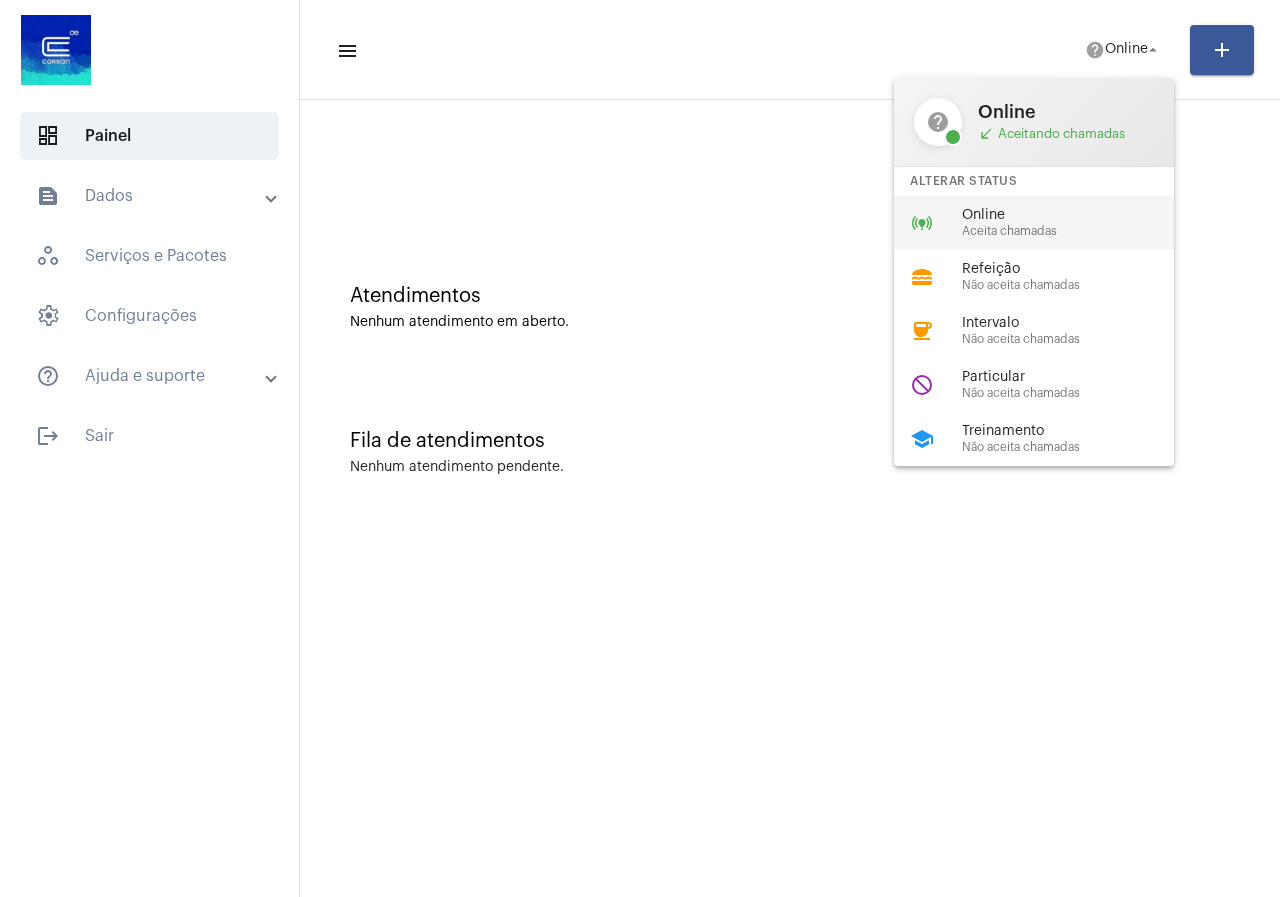 click on "Aceita chamadas" at bounding box center (1076, 231) 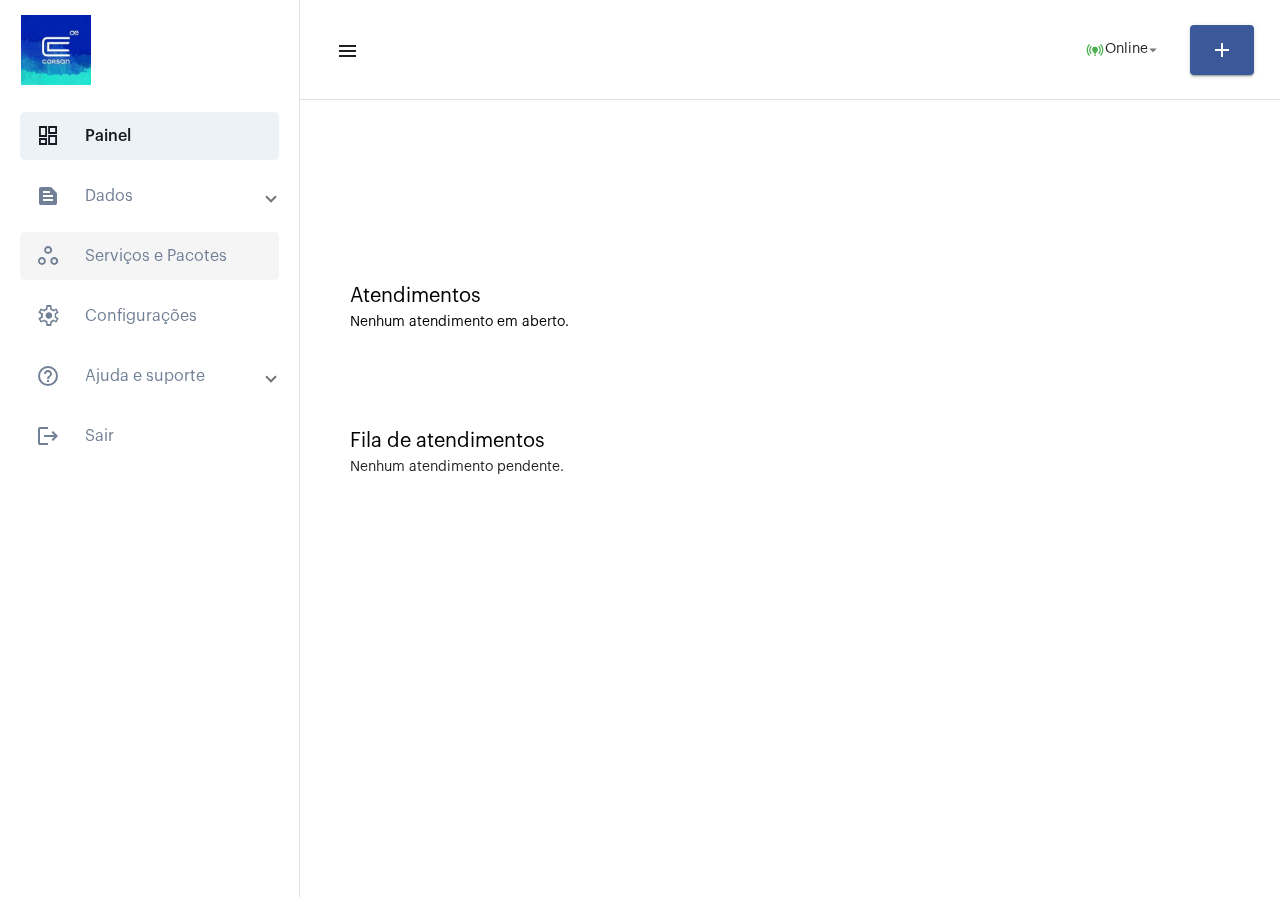 click on "workspaces_outlined   Serviços e Pacotes" 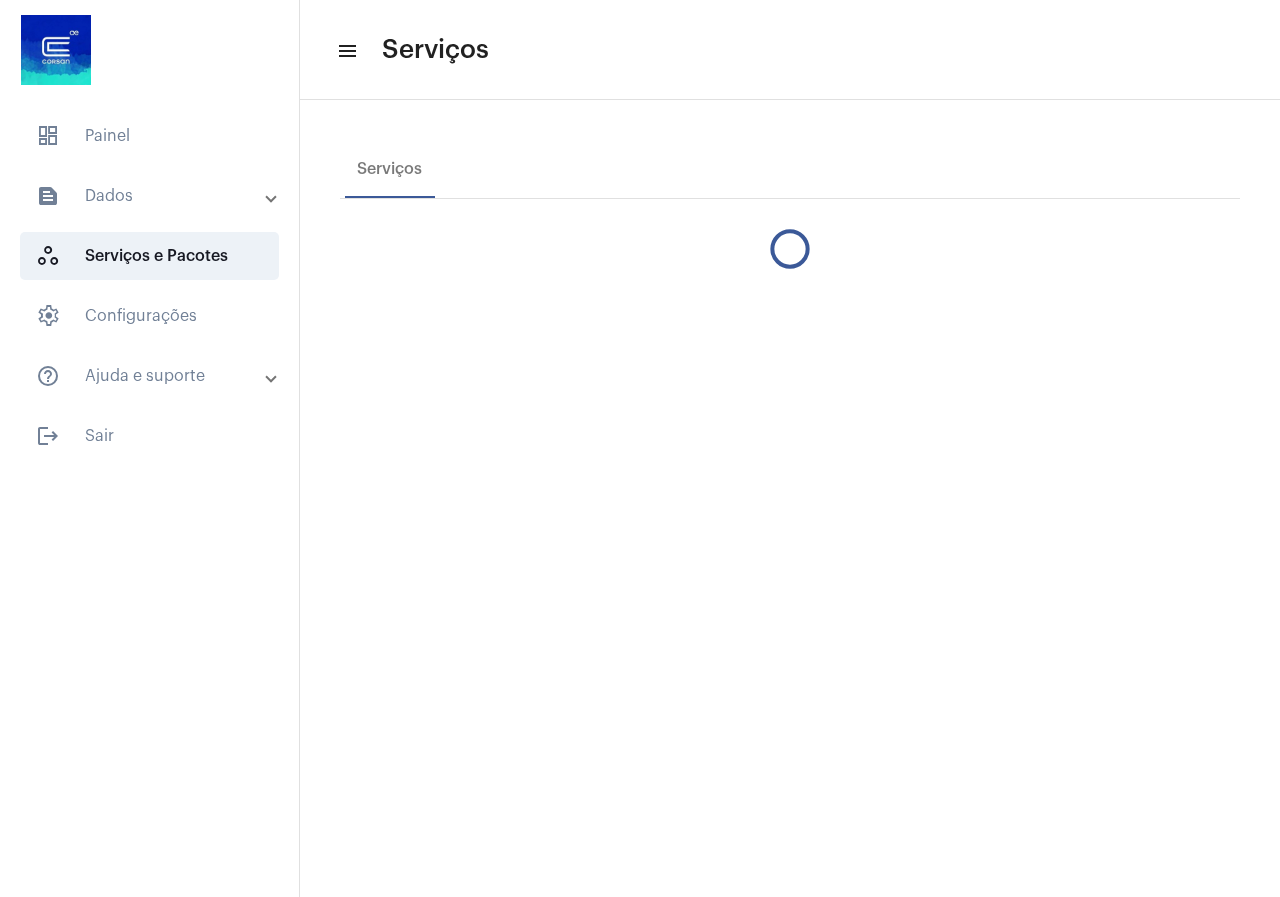 click on "text_snippet_outlined  Dados" at bounding box center [151, 196] 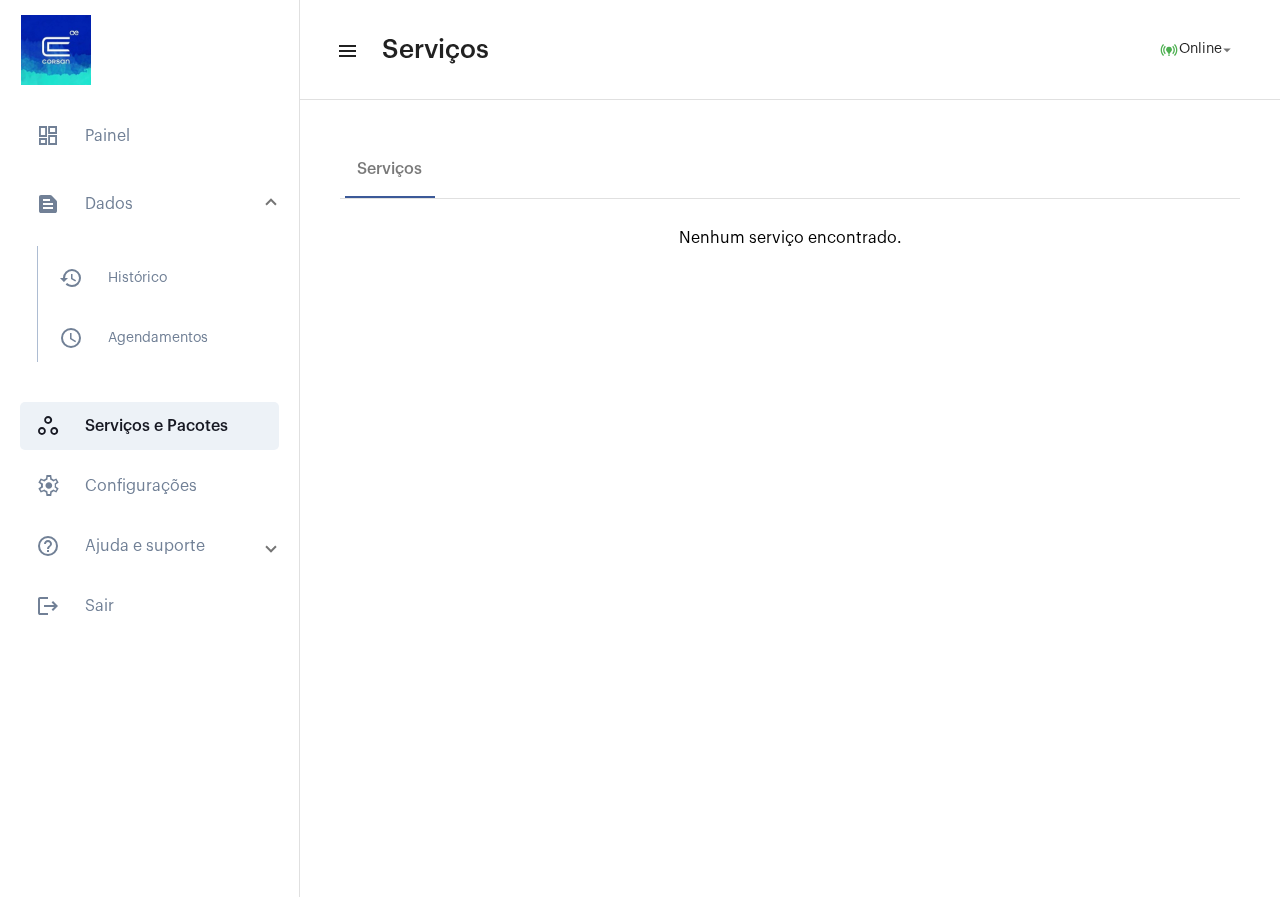 click on "text_snippet_outlined  Dados" at bounding box center (151, 204) 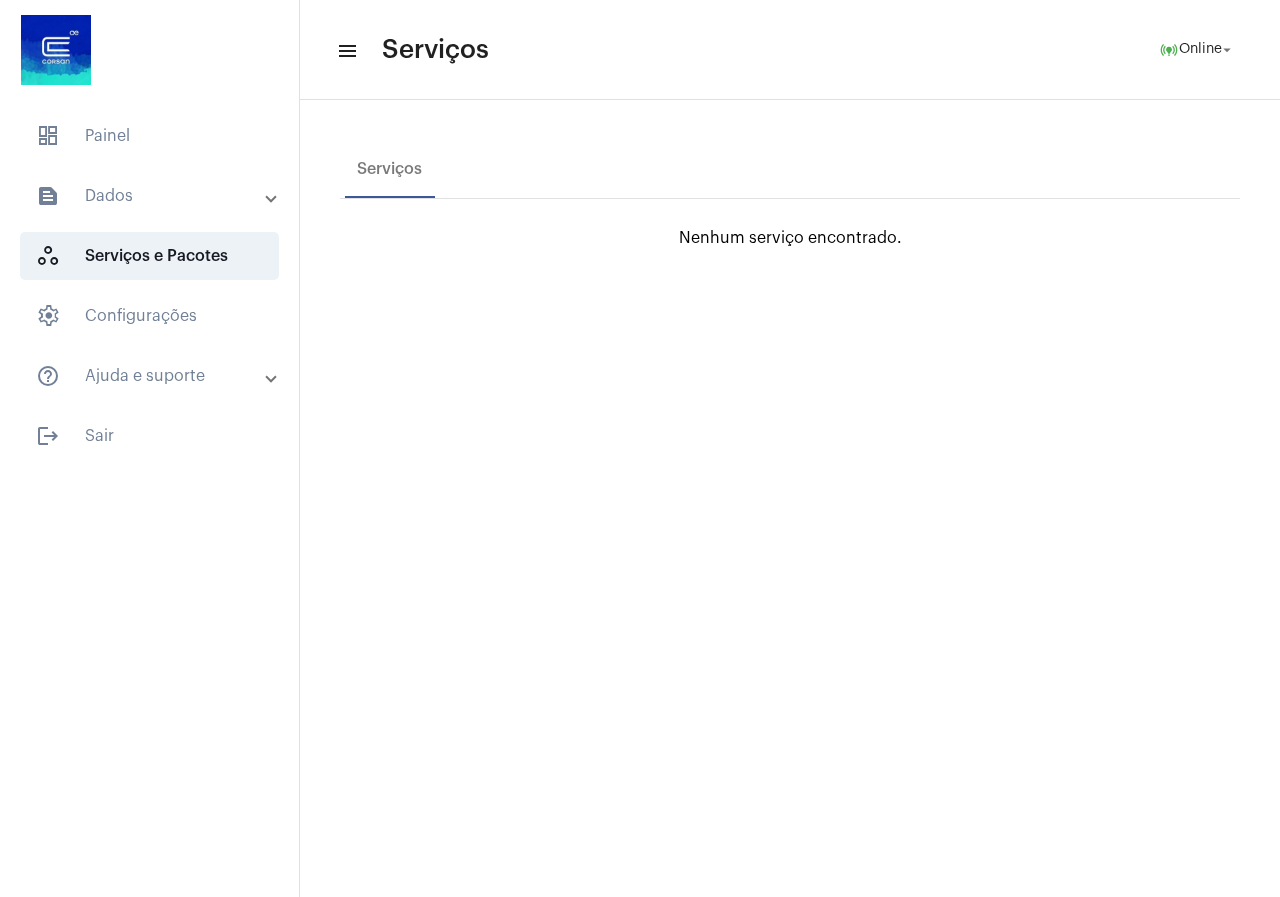 click on "text_snippet_outlined  Dados" at bounding box center (151, 196) 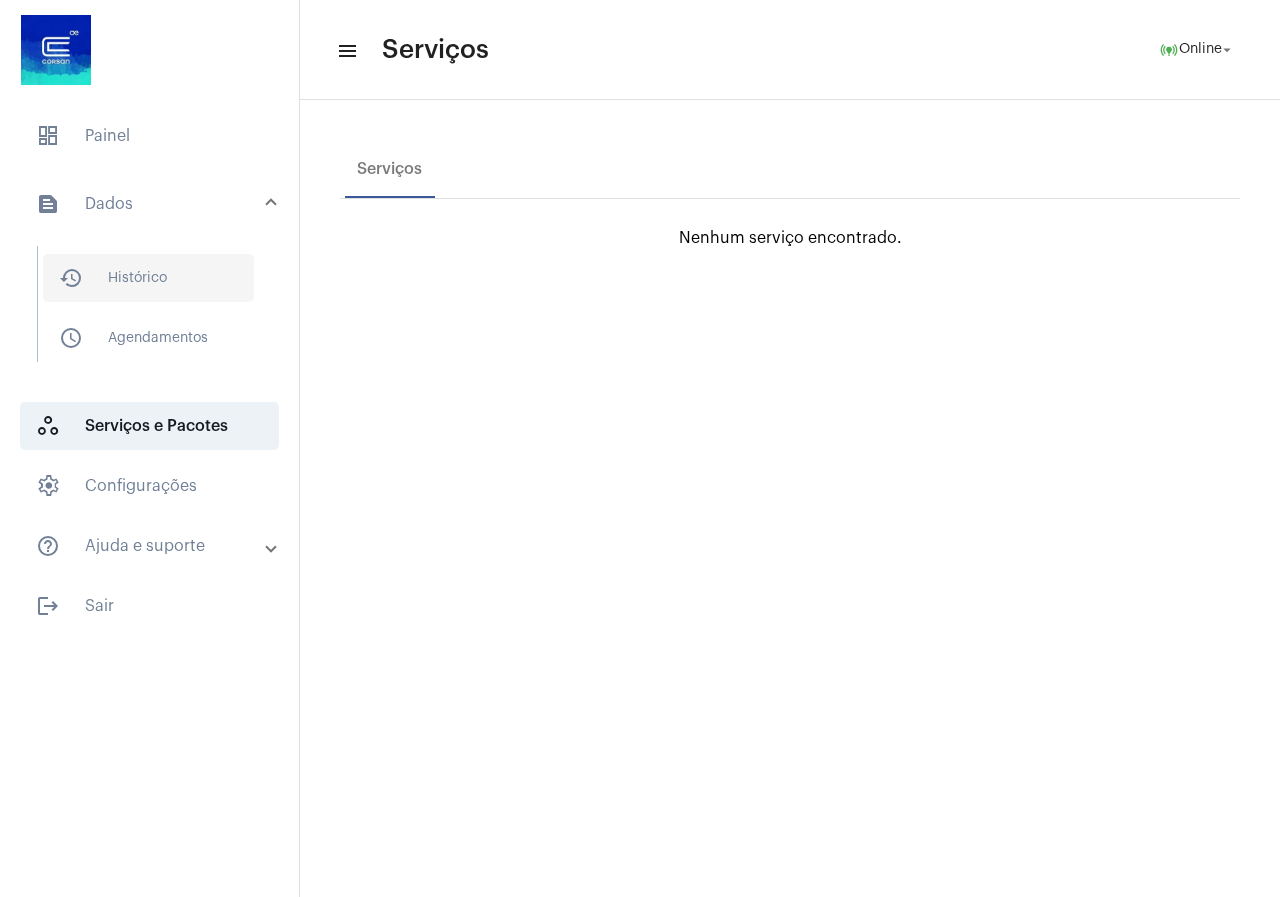 click on "history_outlined  Histórico" at bounding box center [148, 278] 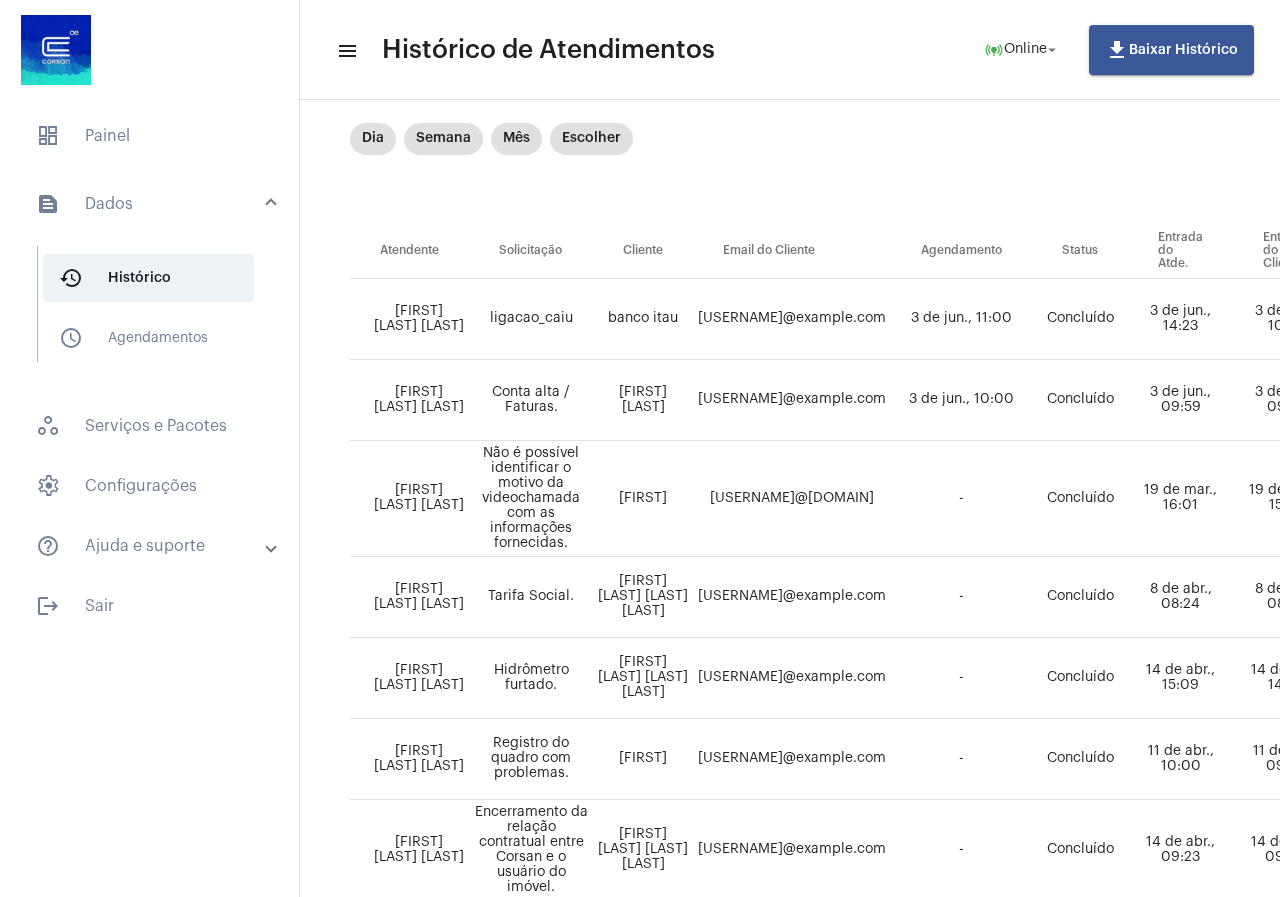 scroll, scrollTop: 100, scrollLeft: 0, axis: vertical 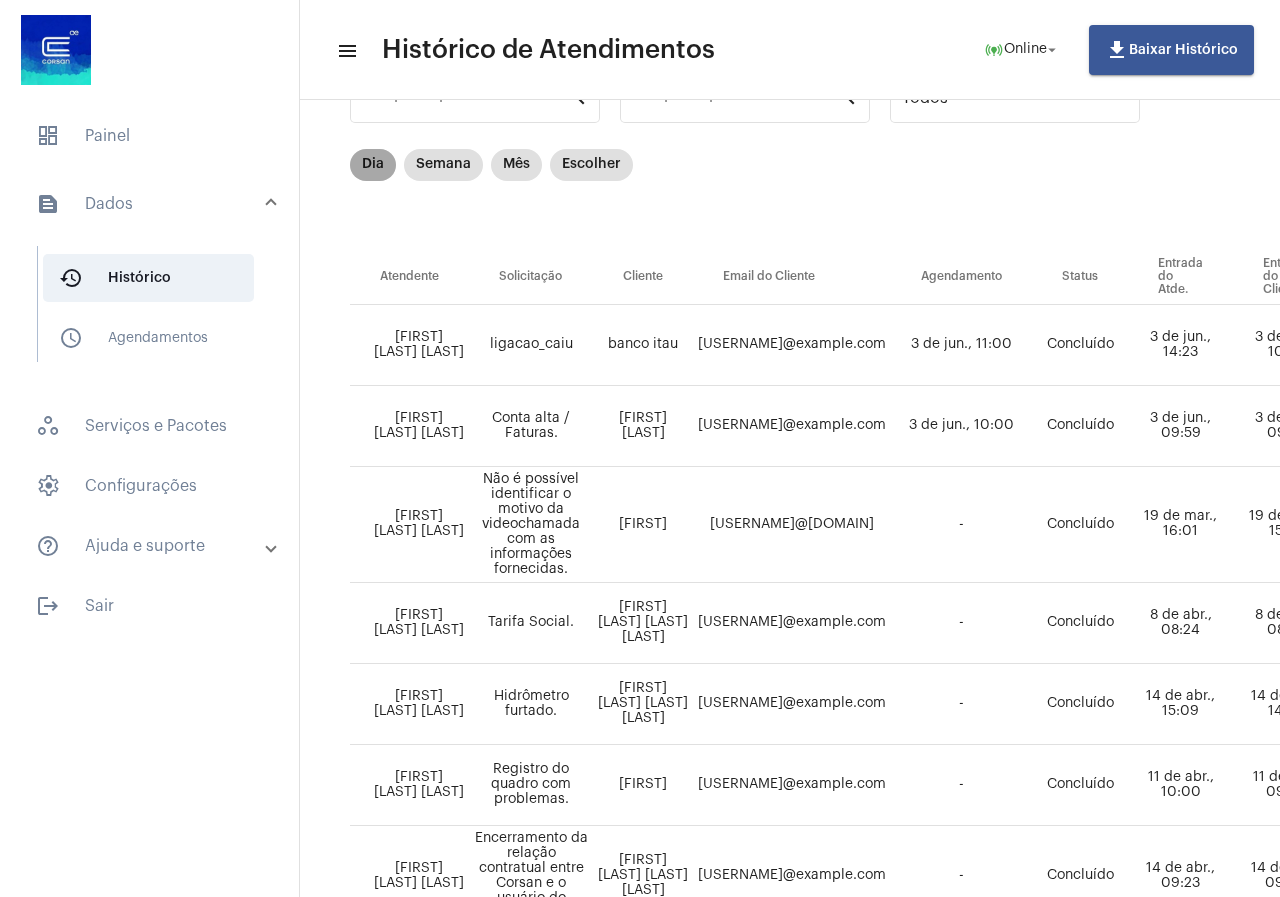 click on "Dia" at bounding box center [373, 165] 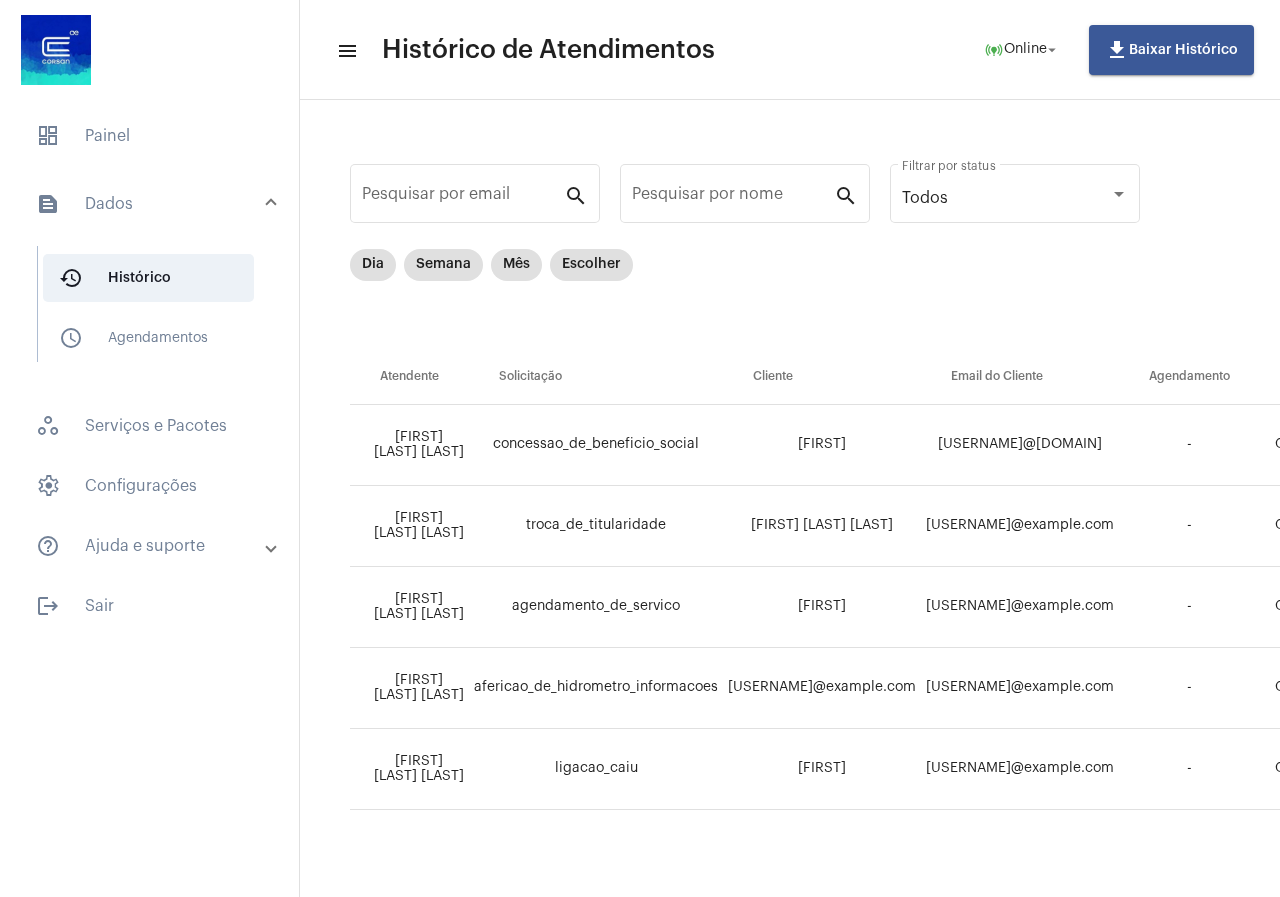 click on "ligacao_caiu" 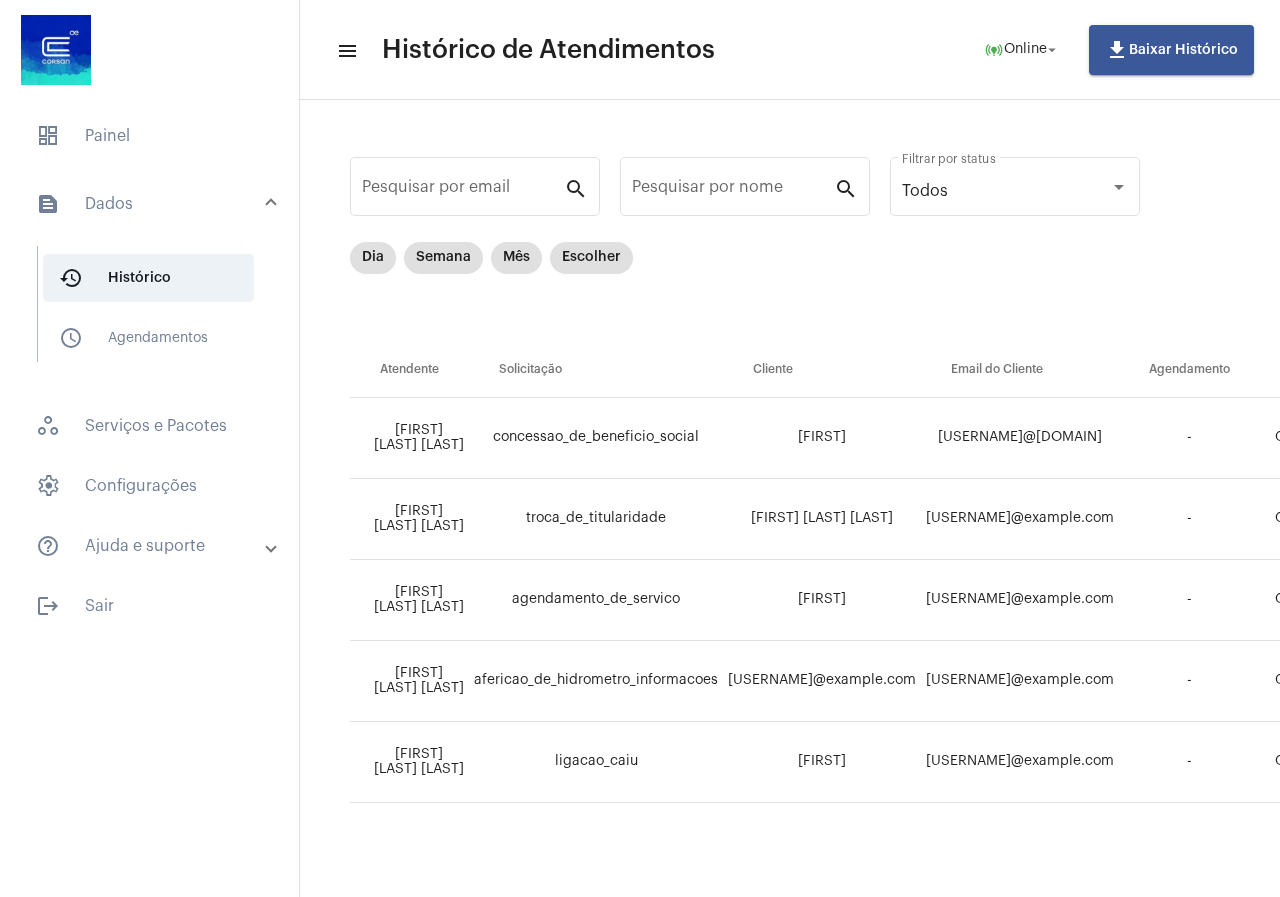 scroll, scrollTop: 0, scrollLeft: 0, axis: both 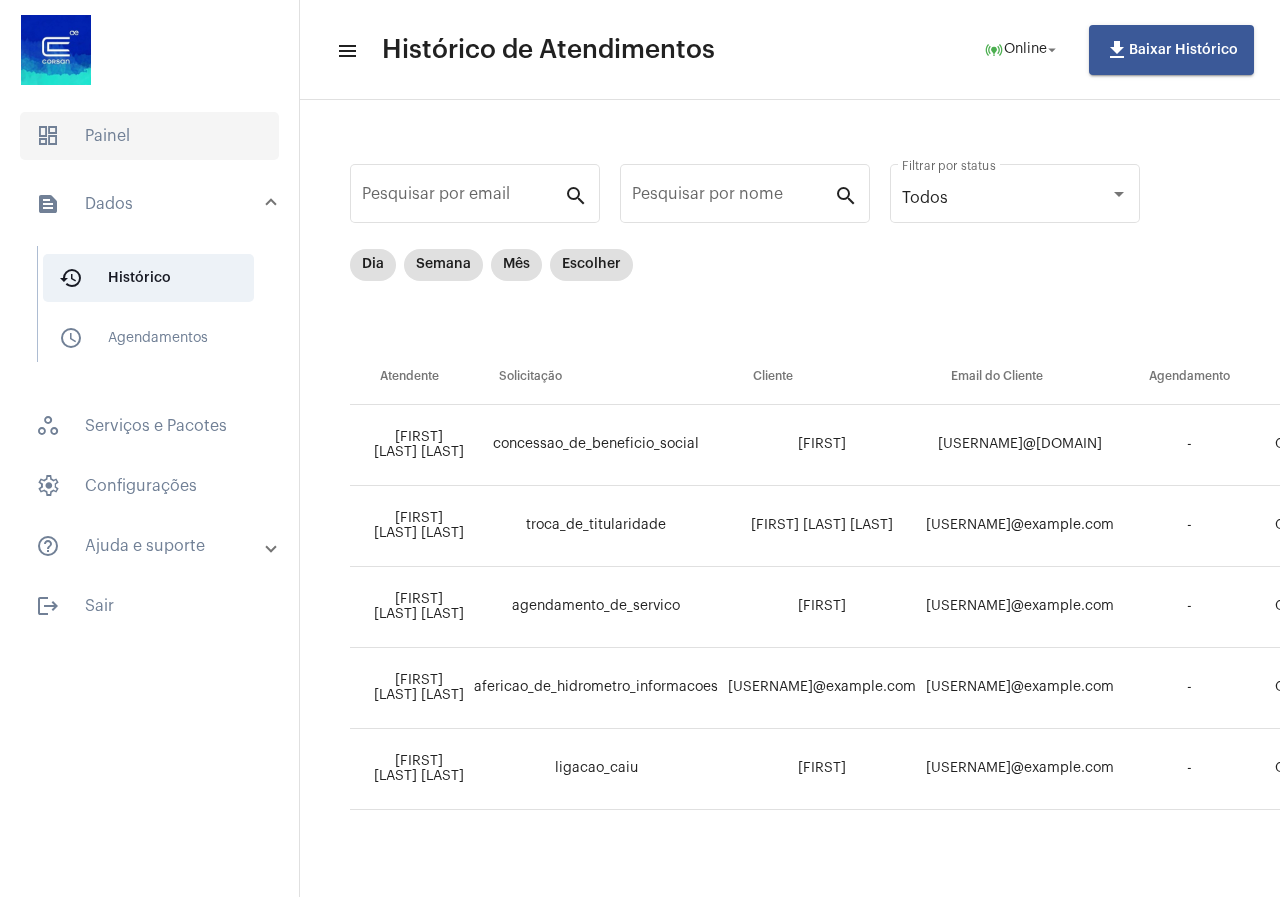 click on "dashboard   Painel" 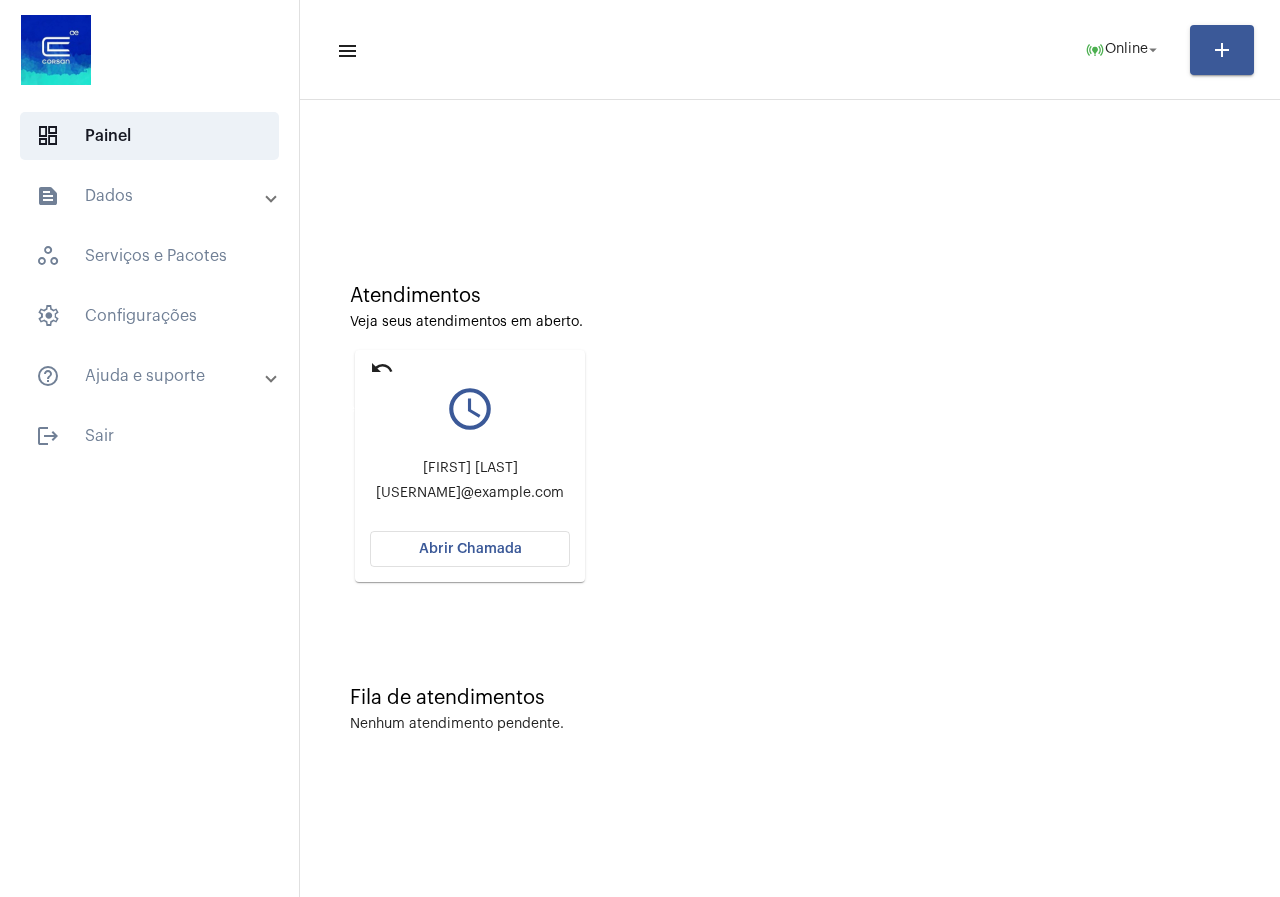 click on "undo" 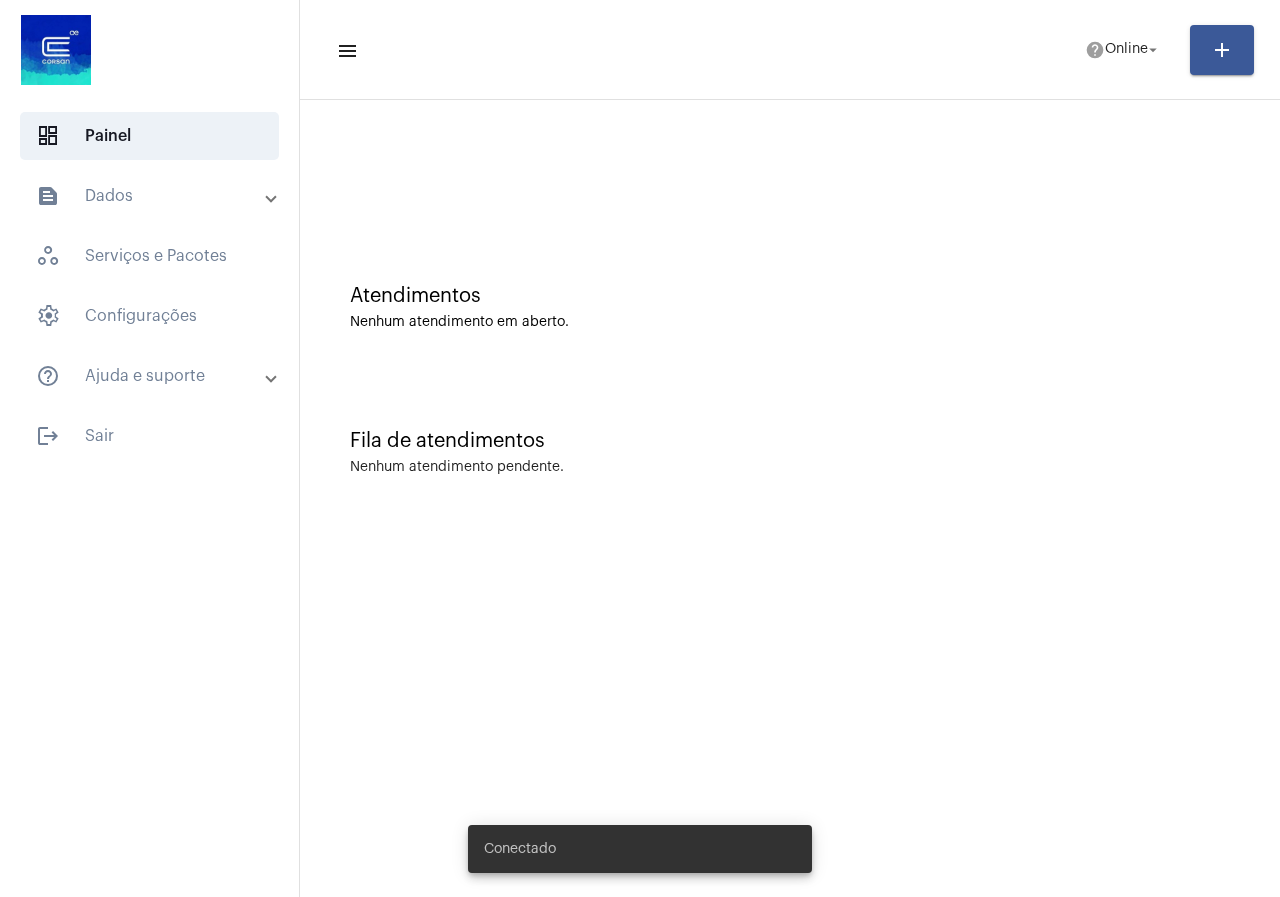 scroll, scrollTop: 0, scrollLeft: 0, axis: both 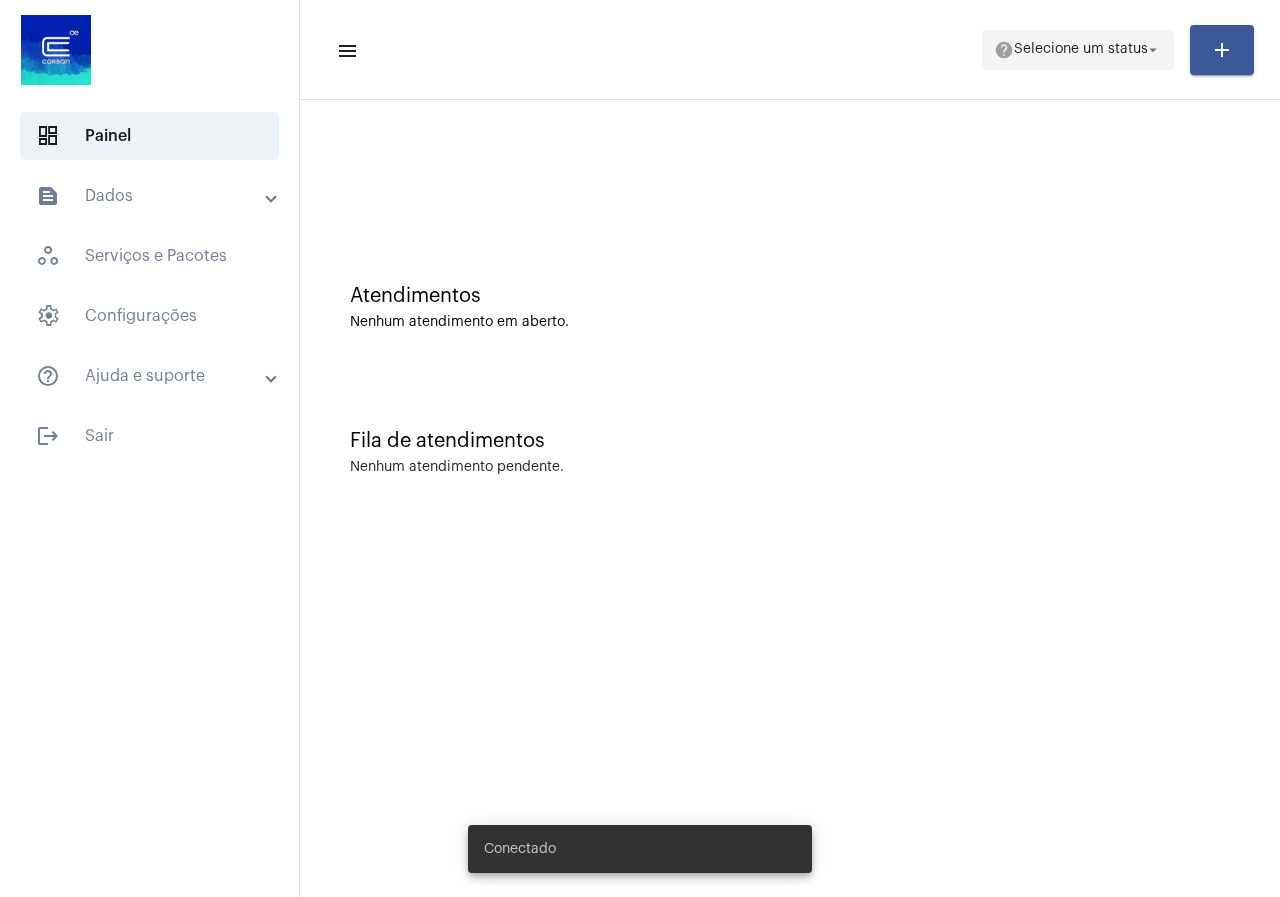 click on "Selecione um status" 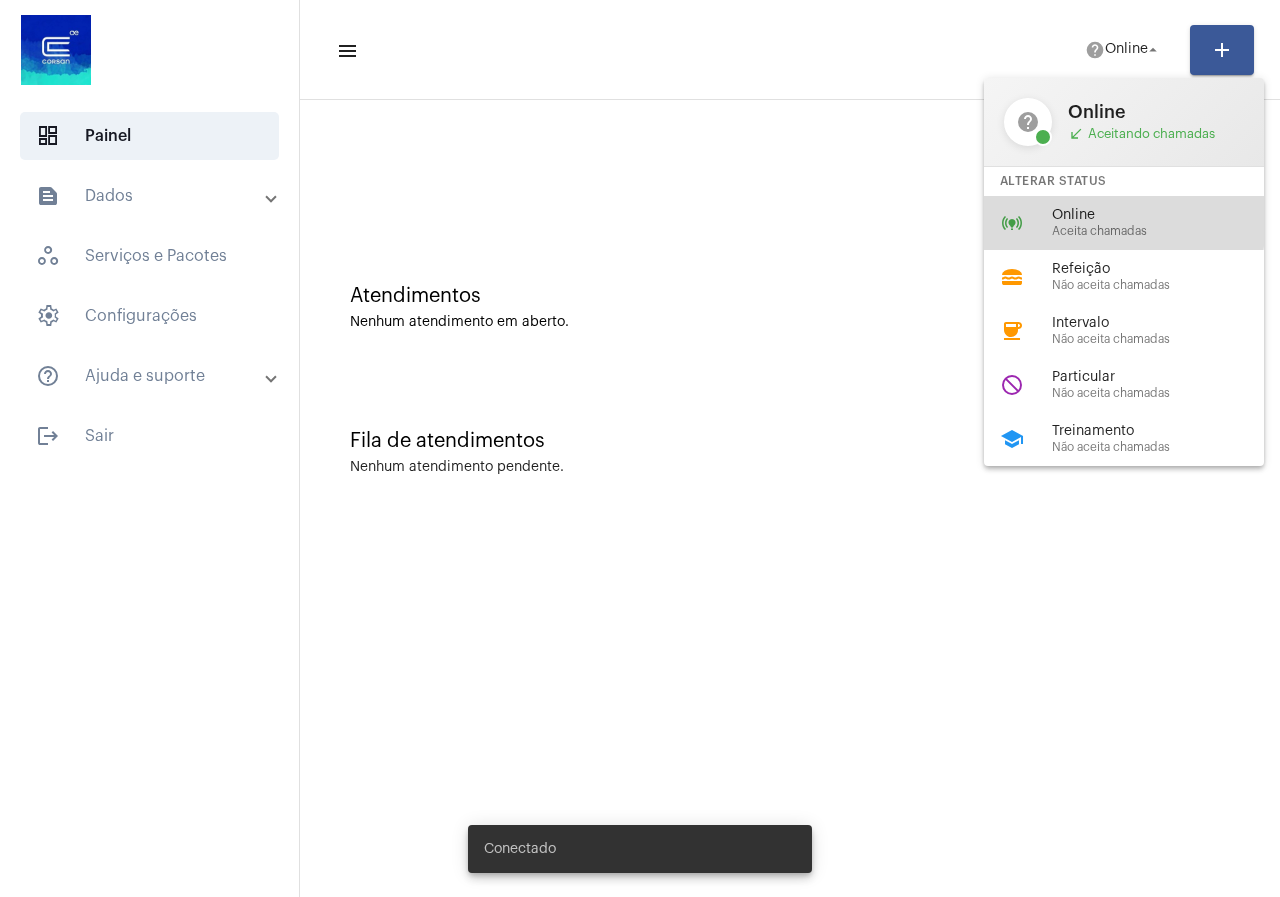 click on "Online" at bounding box center (1166, 215) 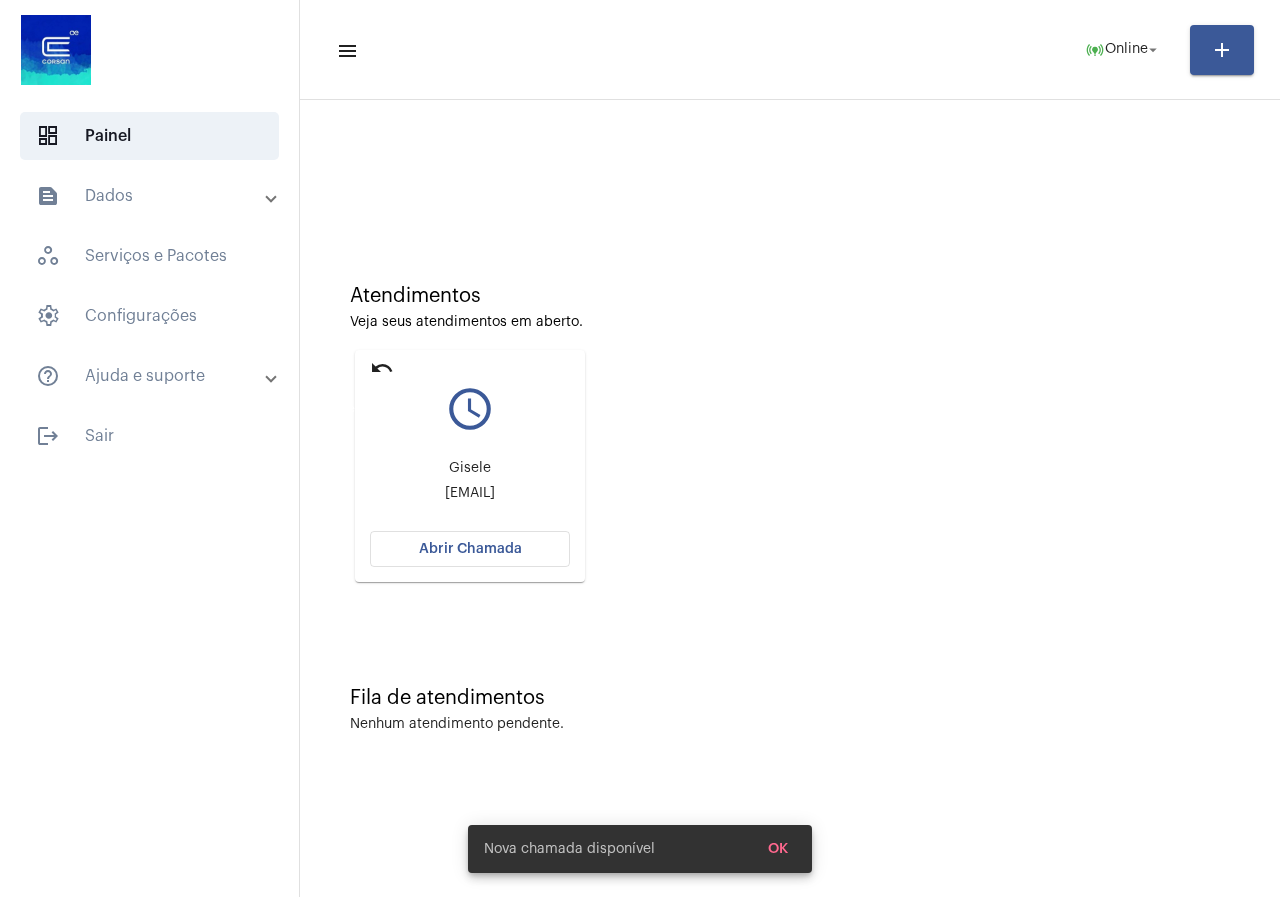 click on "undo" 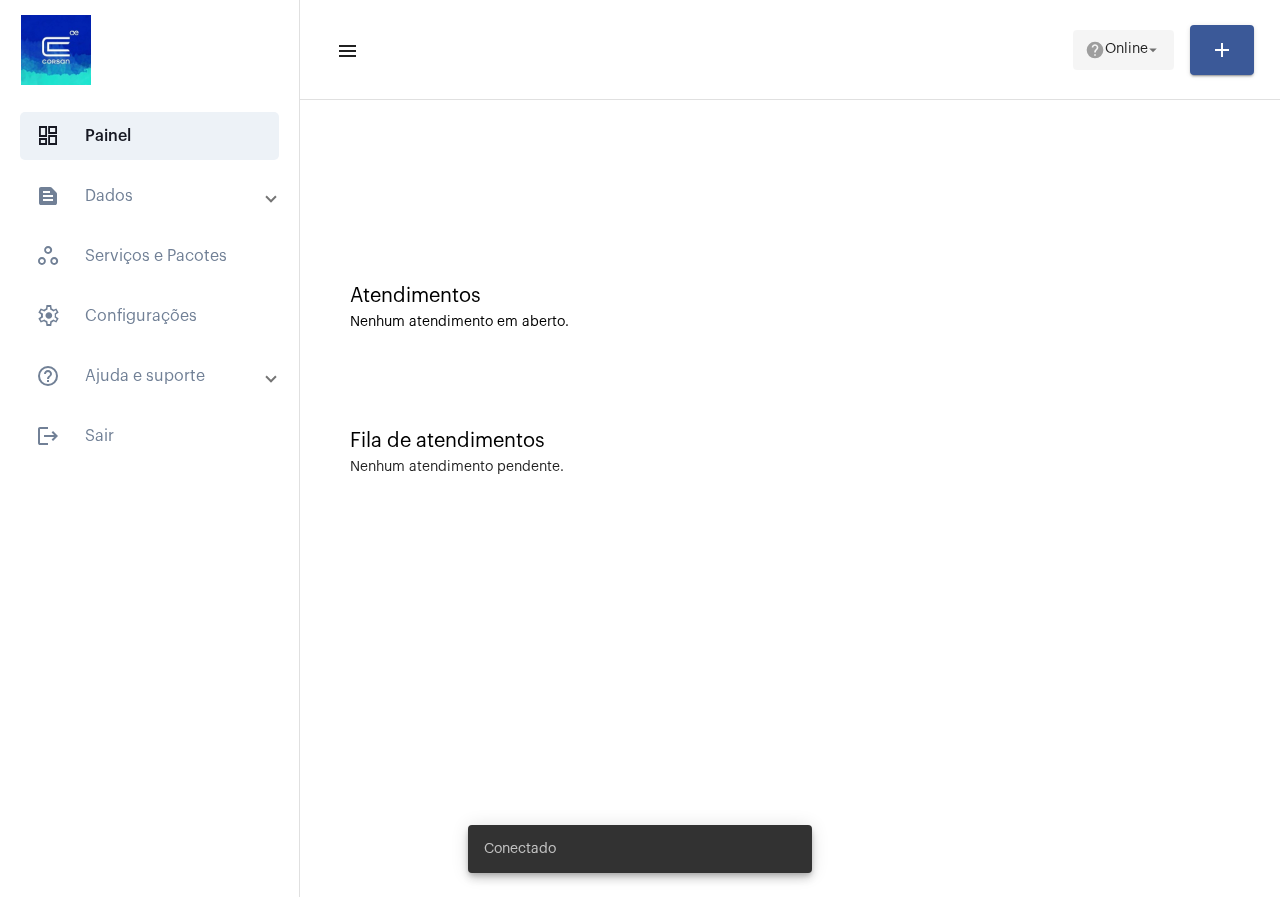 click on "help  Online arrow_drop_down" 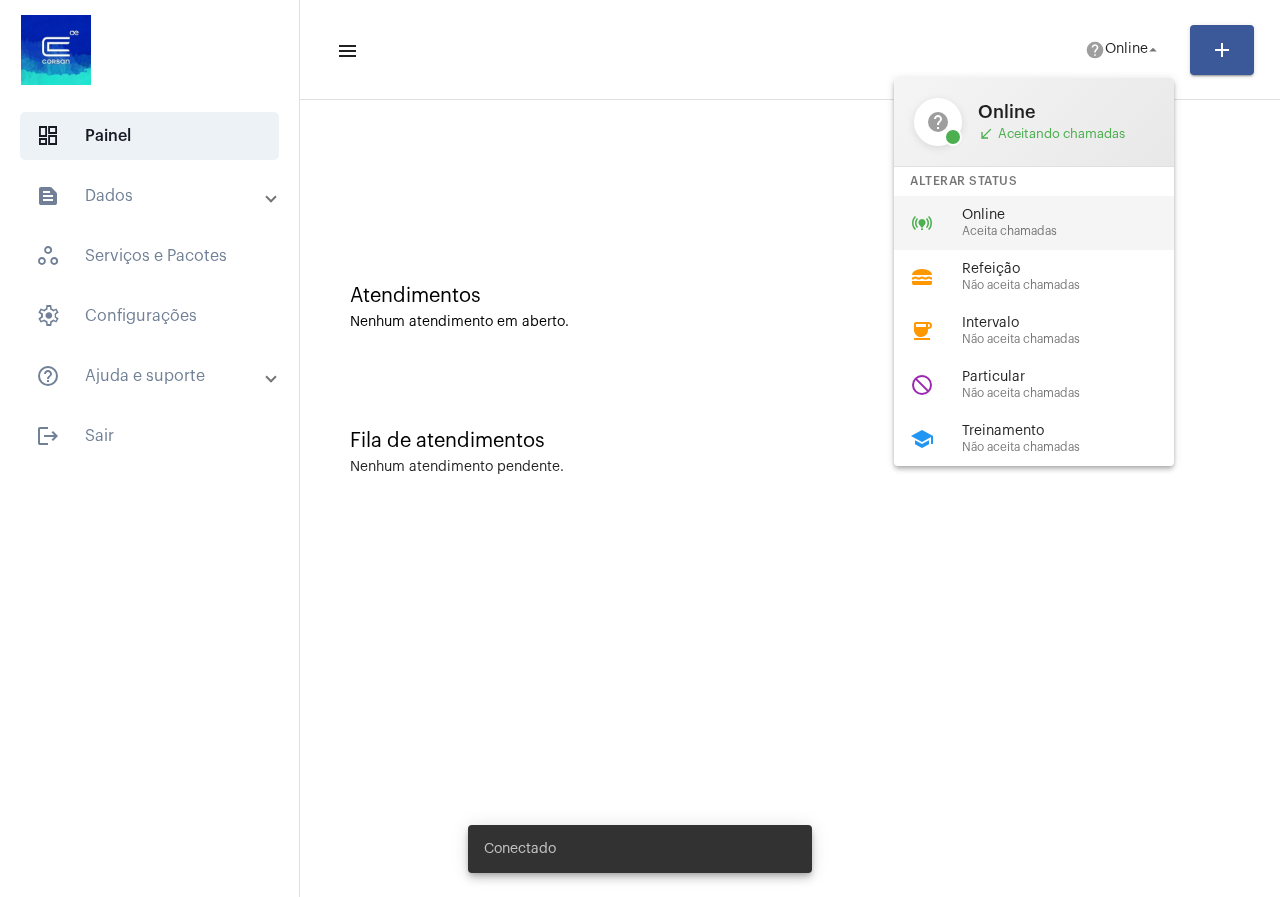 click on "Online" at bounding box center [1076, 215] 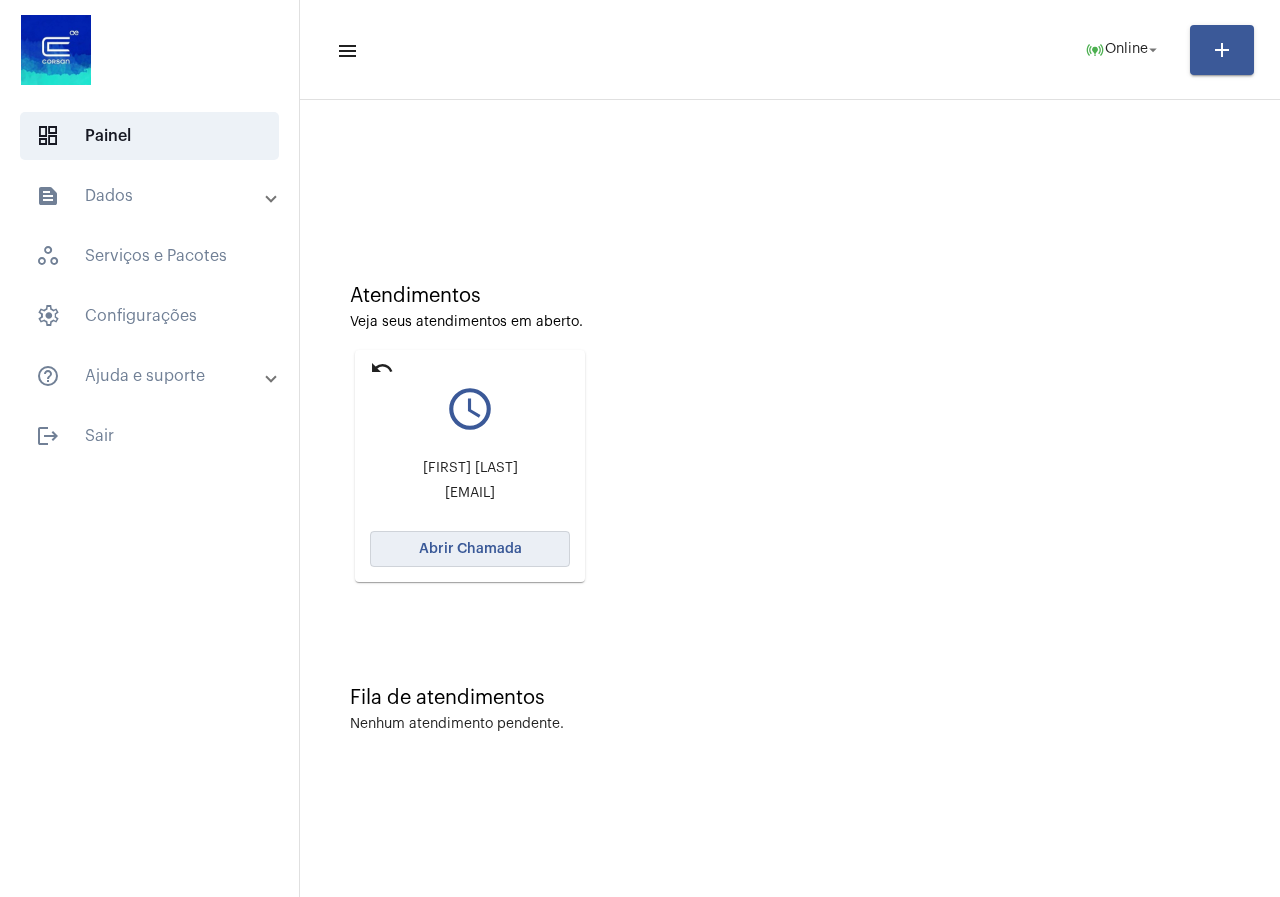 click on "Abrir Chamada" 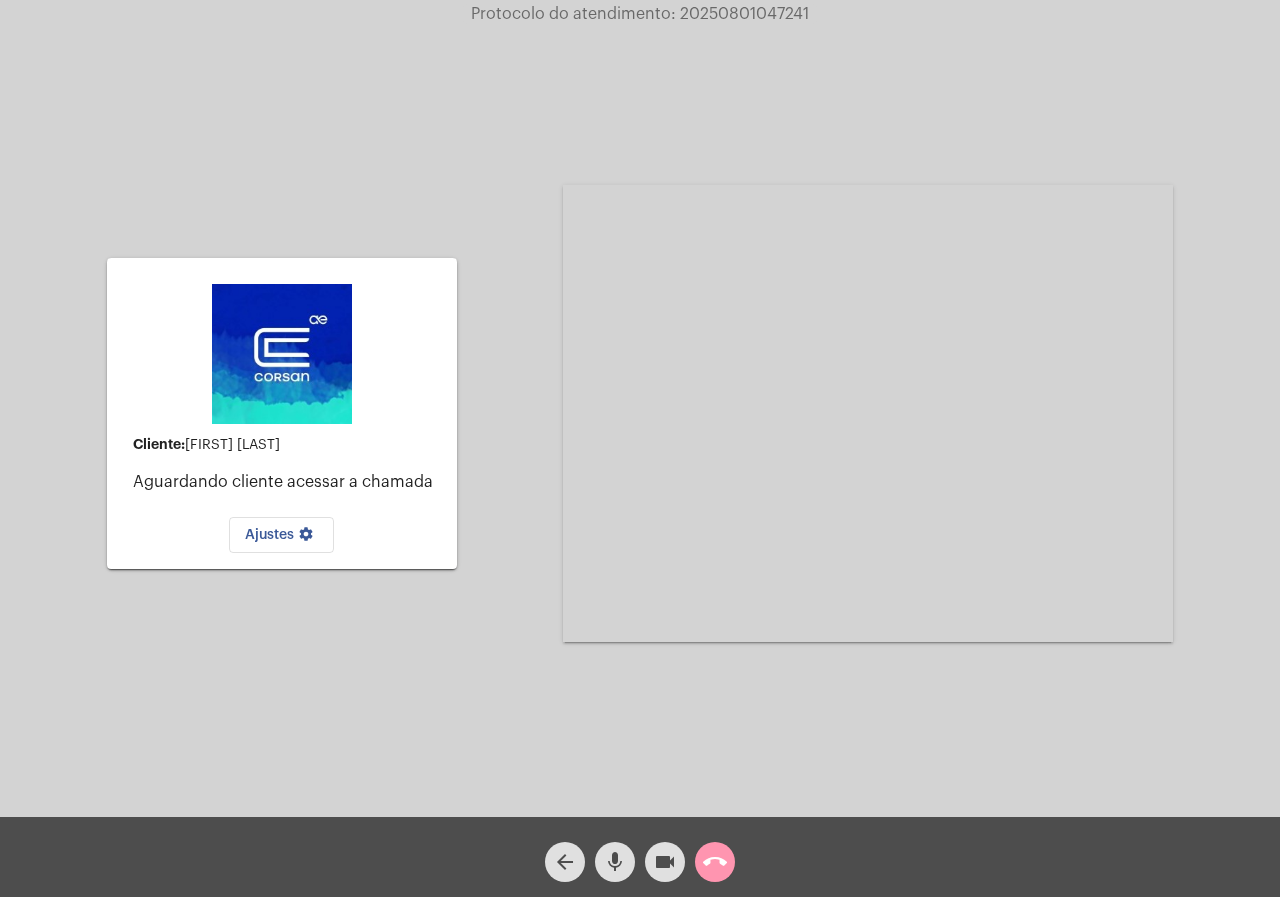 click on "call_end" 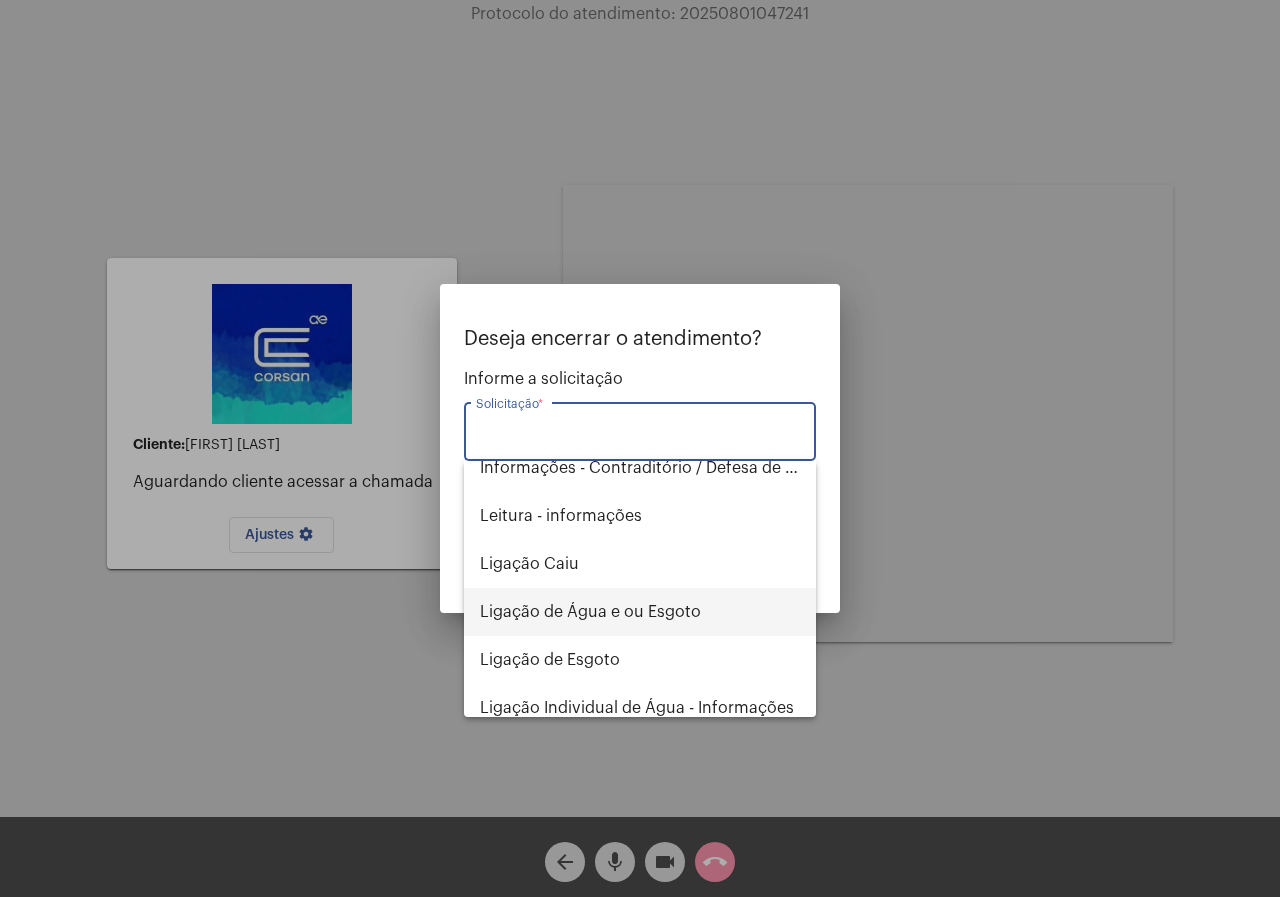 scroll, scrollTop: 1000, scrollLeft: 0, axis: vertical 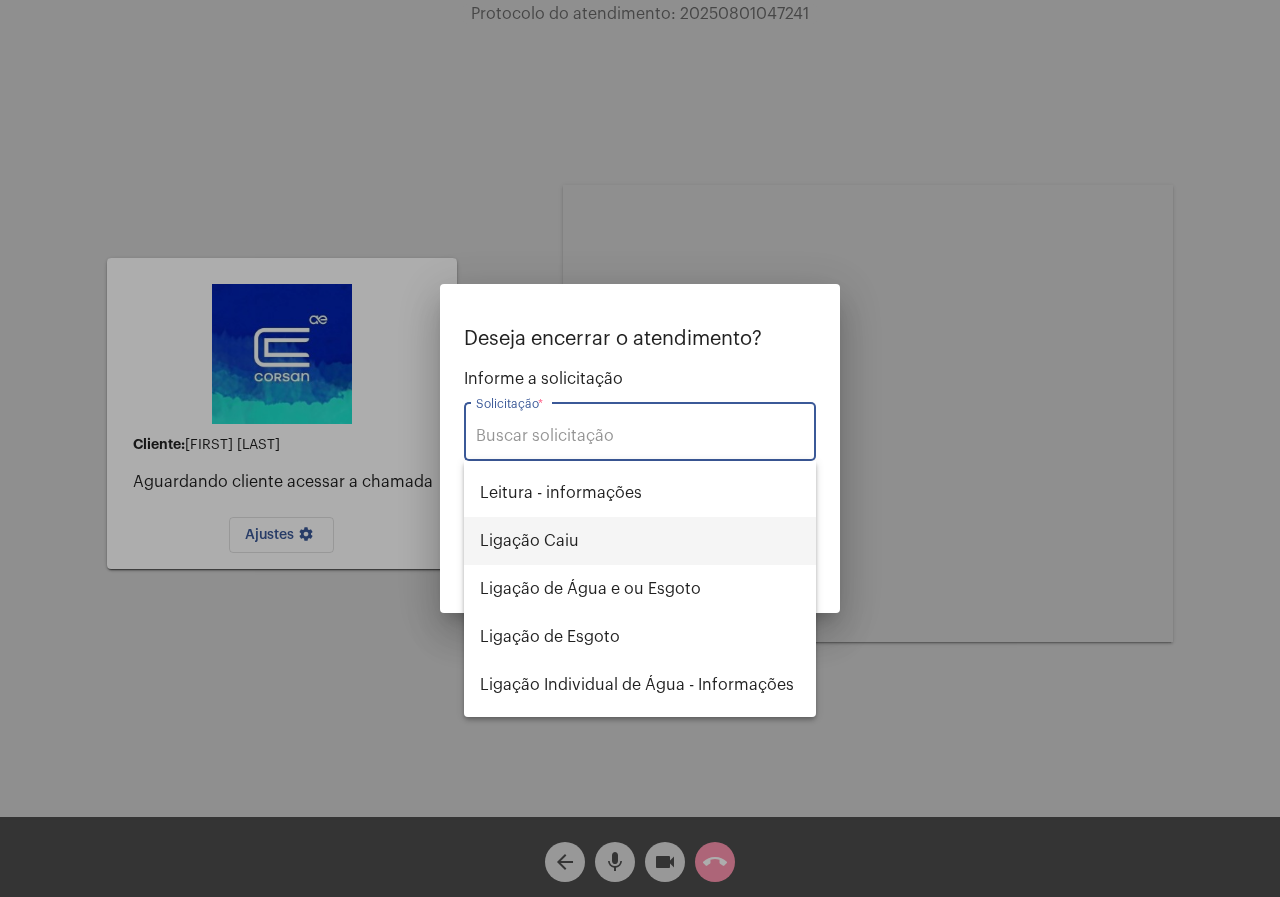click on "Ligação Caiu" at bounding box center (640, 541) 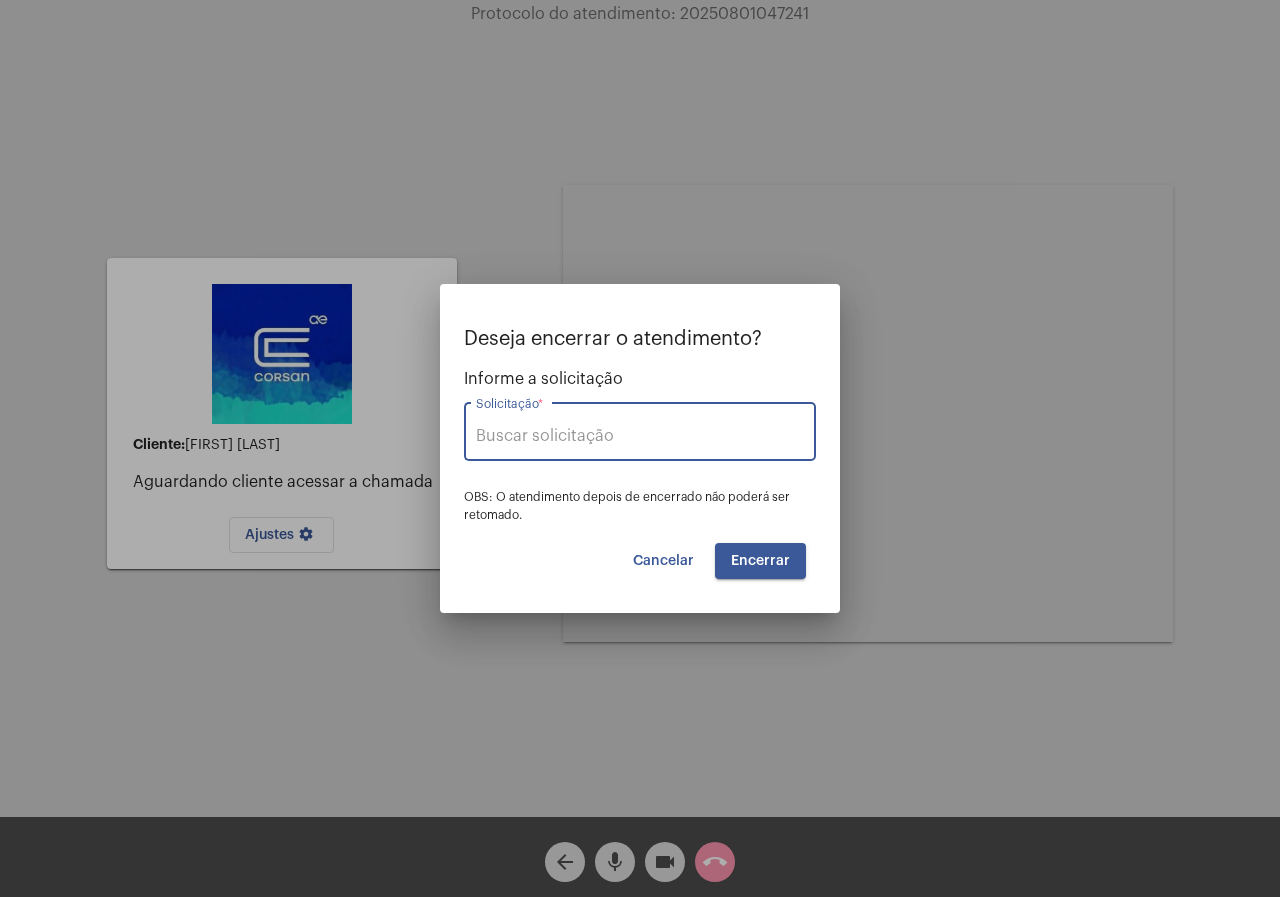 type on "Ligação Caiu" 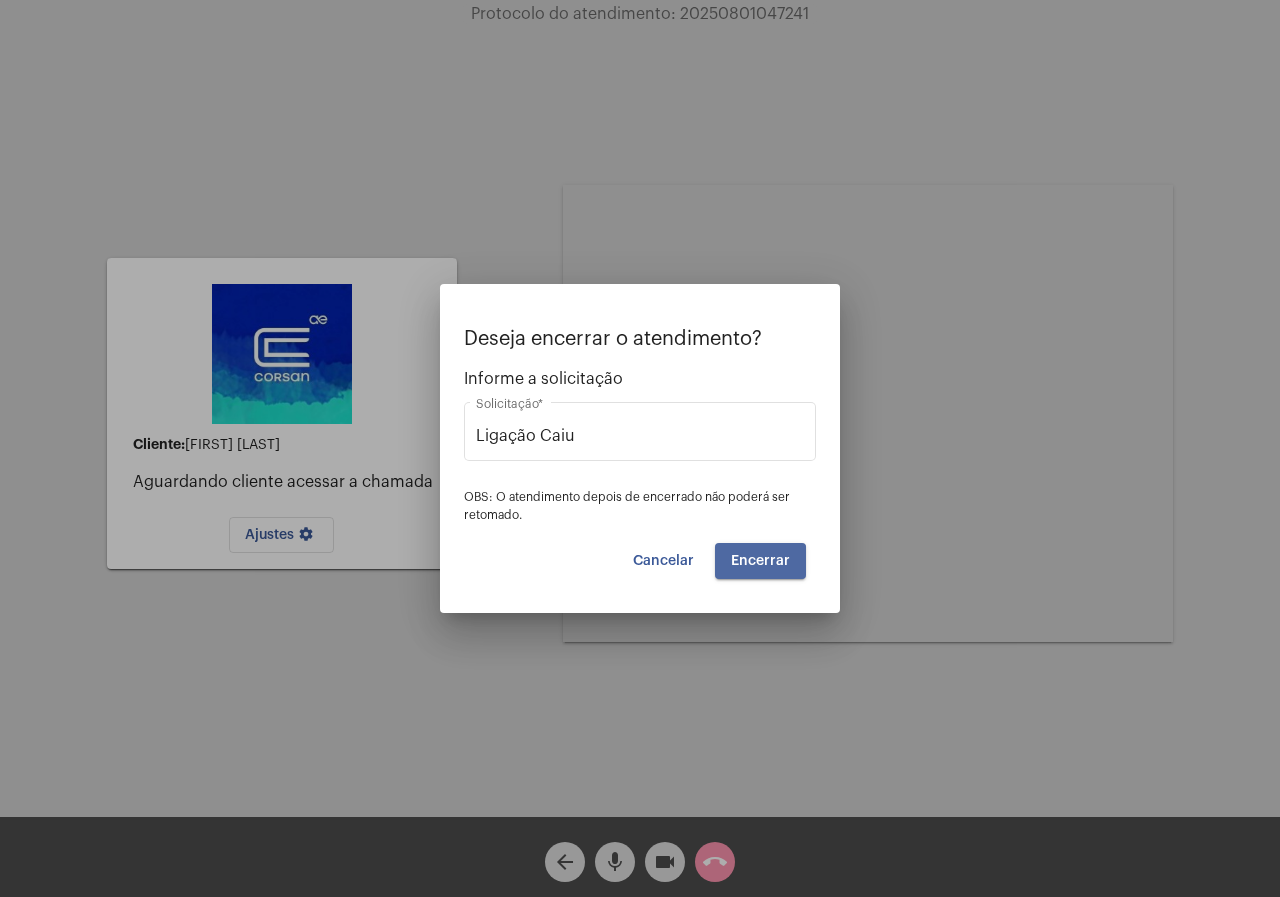 click on "Encerrar" at bounding box center (760, 561) 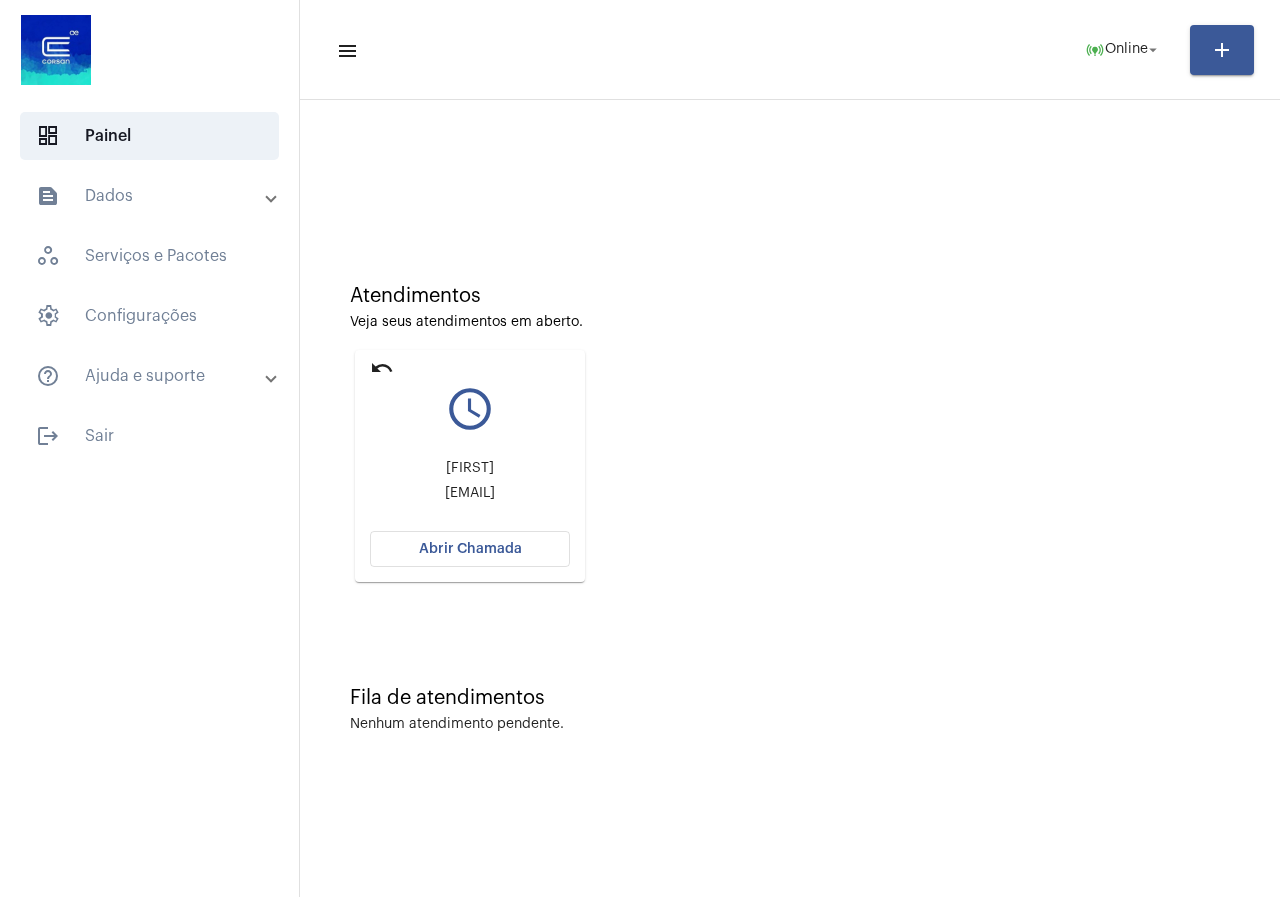 click on "undo" 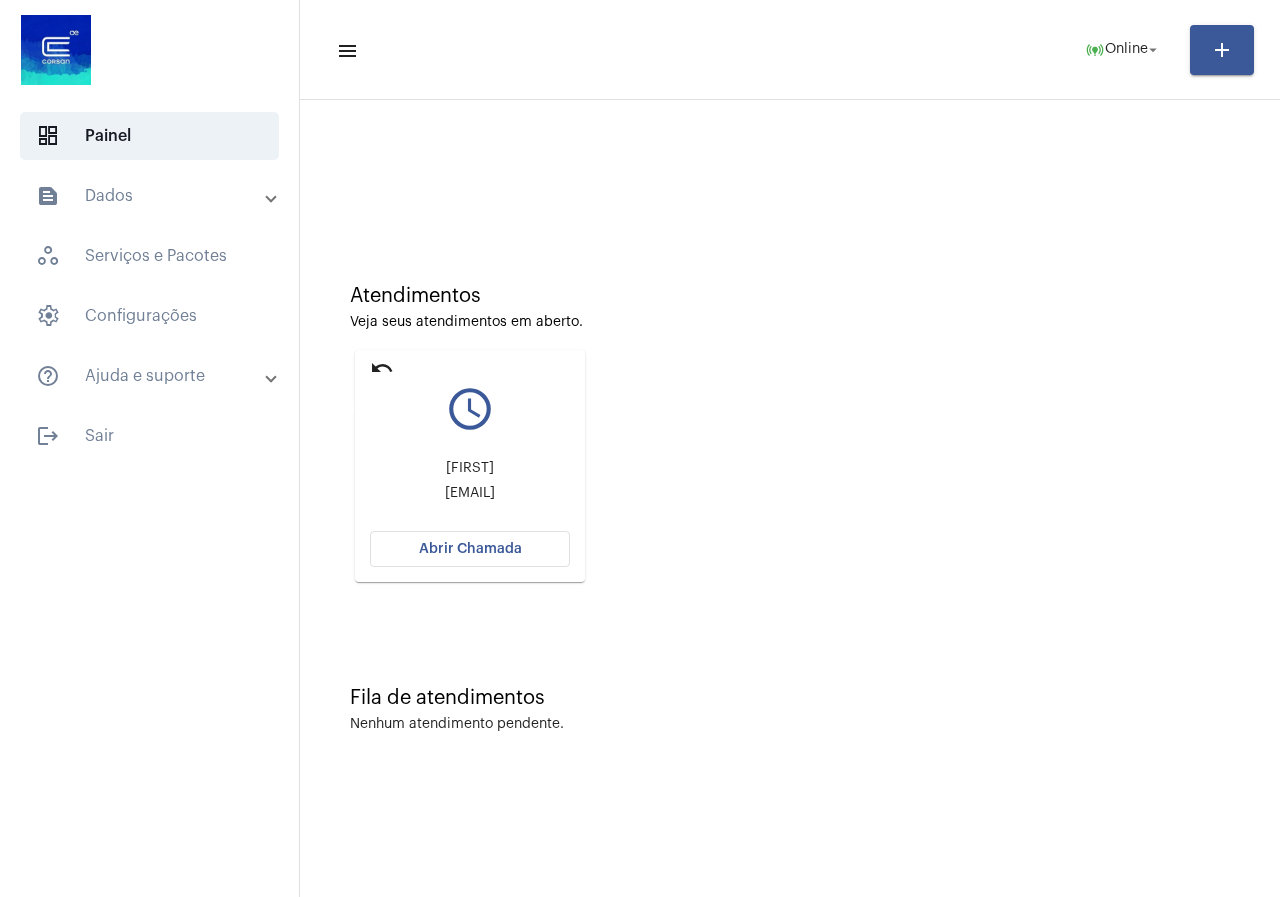 click on "undo" 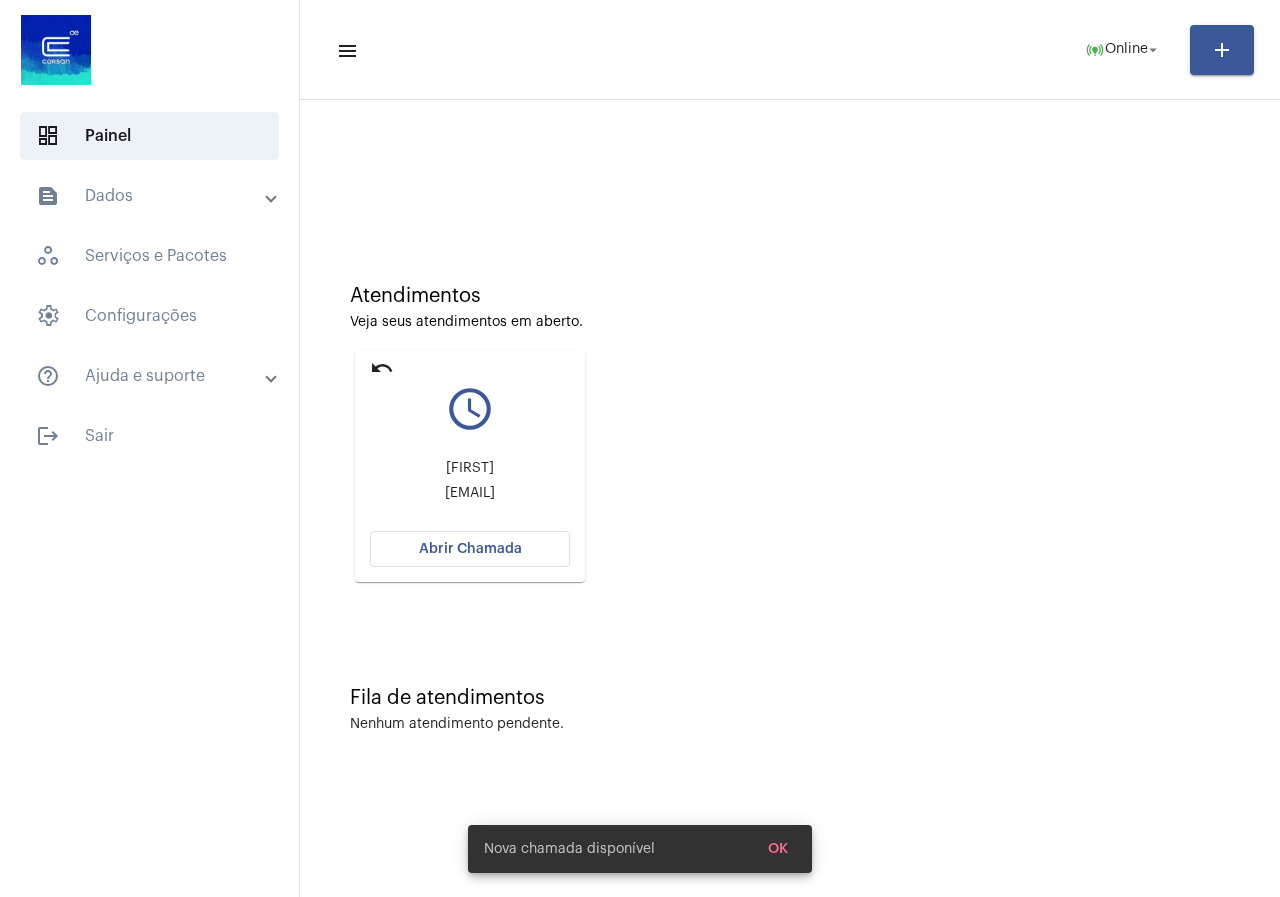 click on "undo" 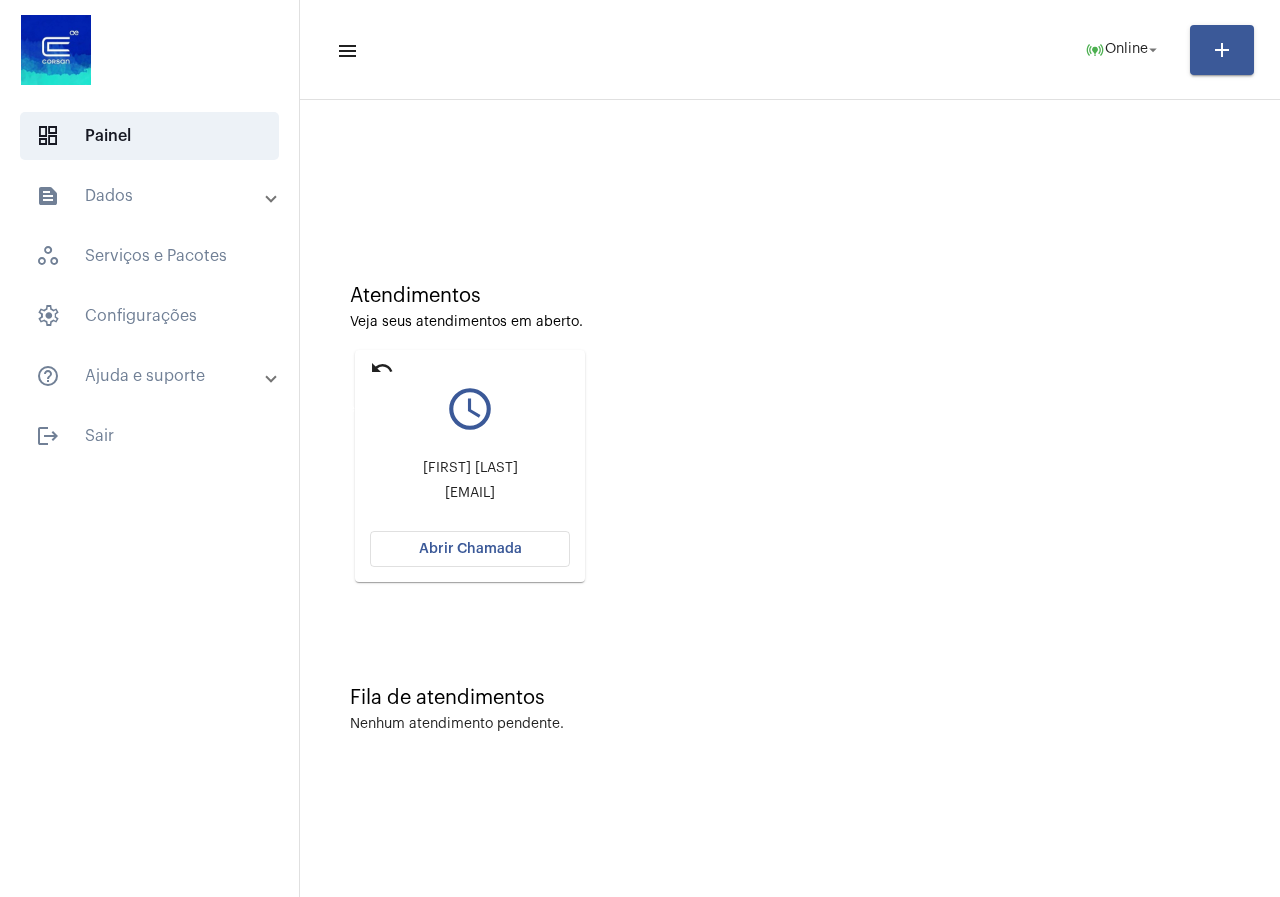 click on "undo" 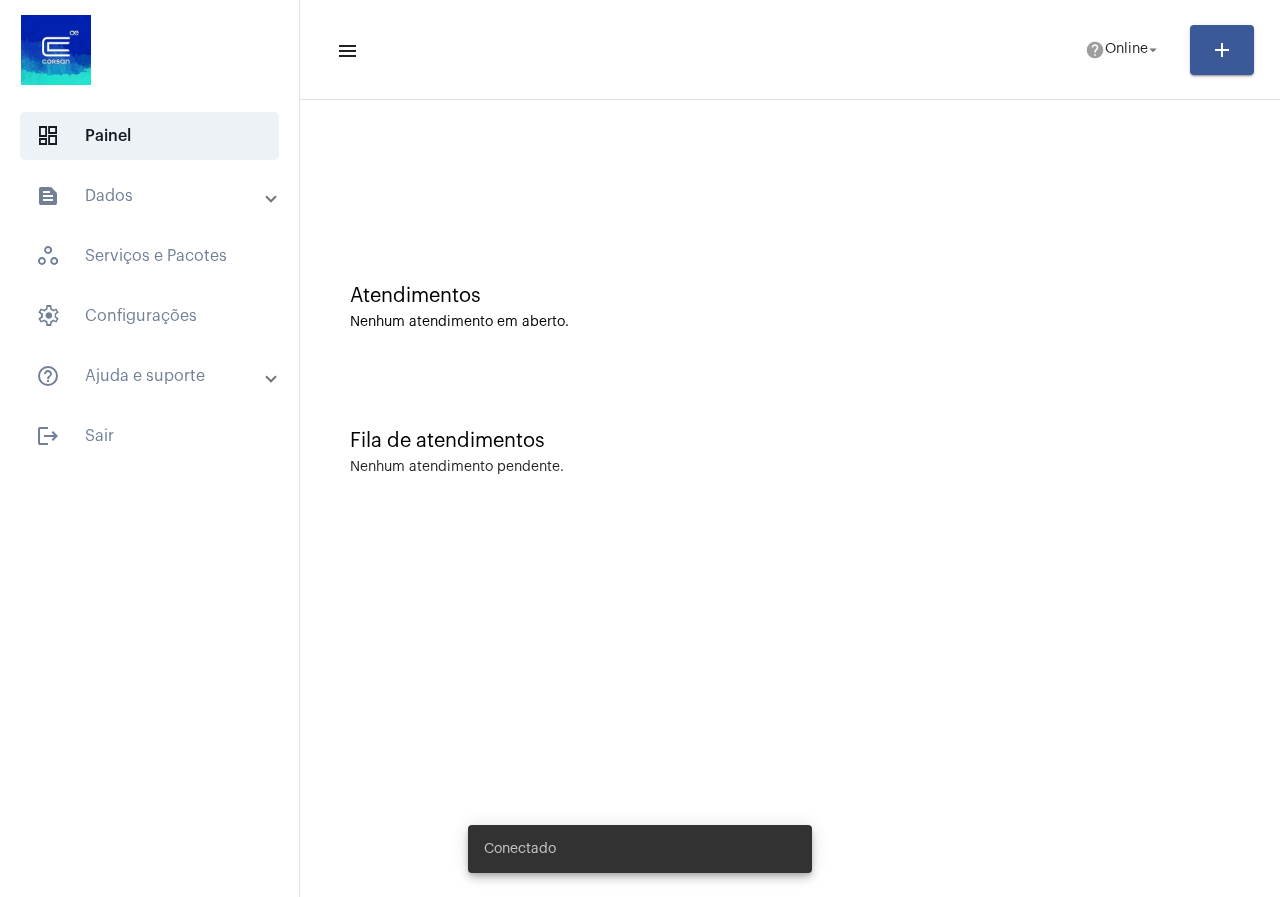 scroll, scrollTop: 0, scrollLeft: 0, axis: both 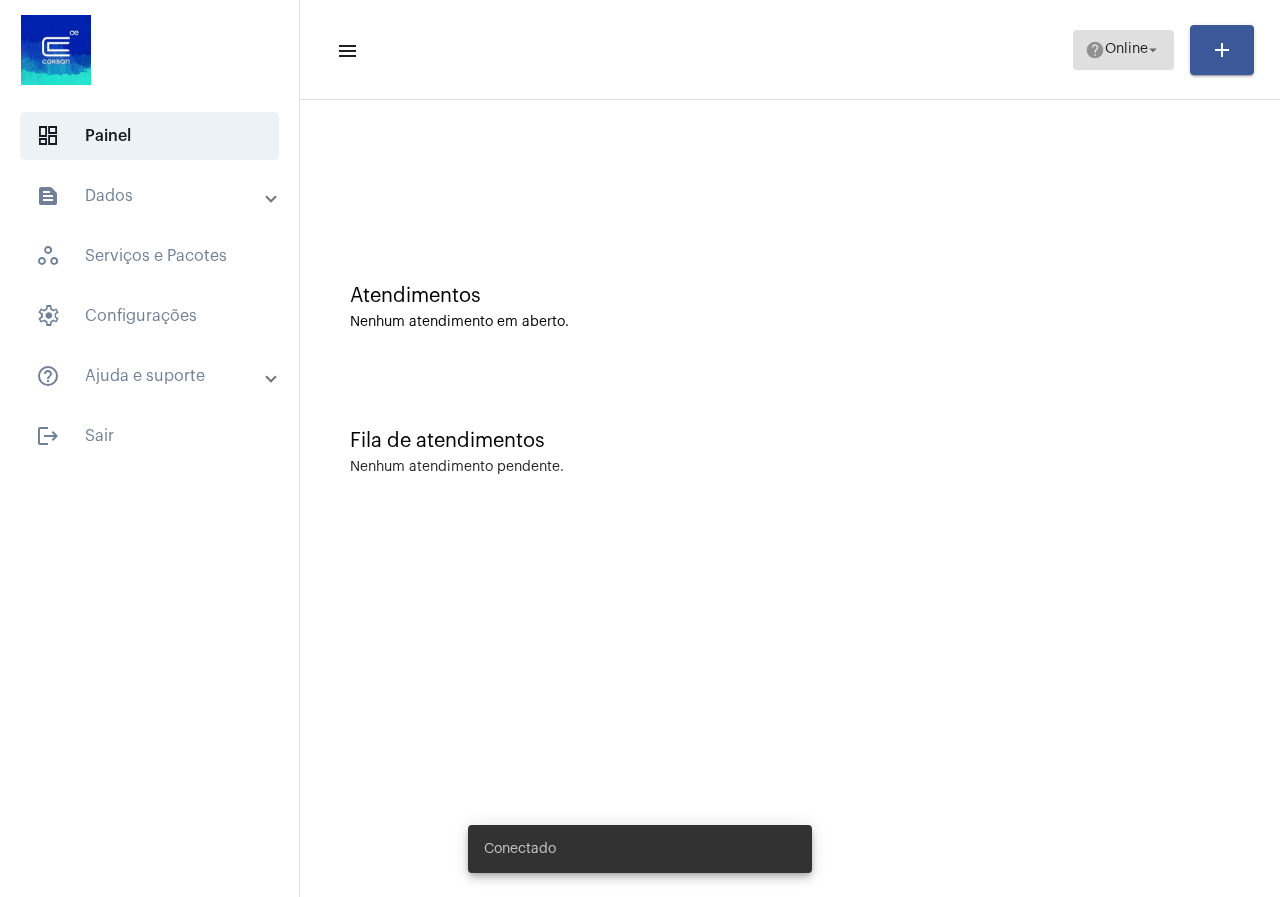 click on "Online" 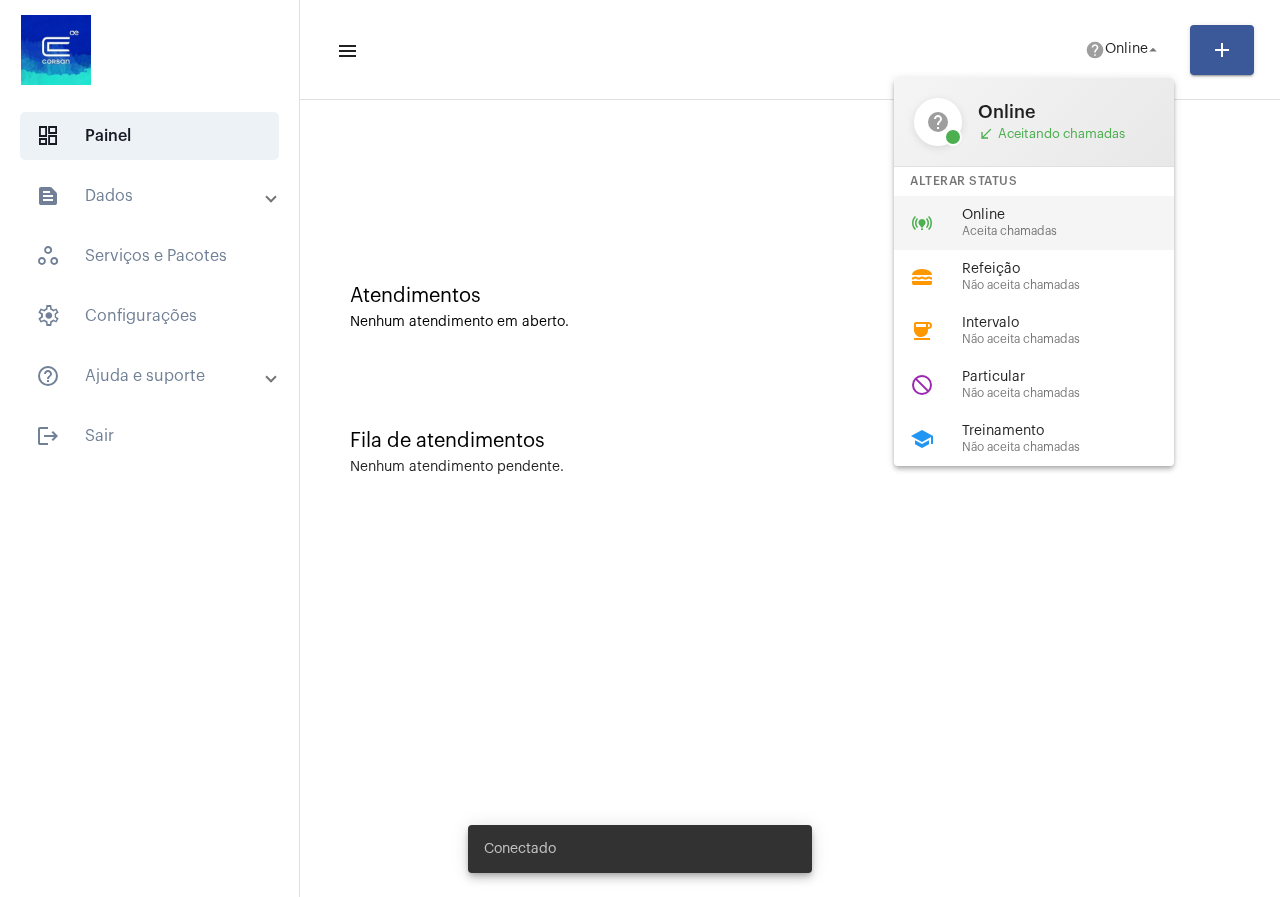 click on "Aceita chamadas" at bounding box center [1076, 231] 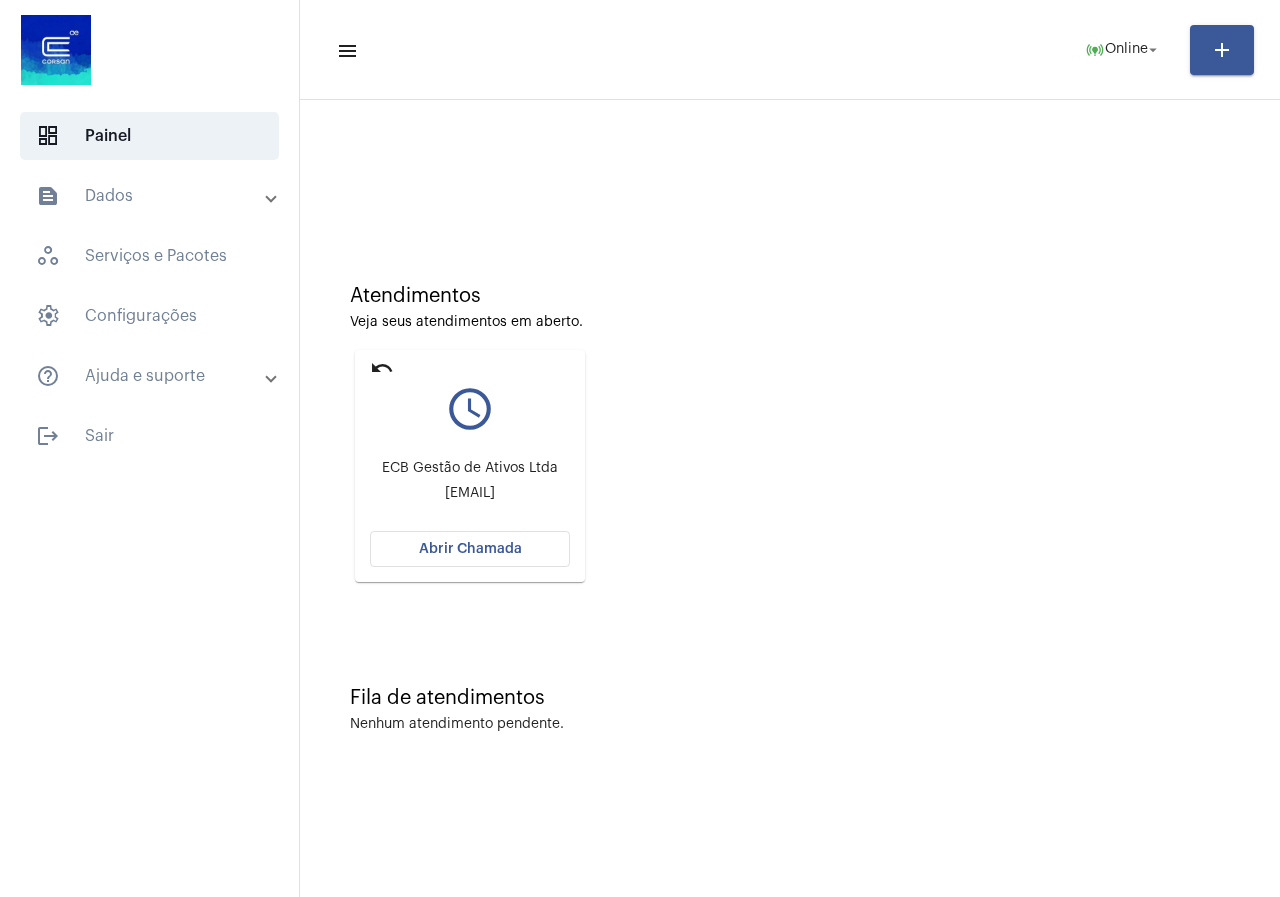 click on "undo query_builder ECB Gestão de Ativos Ltda  [EMAIL] Abrir Chamada" 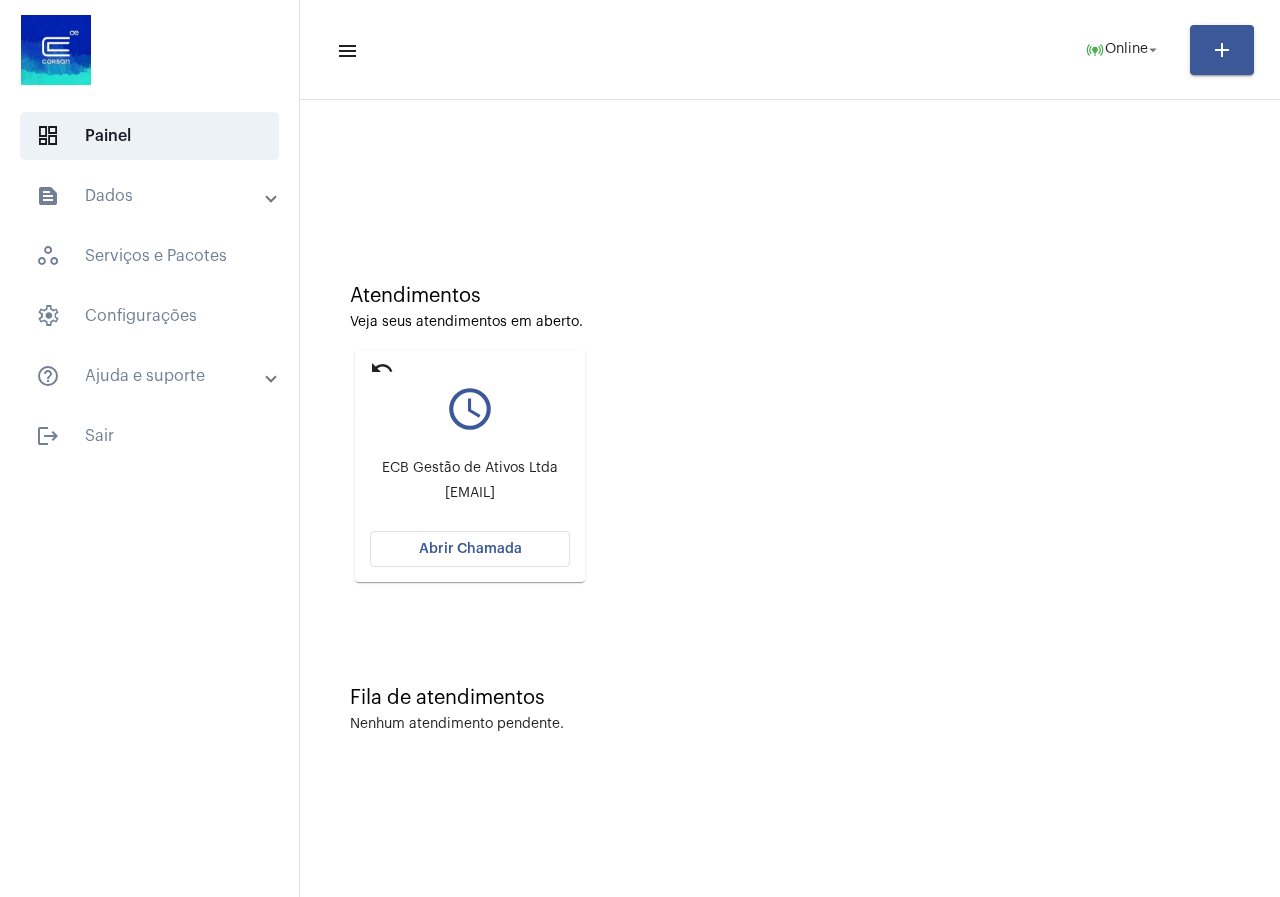 click on "undo" 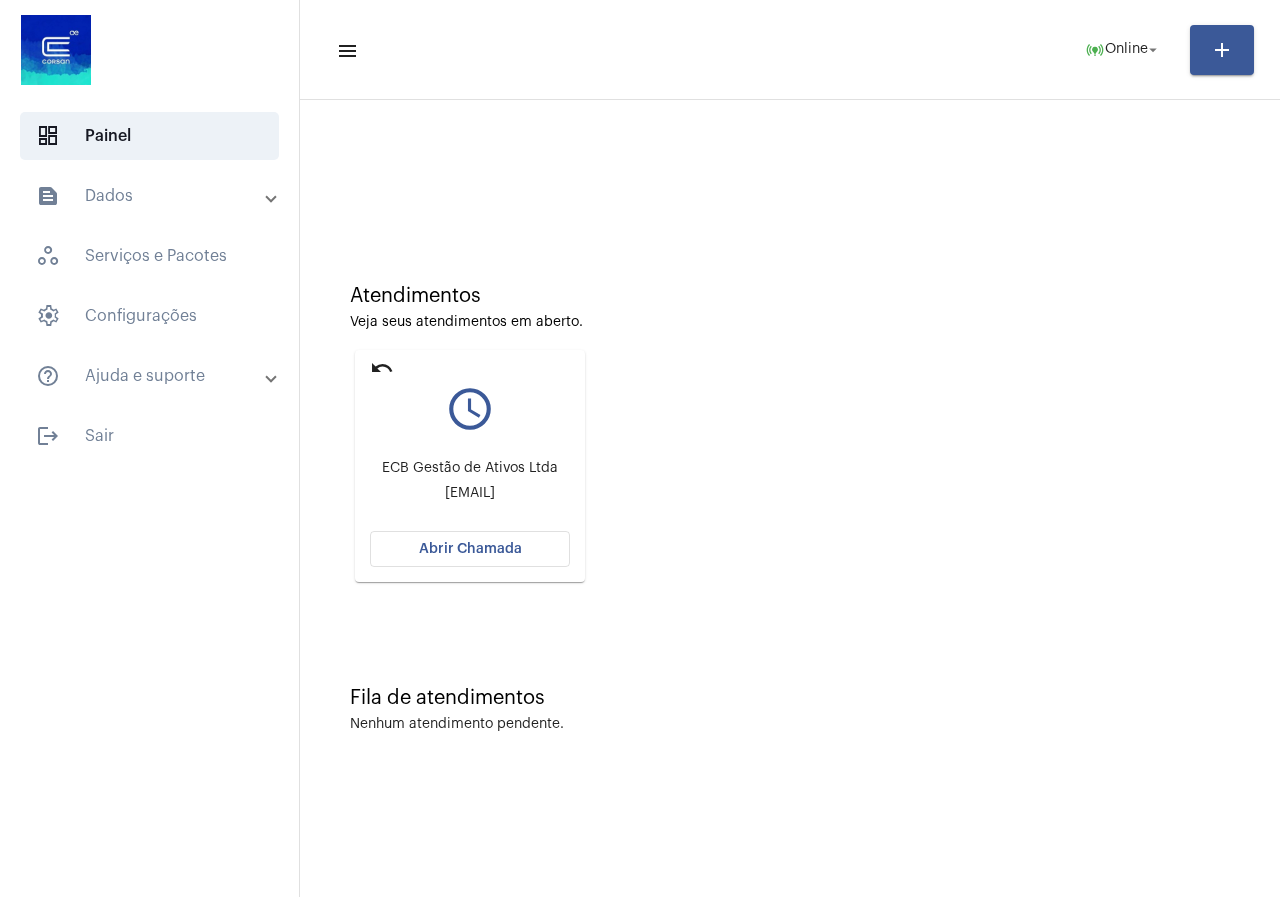 click on "Abrir Chamada" 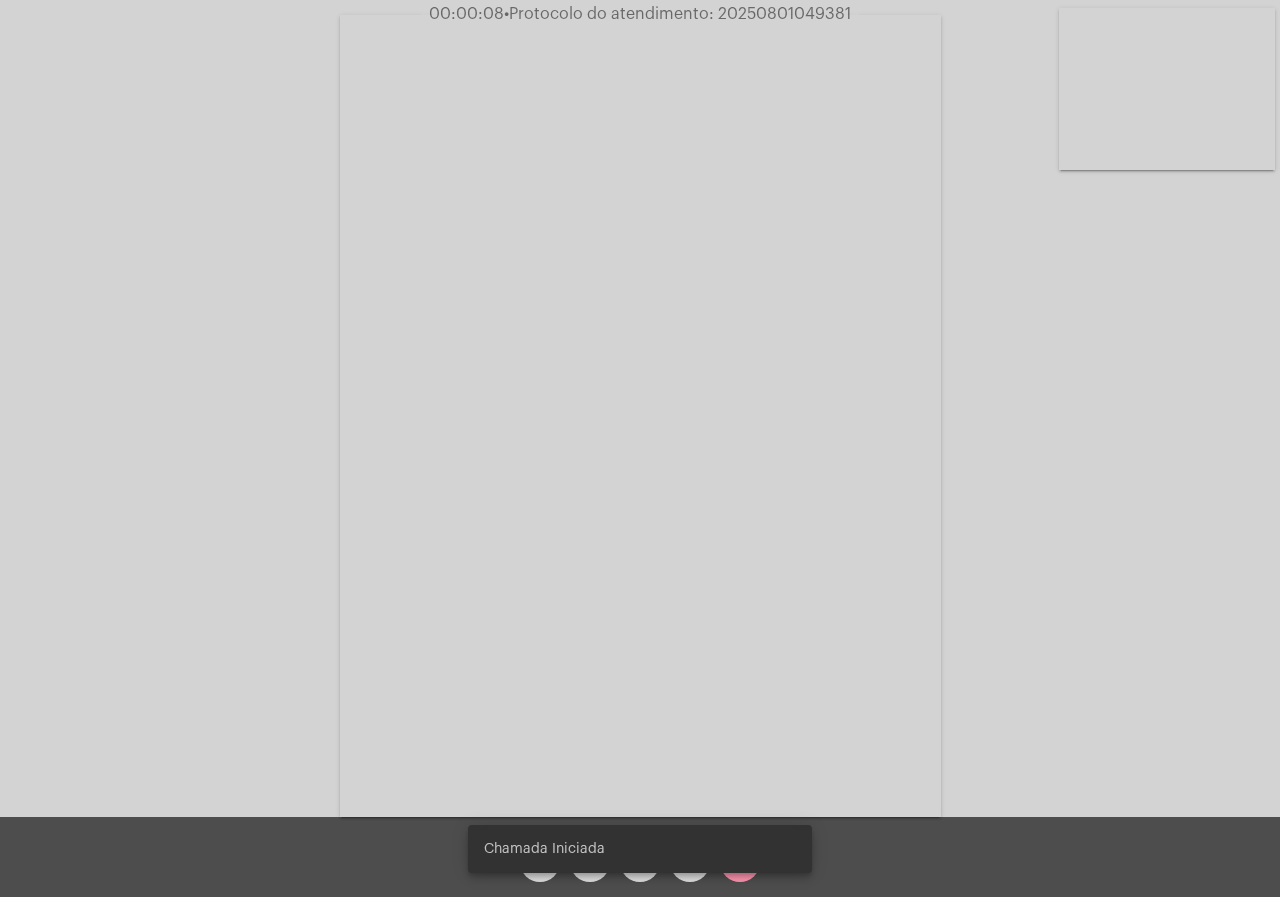 click on "Acessando Câmera e Microfone..." 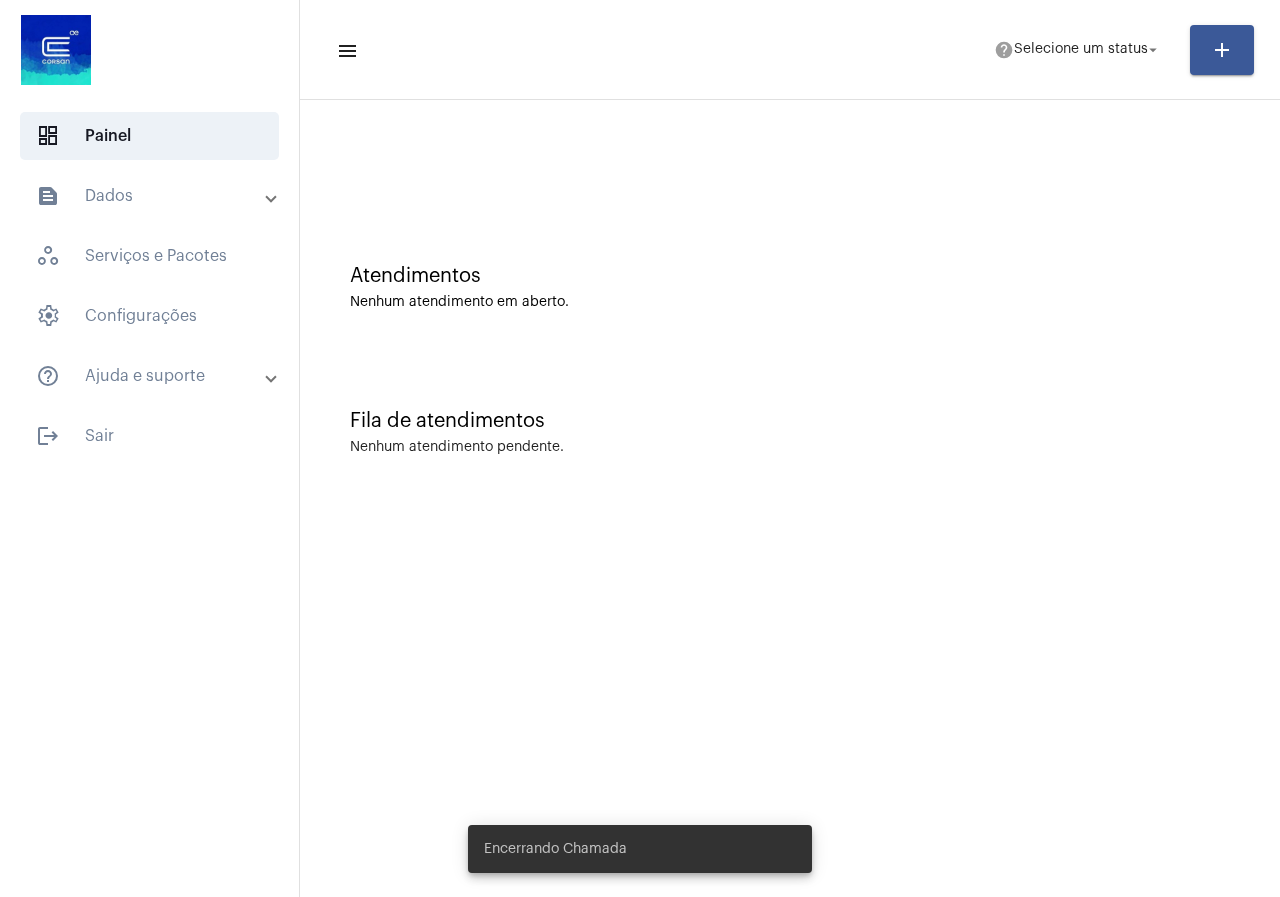 scroll, scrollTop: 0, scrollLeft: 0, axis: both 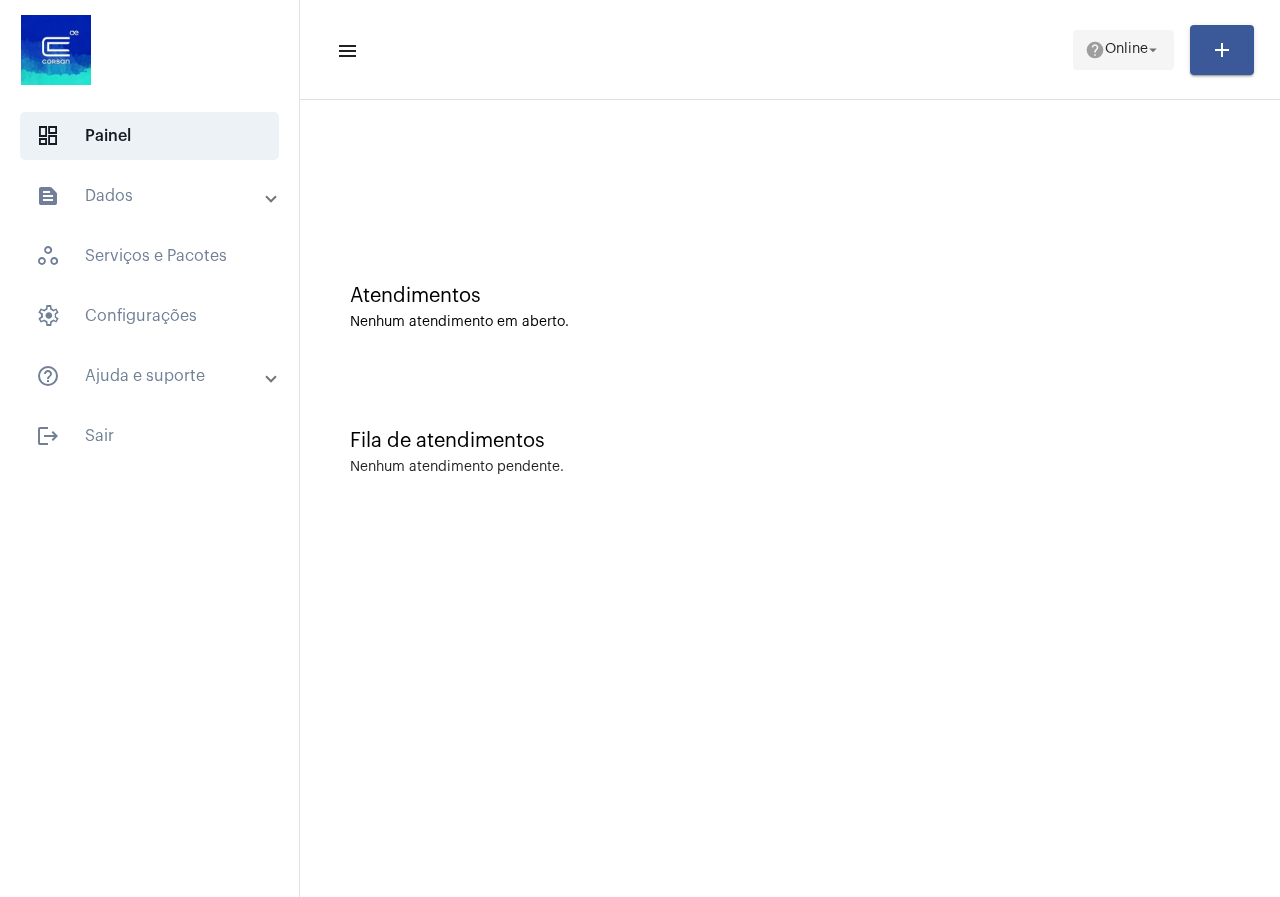click on "help  Online arrow_drop_down" 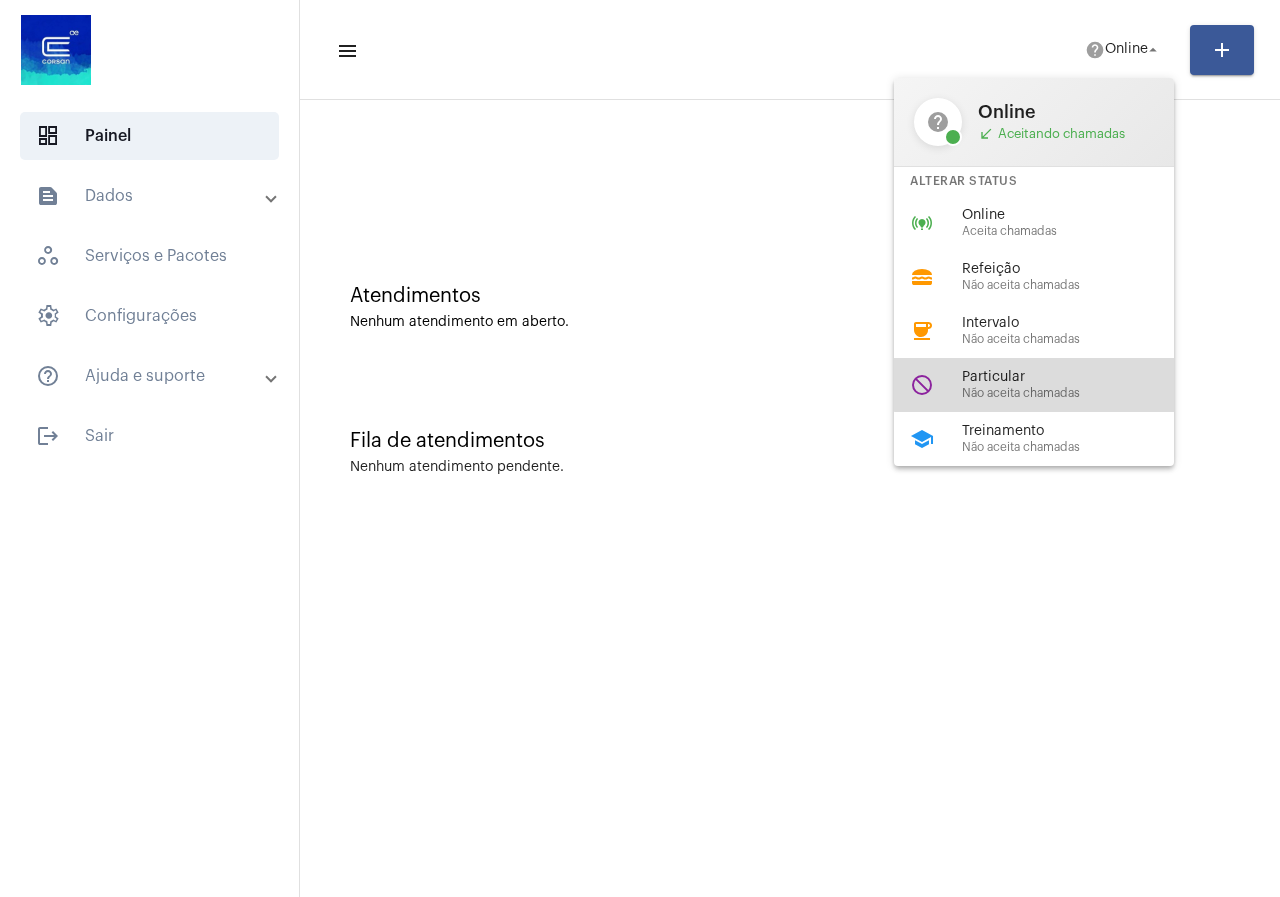 click on "Particular" at bounding box center [1076, 377] 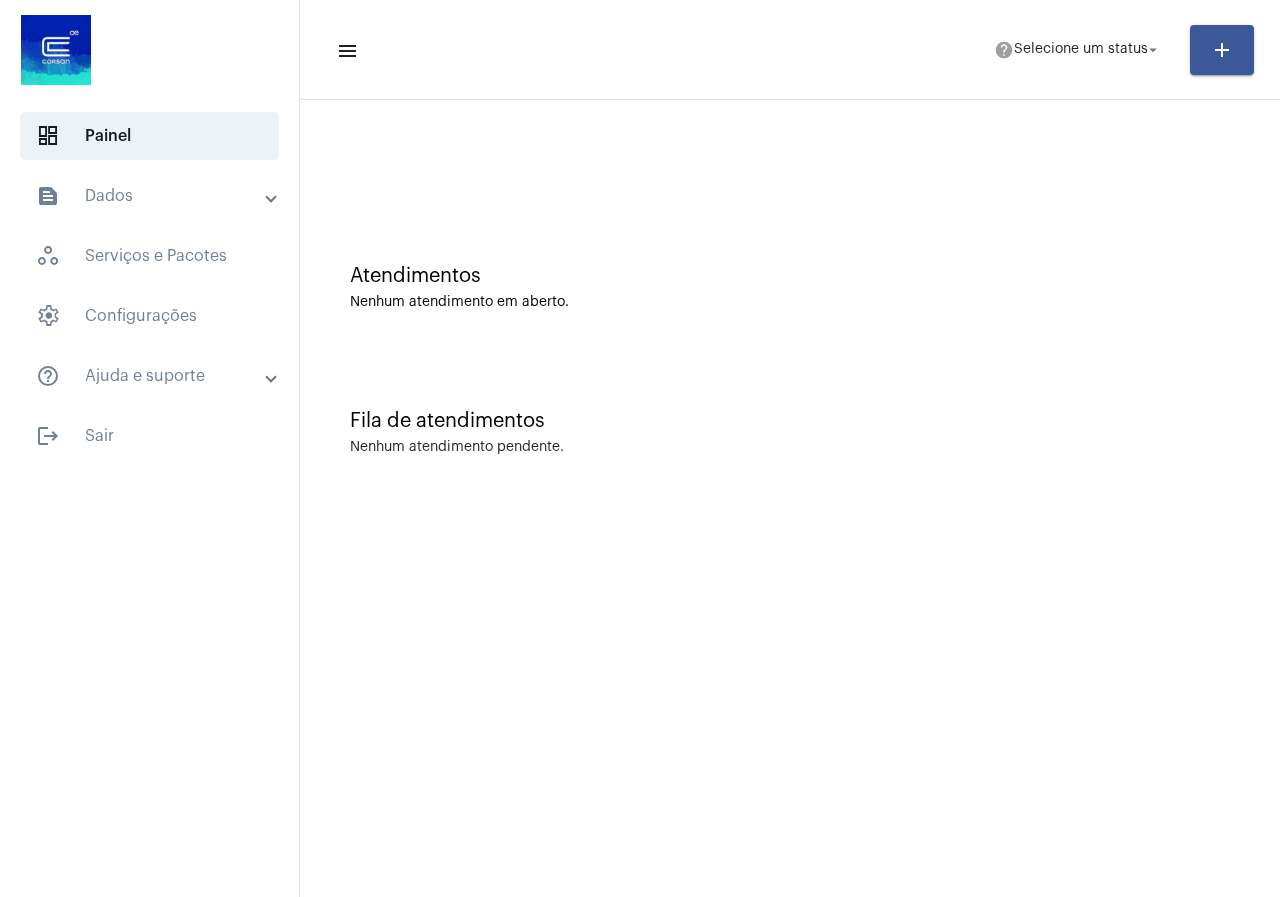 scroll, scrollTop: 0, scrollLeft: 0, axis: both 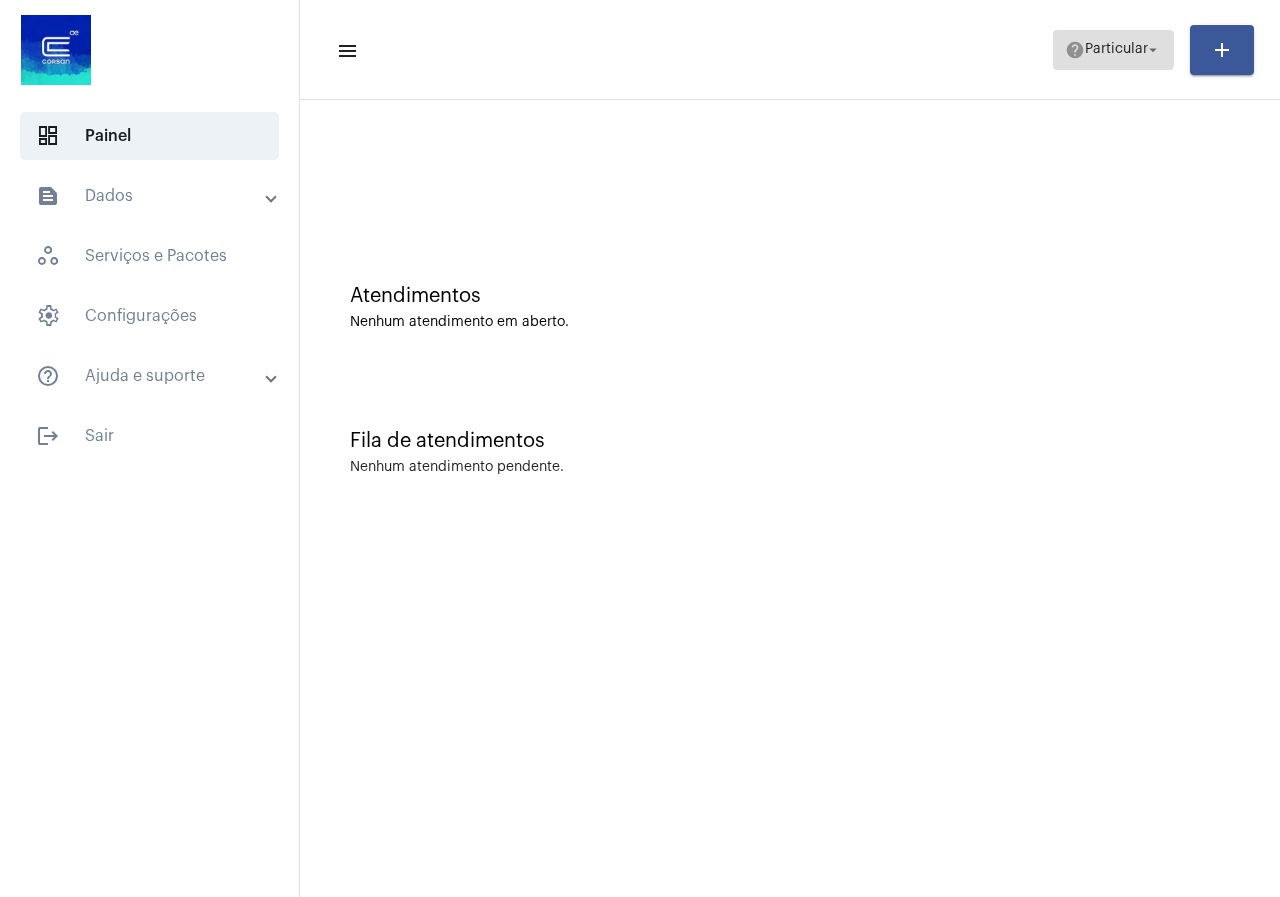 click on "help  Particular arrow_drop_down" 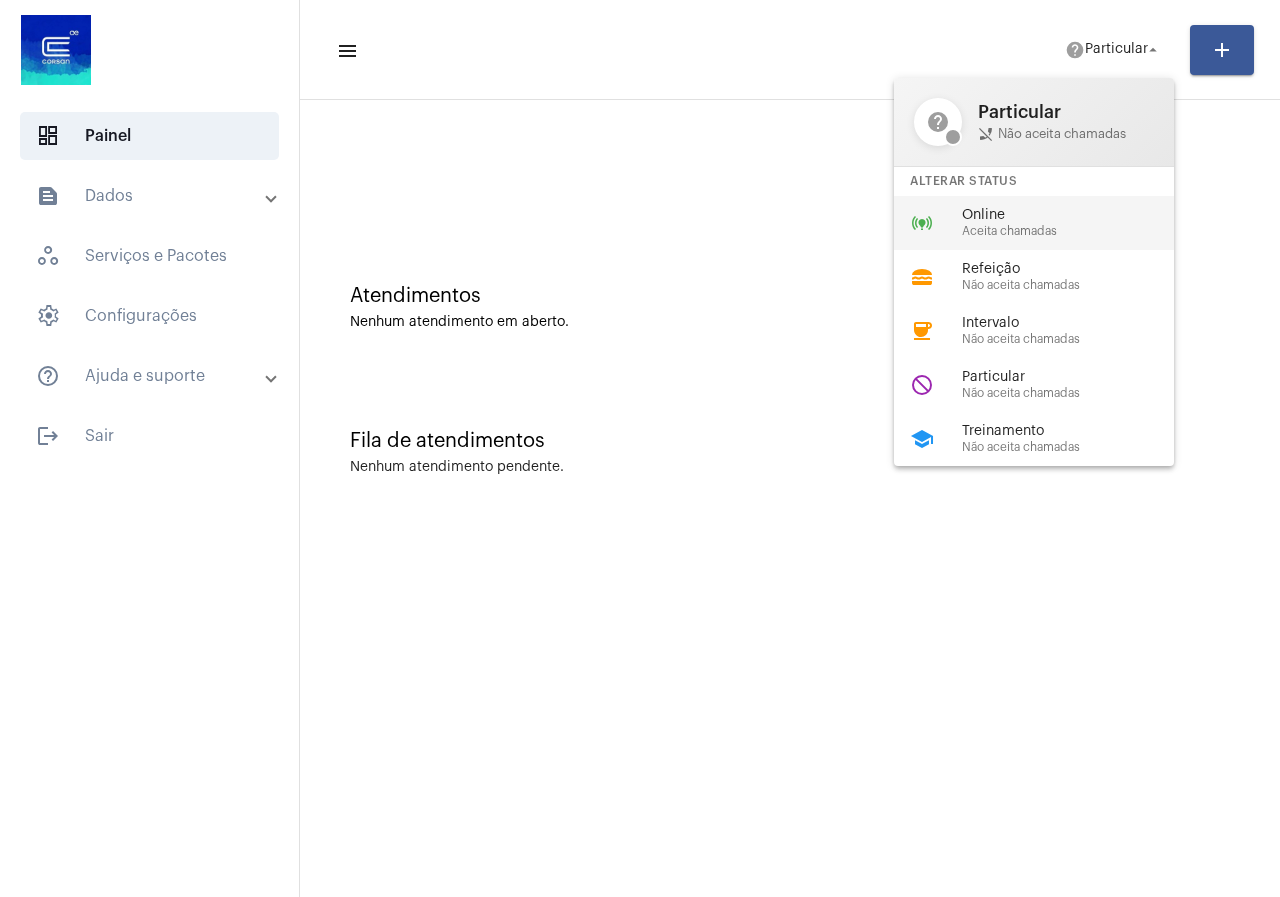 click on "Online" at bounding box center (1076, 215) 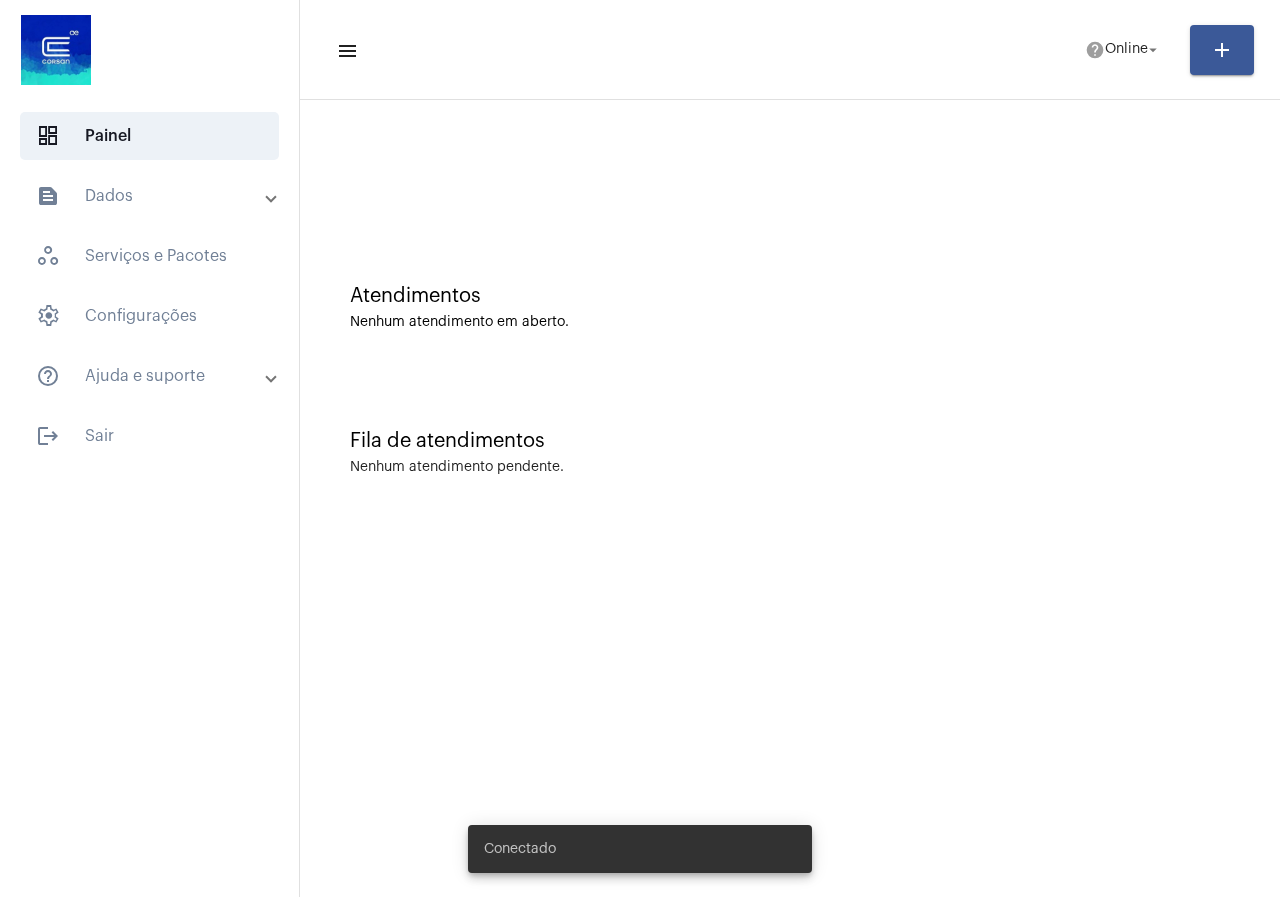 scroll, scrollTop: 0, scrollLeft: 0, axis: both 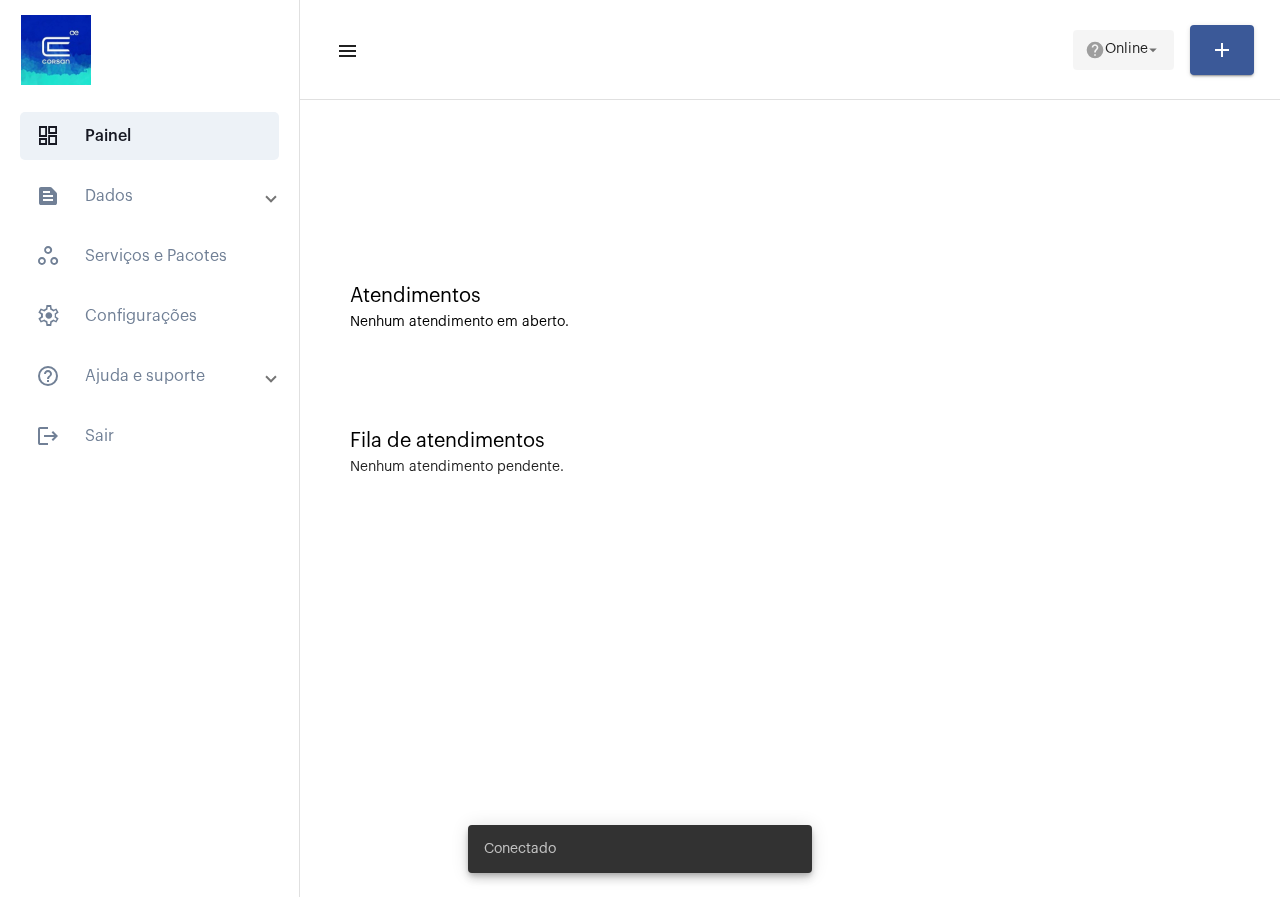 click on "help" 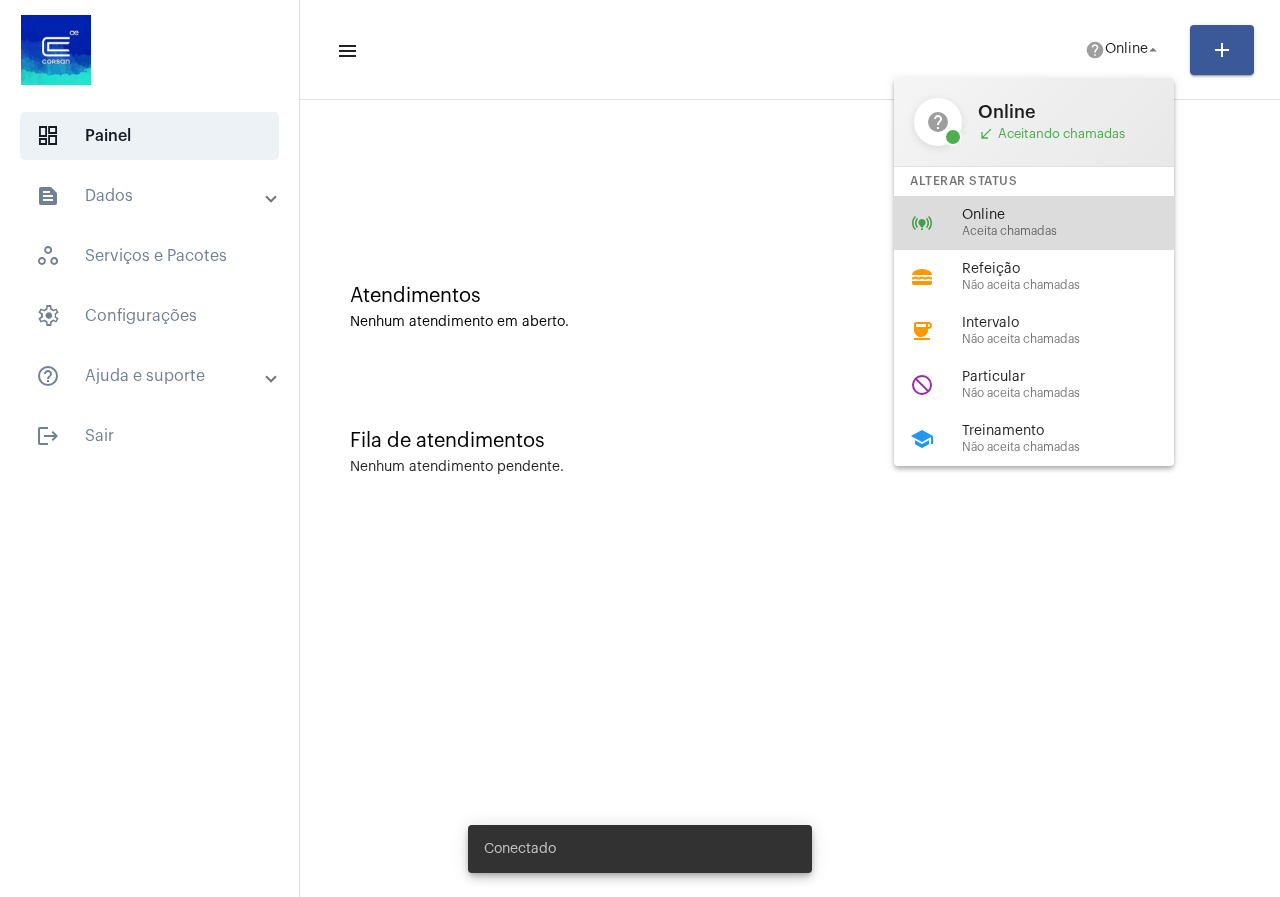 click on "online_prediction  Online Aceita chamadas" at bounding box center [1050, 223] 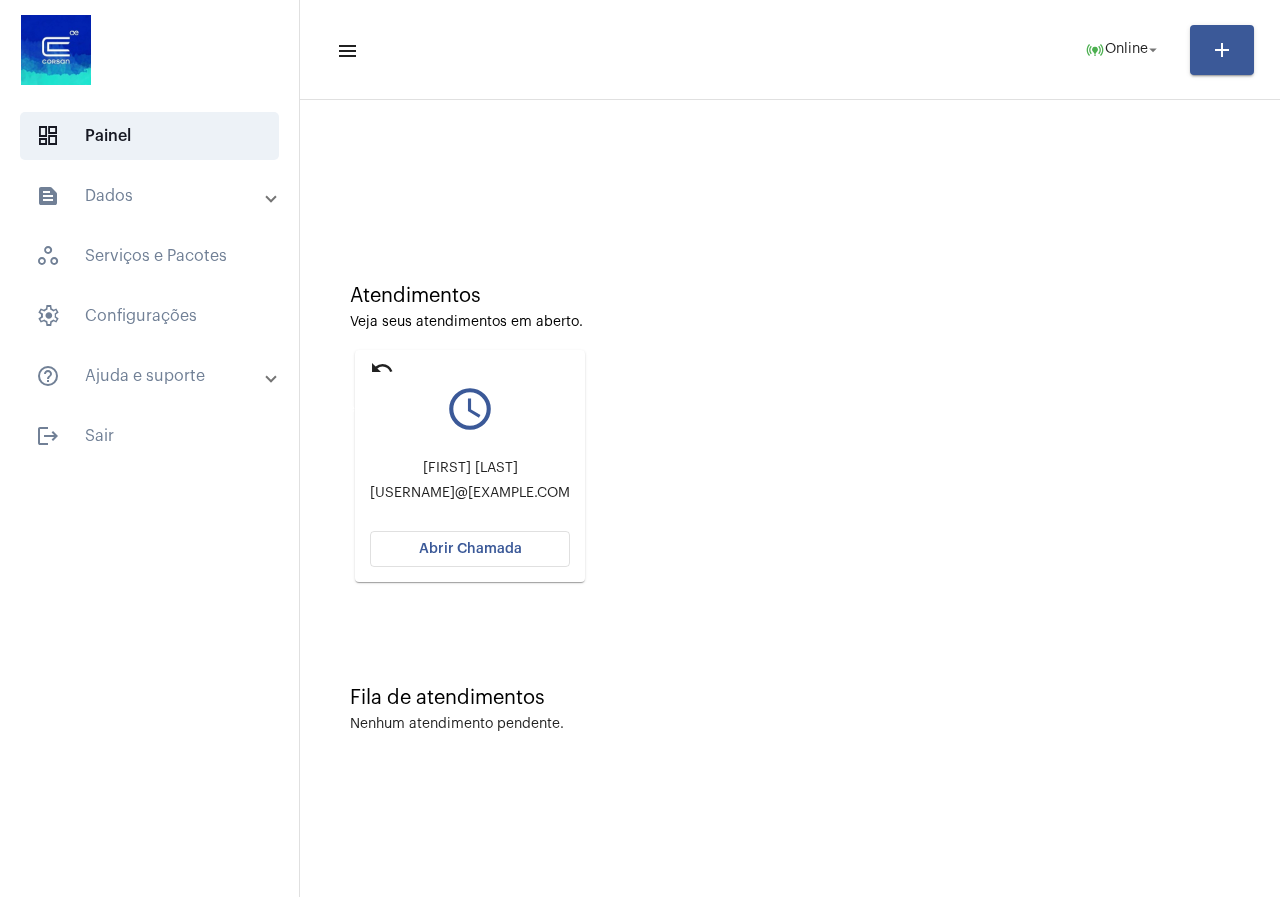 click on "undo" 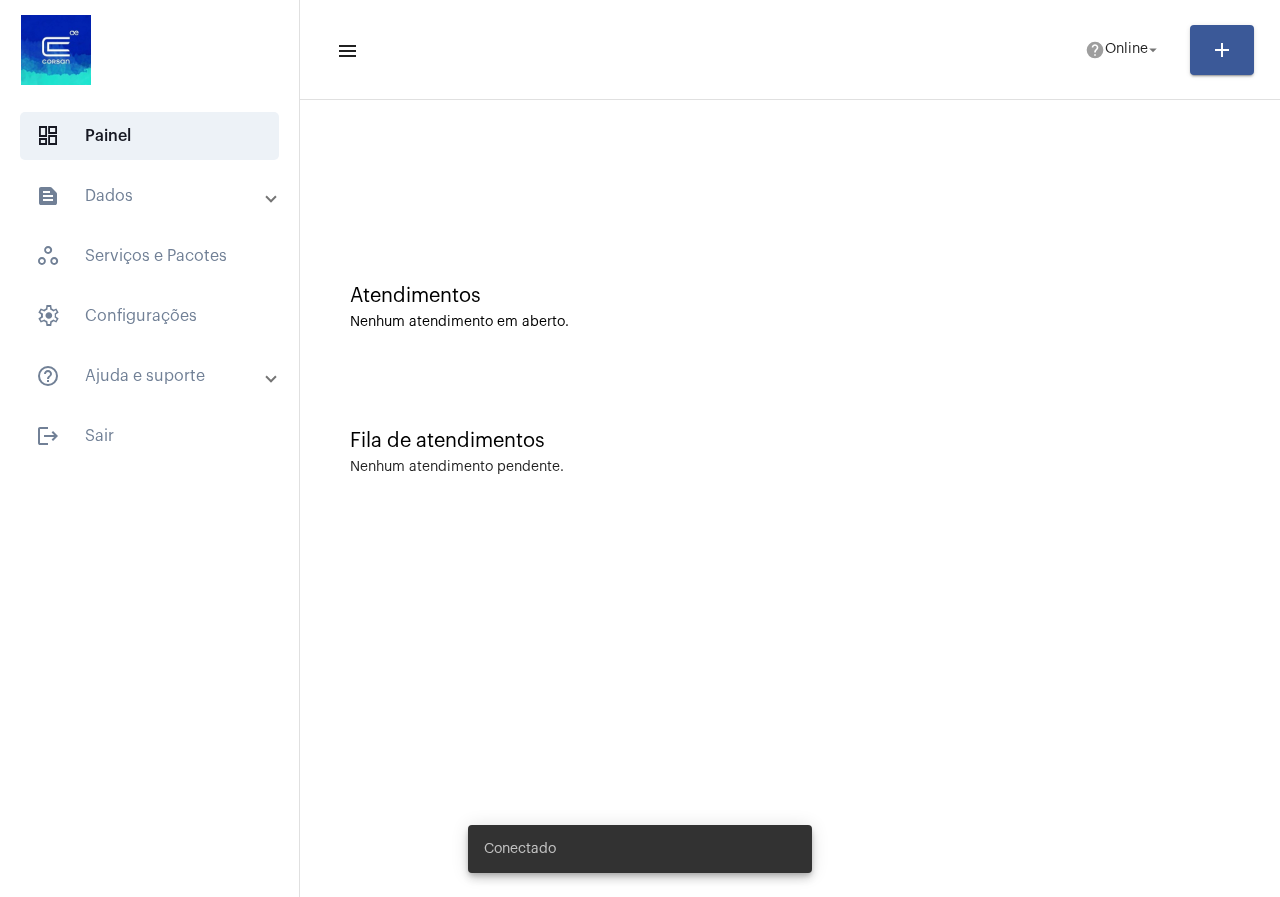 scroll, scrollTop: 0, scrollLeft: 0, axis: both 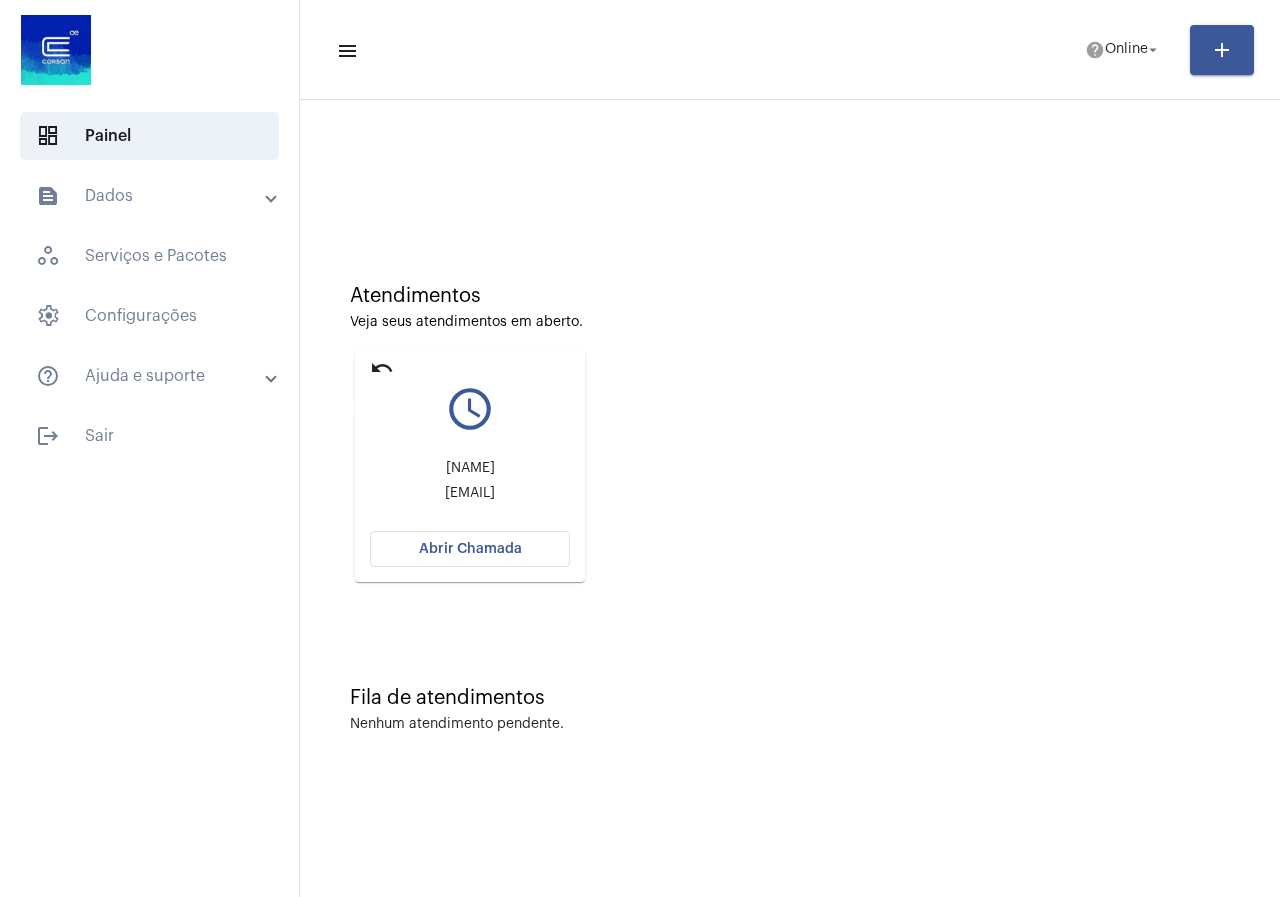 click on "undo" 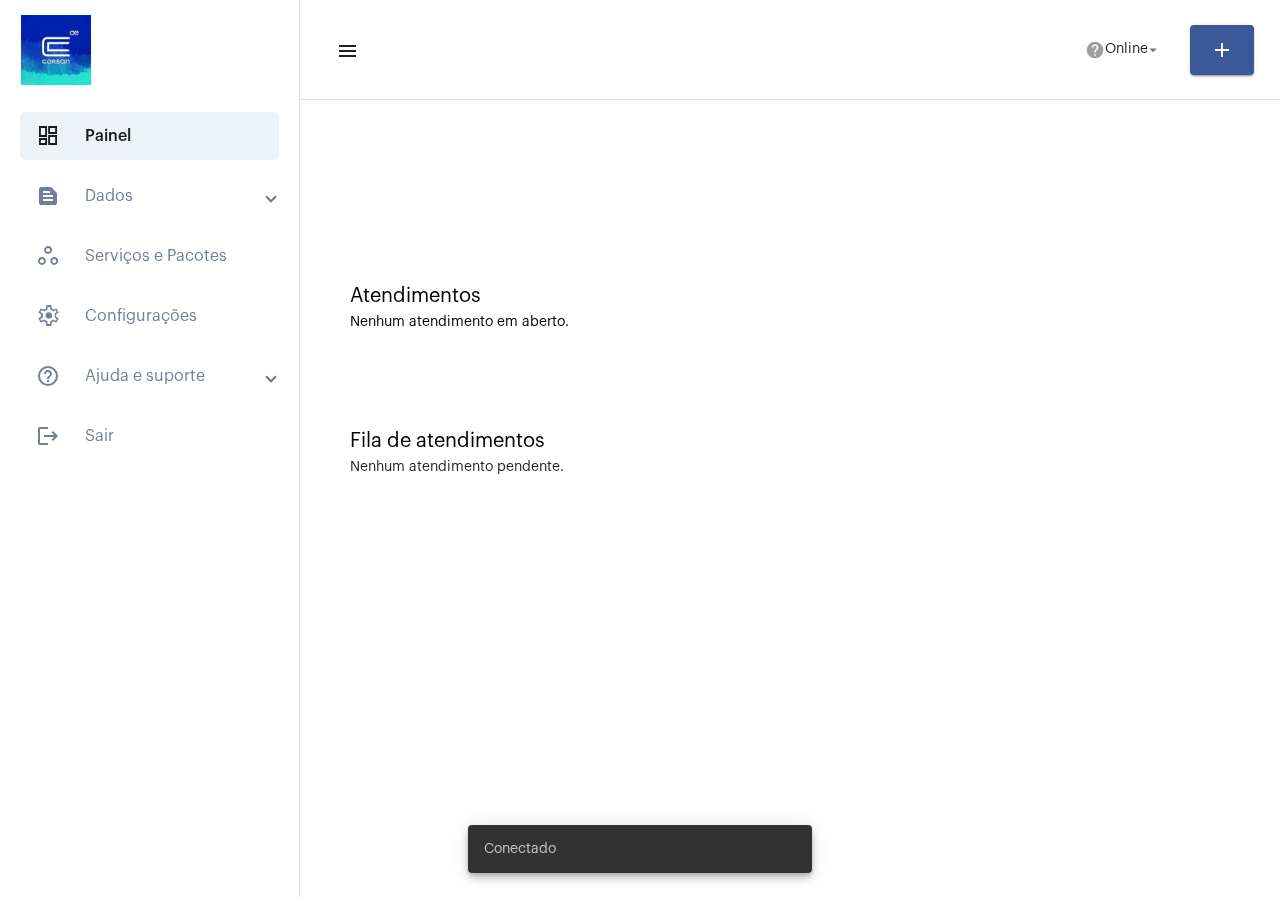 scroll, scrollTop: 0, scrollLeft: 0, axis: both 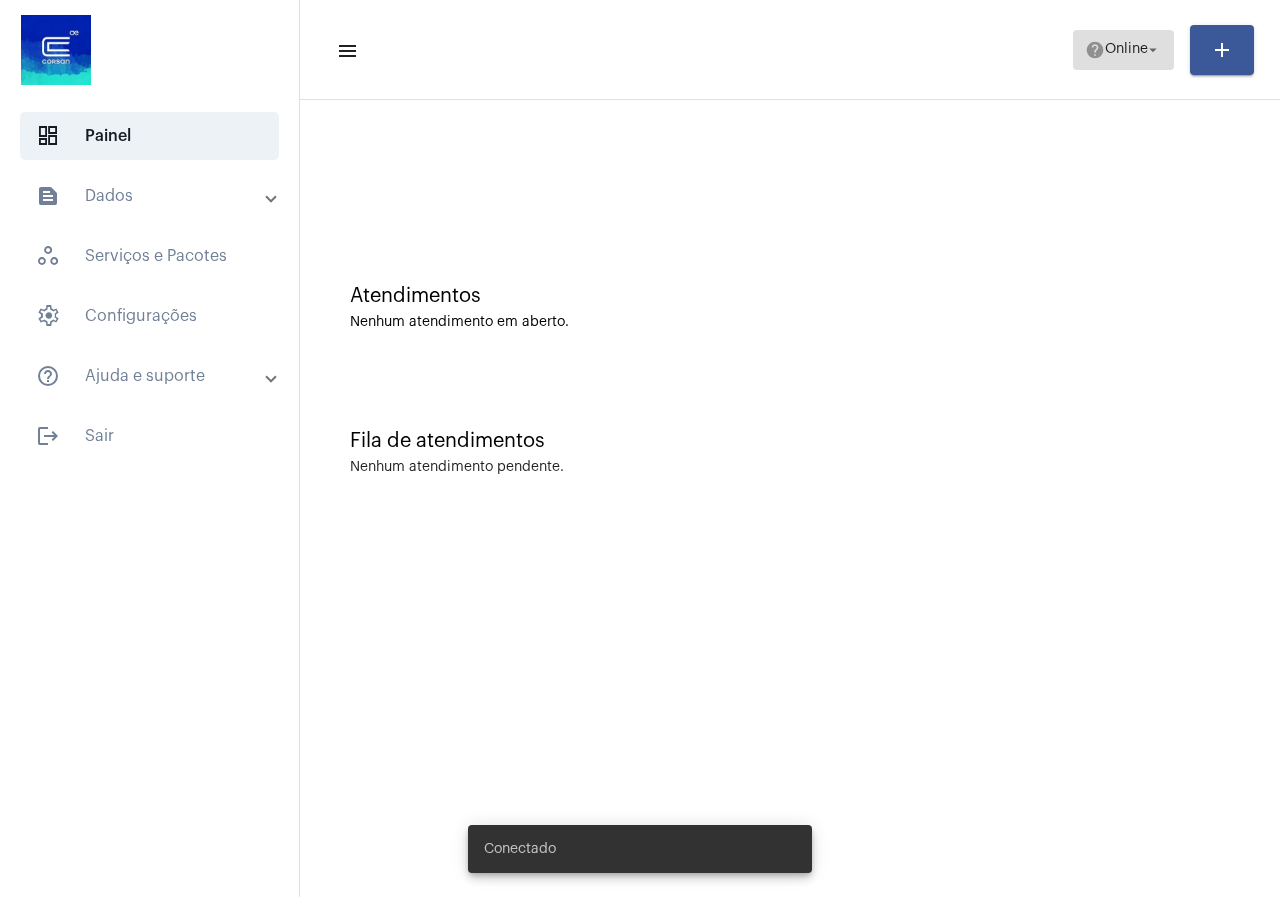 click on "Online" 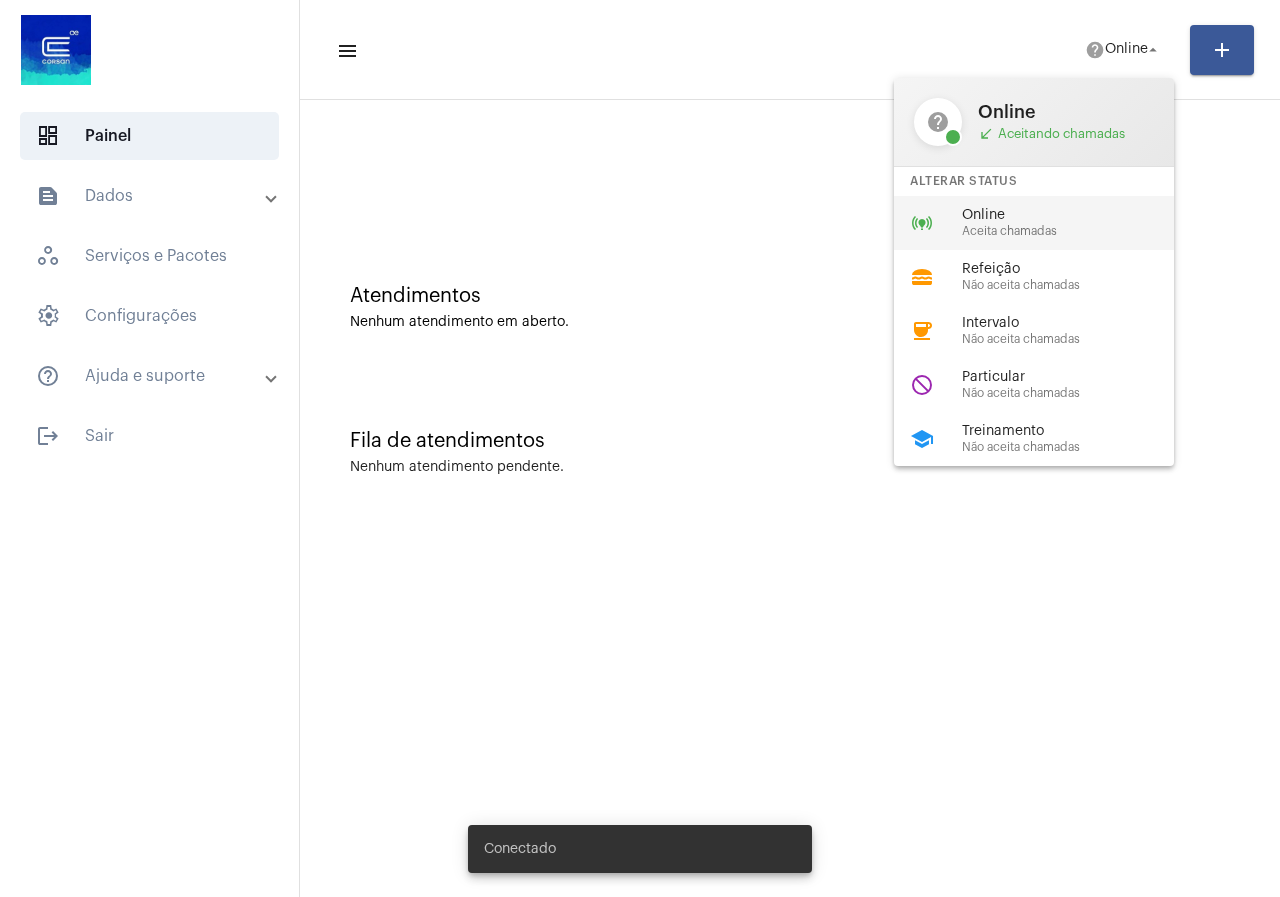click on "Online Aceita chamadas" at bounding box center [1076, 223] 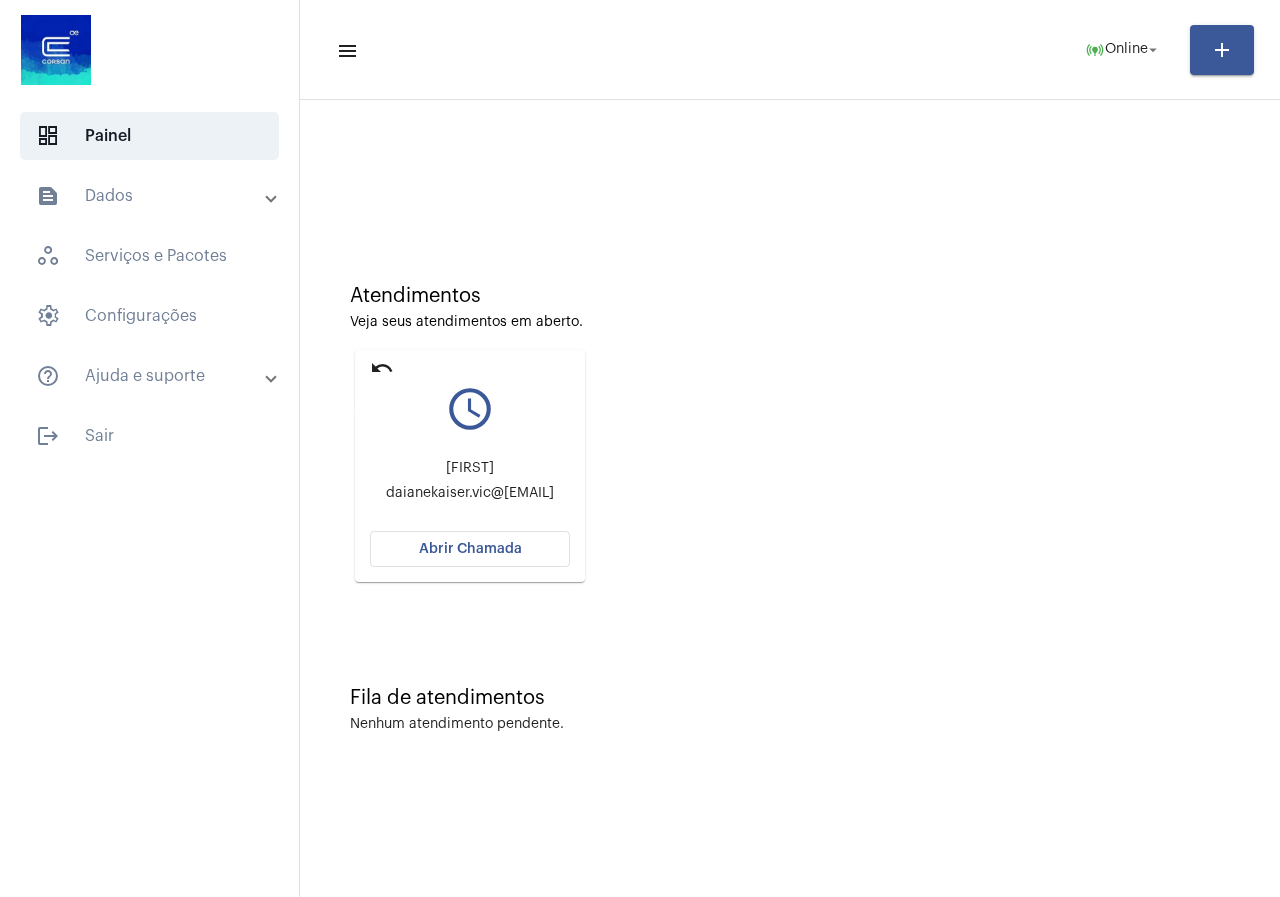 click on "undo" 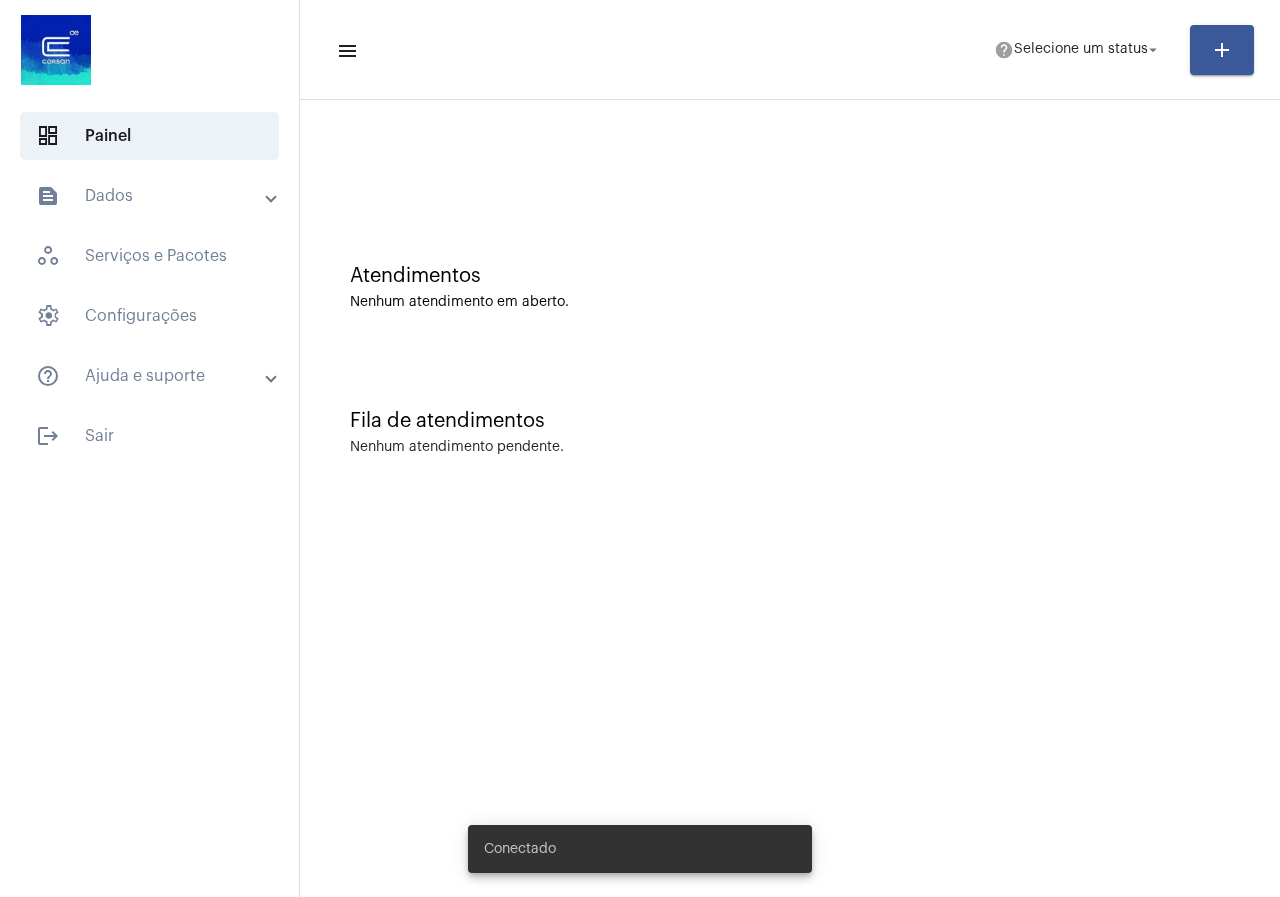 scroll, scrollTop: 0, scrollLeft: 0, axis: both 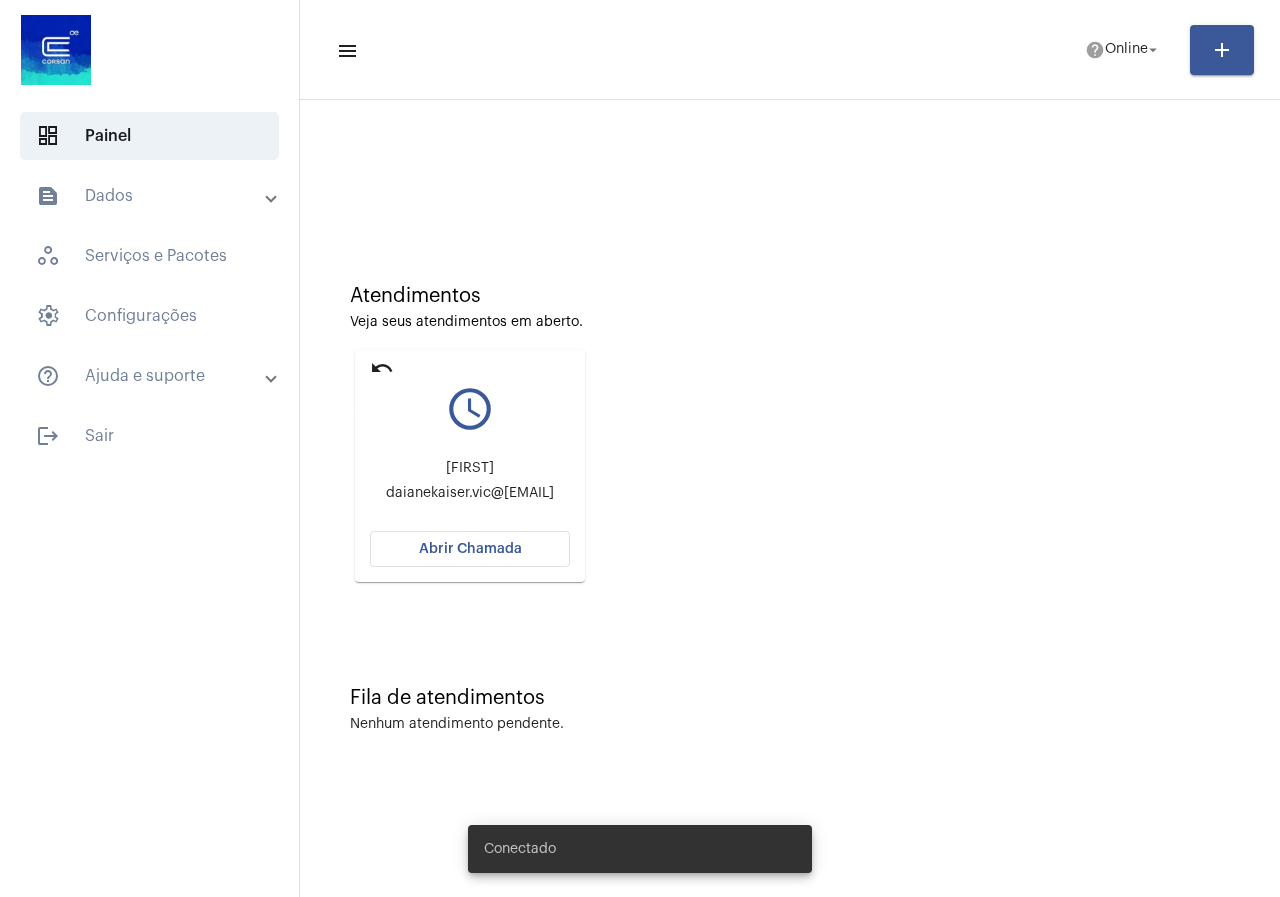 click on "undo" 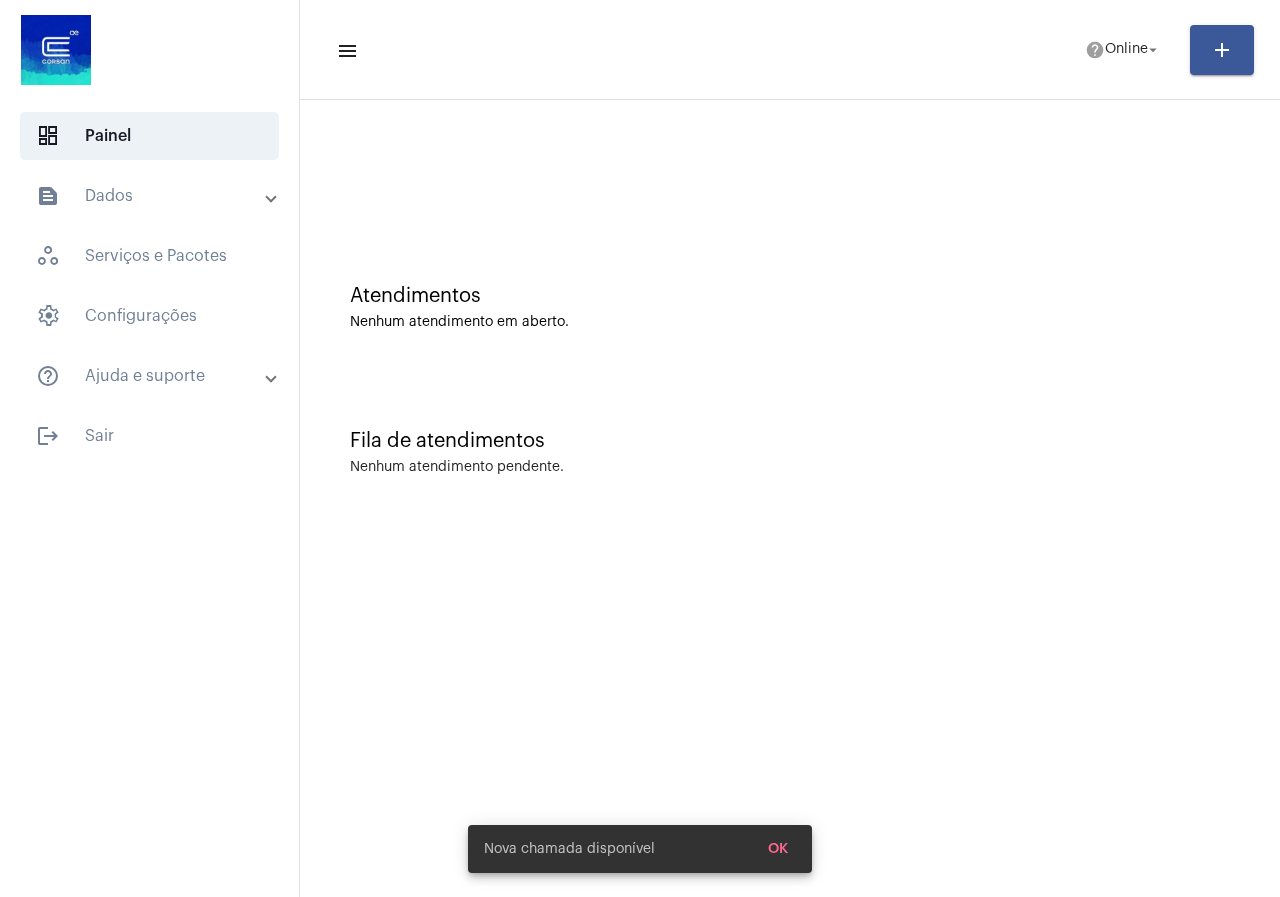 click on "Atendimentos Nenhum atendimento em aberto." 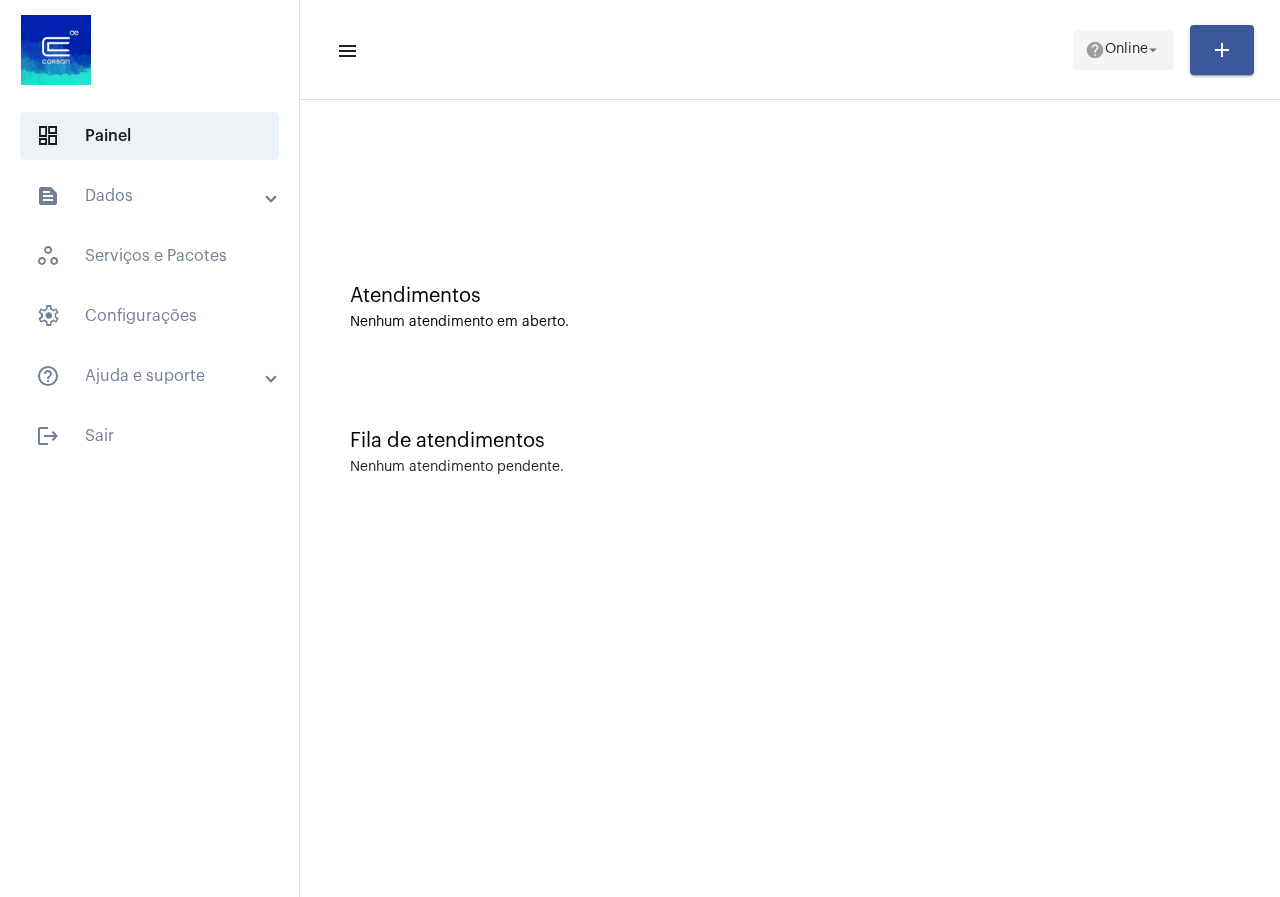 click on "help  Online arrow_drop_down" 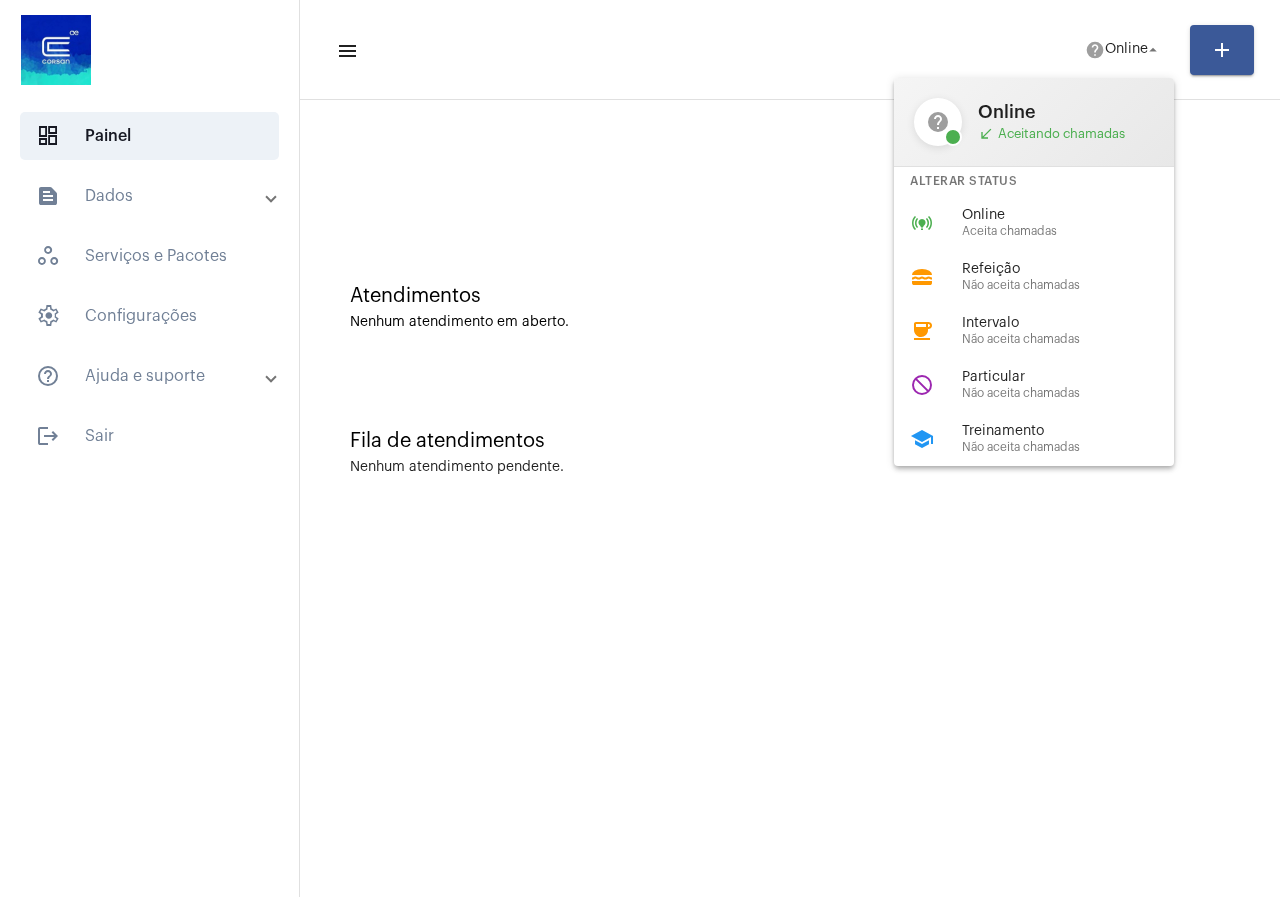 drag, startPoint x: 1036, startPoint y: 385, endPoint x: 844, endPoint y: 163, distance: 293.5098 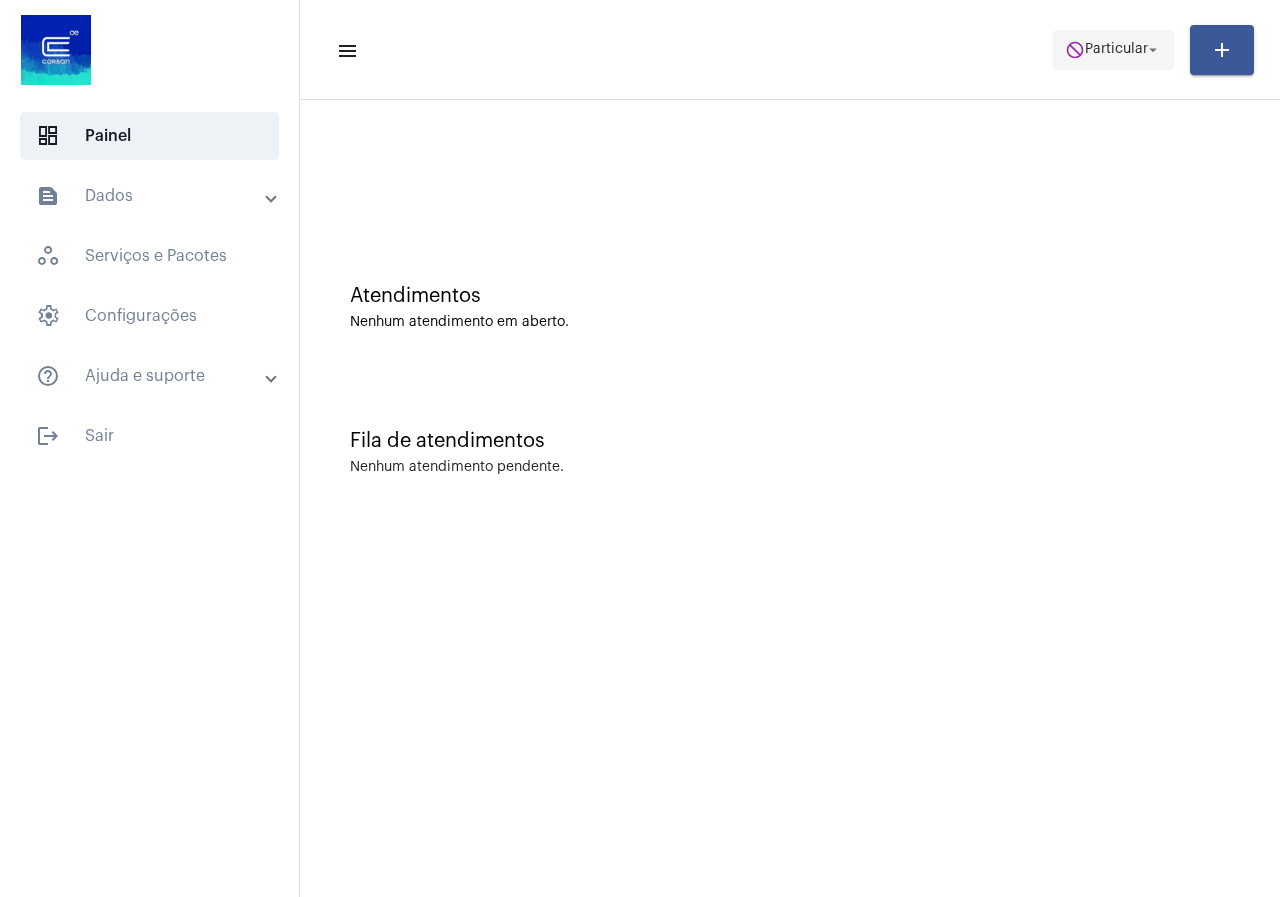 click on "do_not_disturb  Particular arrow_drop_down" 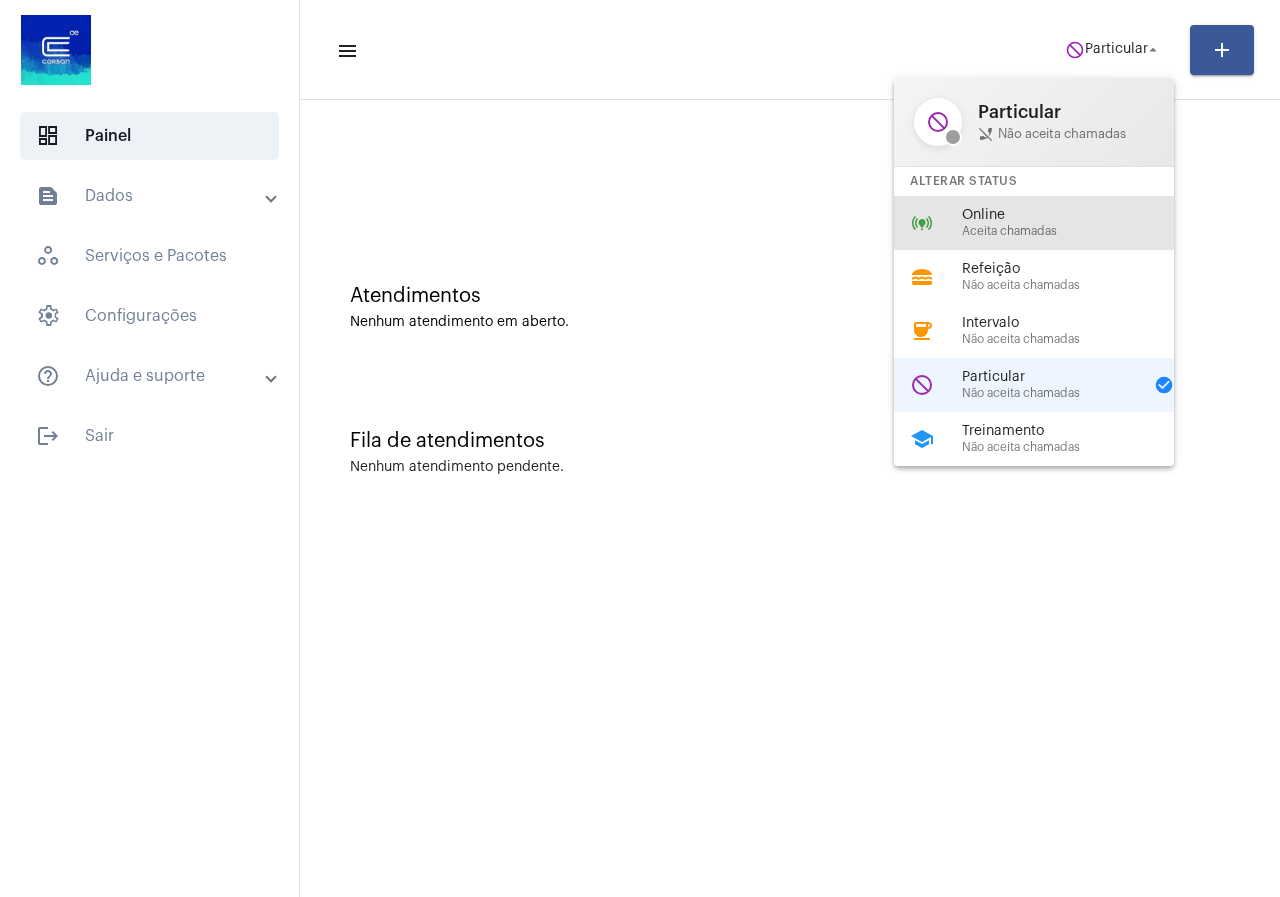 drag, startPoint x: 1013, startPoint y: 217, endPoint x: 1002, endPoint y: 223, distance: 12.529964 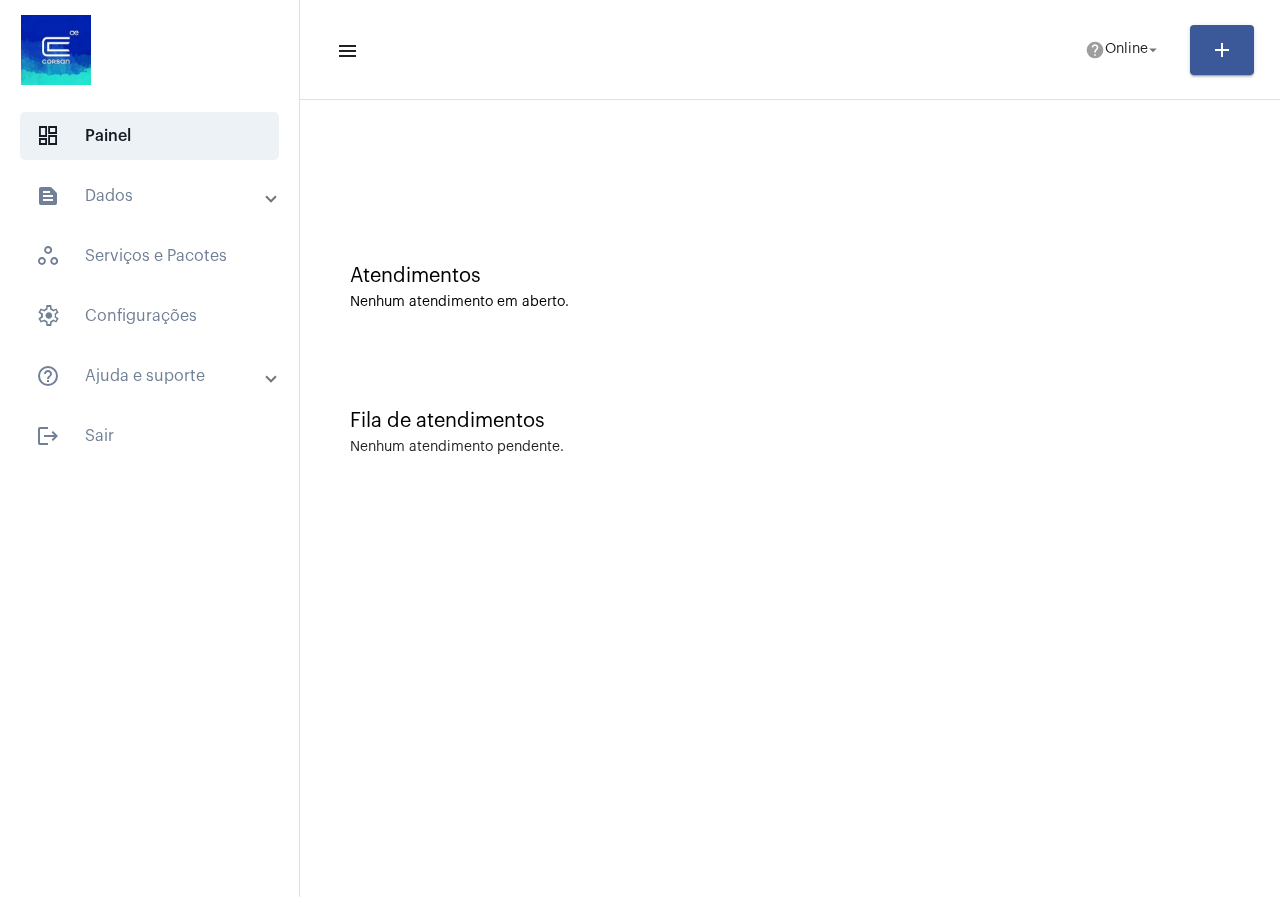 scroll, scrollTop: 0, scrollLeft: 0, axis: both 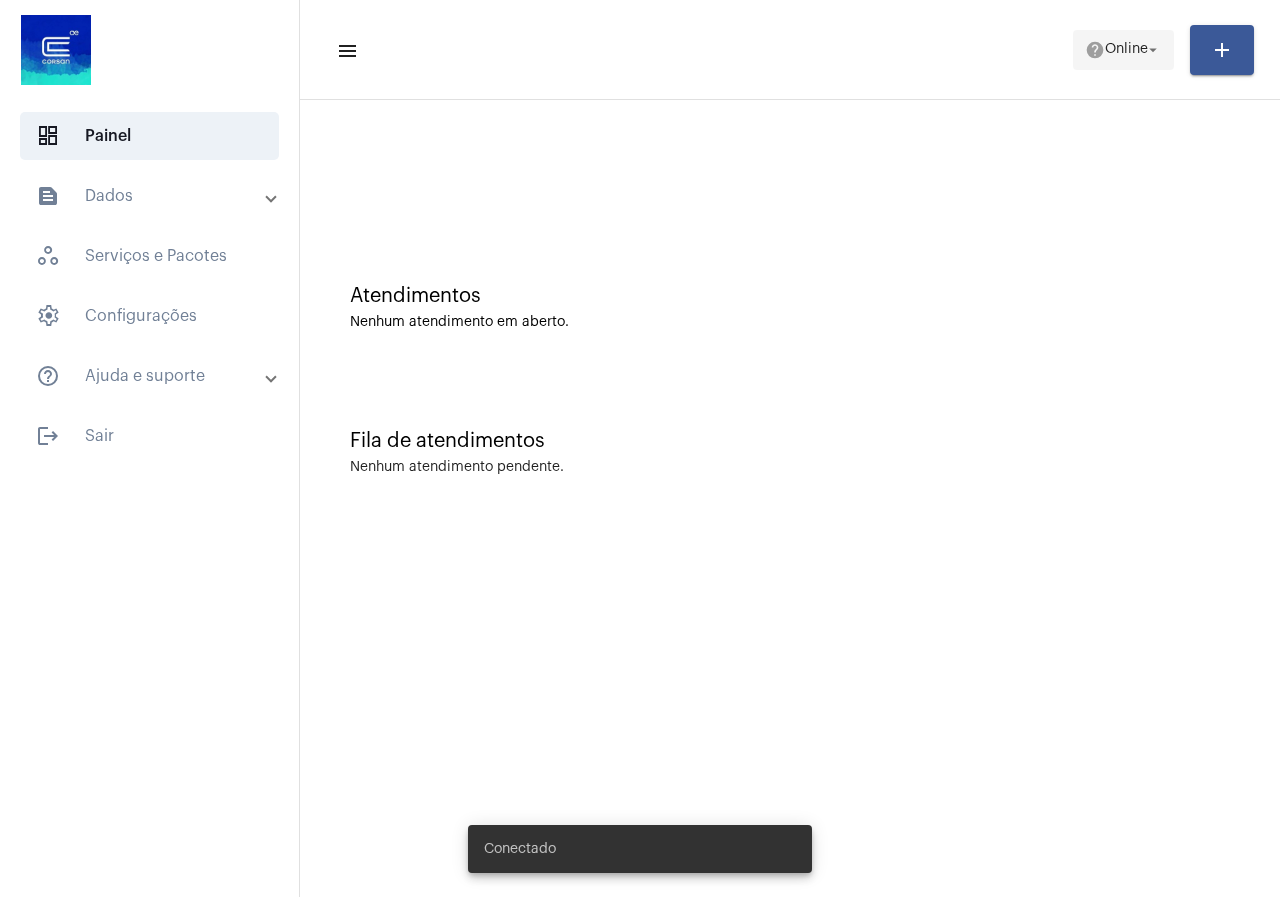 click on "help  Online arrow_drop_down" 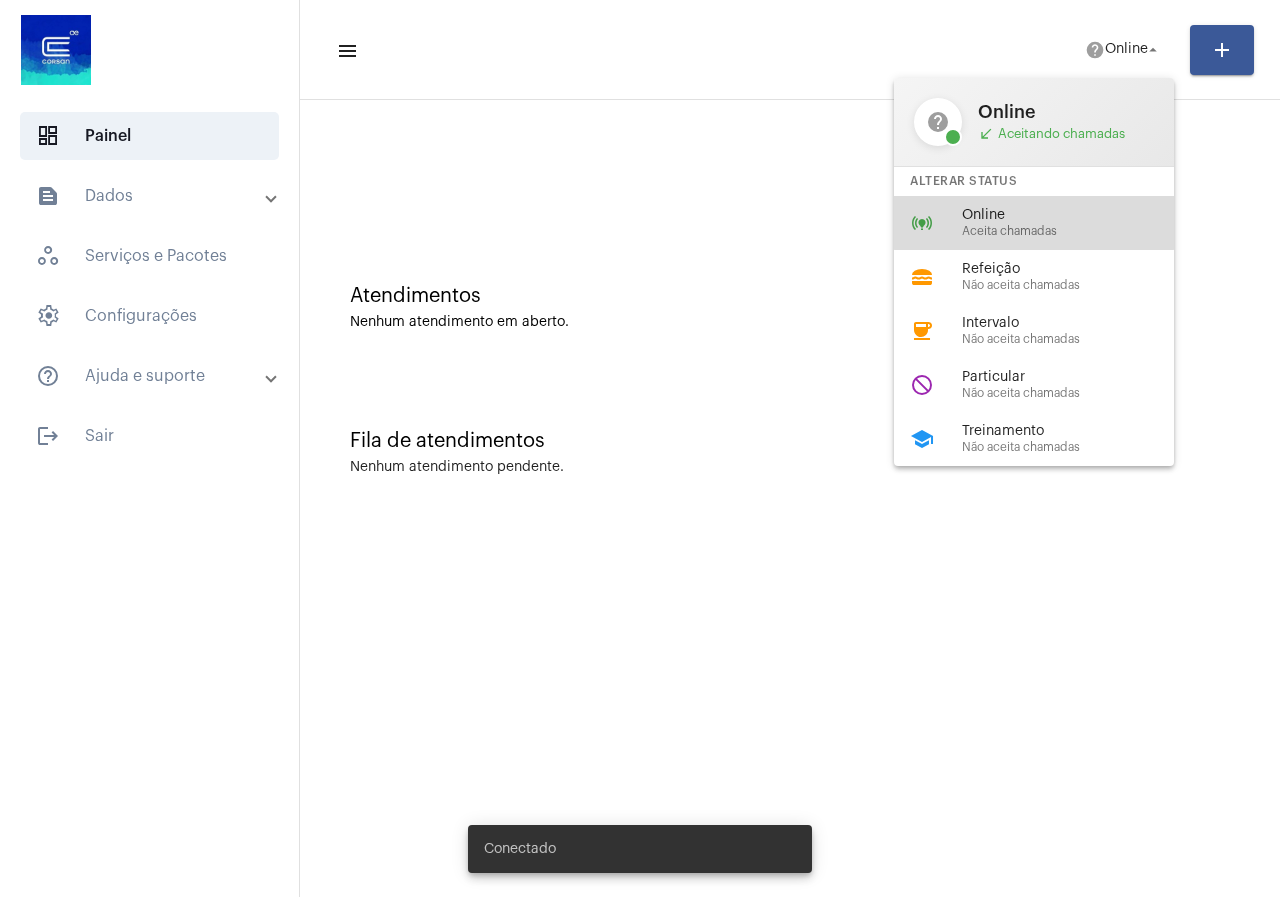 drag, startPoint x: 1034, startPoint y: 216, endPoint x: 785, endPoint y: 111, distance: 270.23325 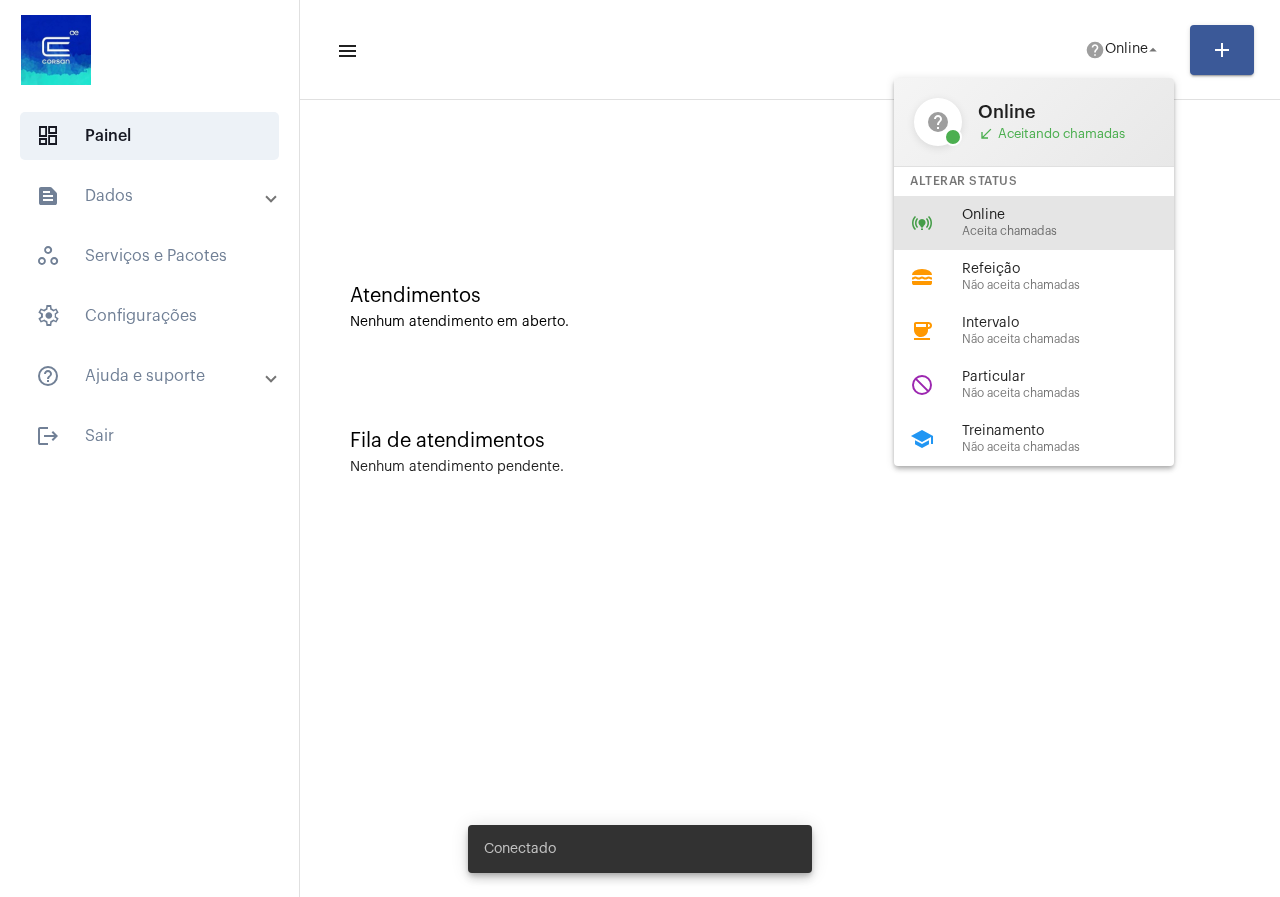 click on "Online" at bounding box center (1076, 215) 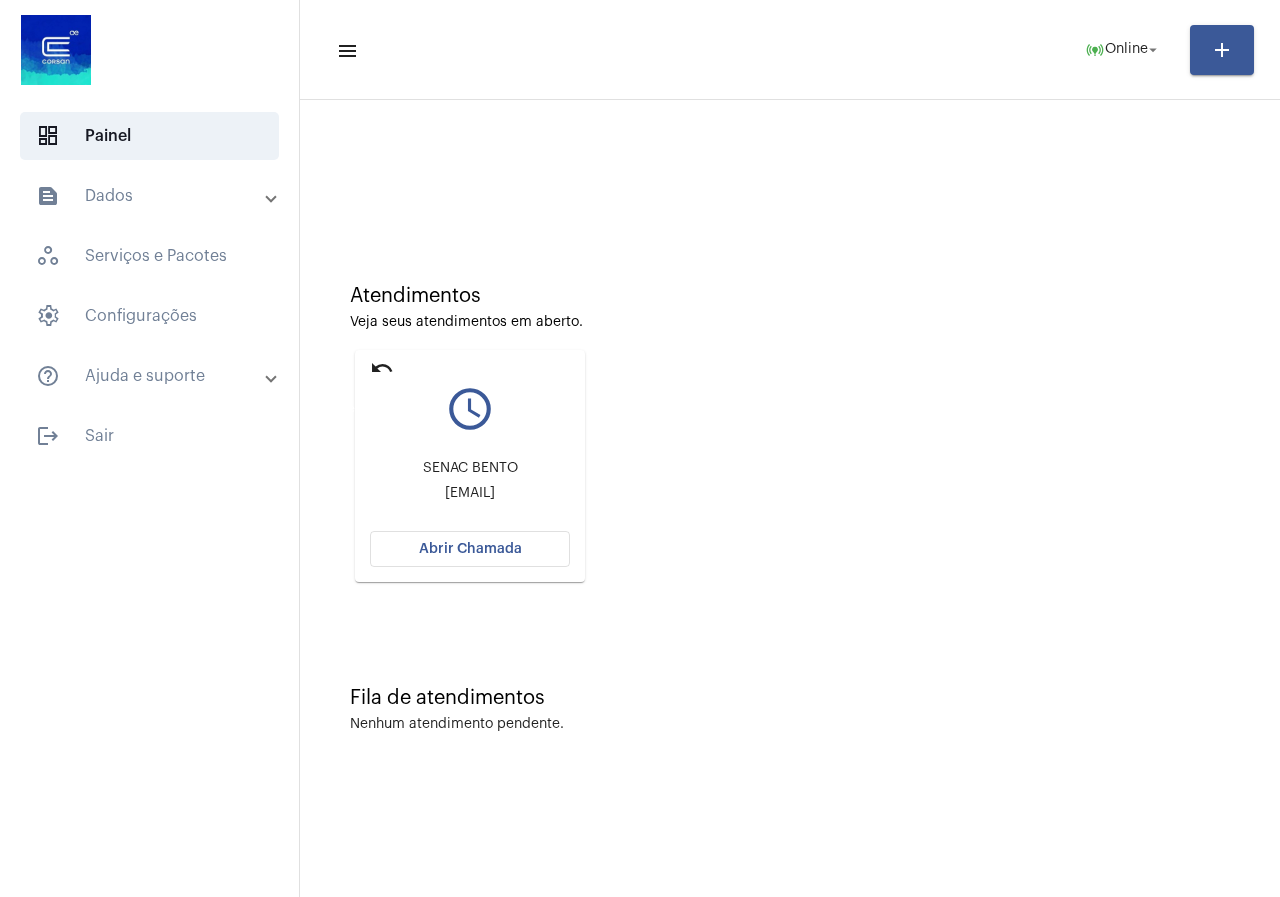 click on "undo" 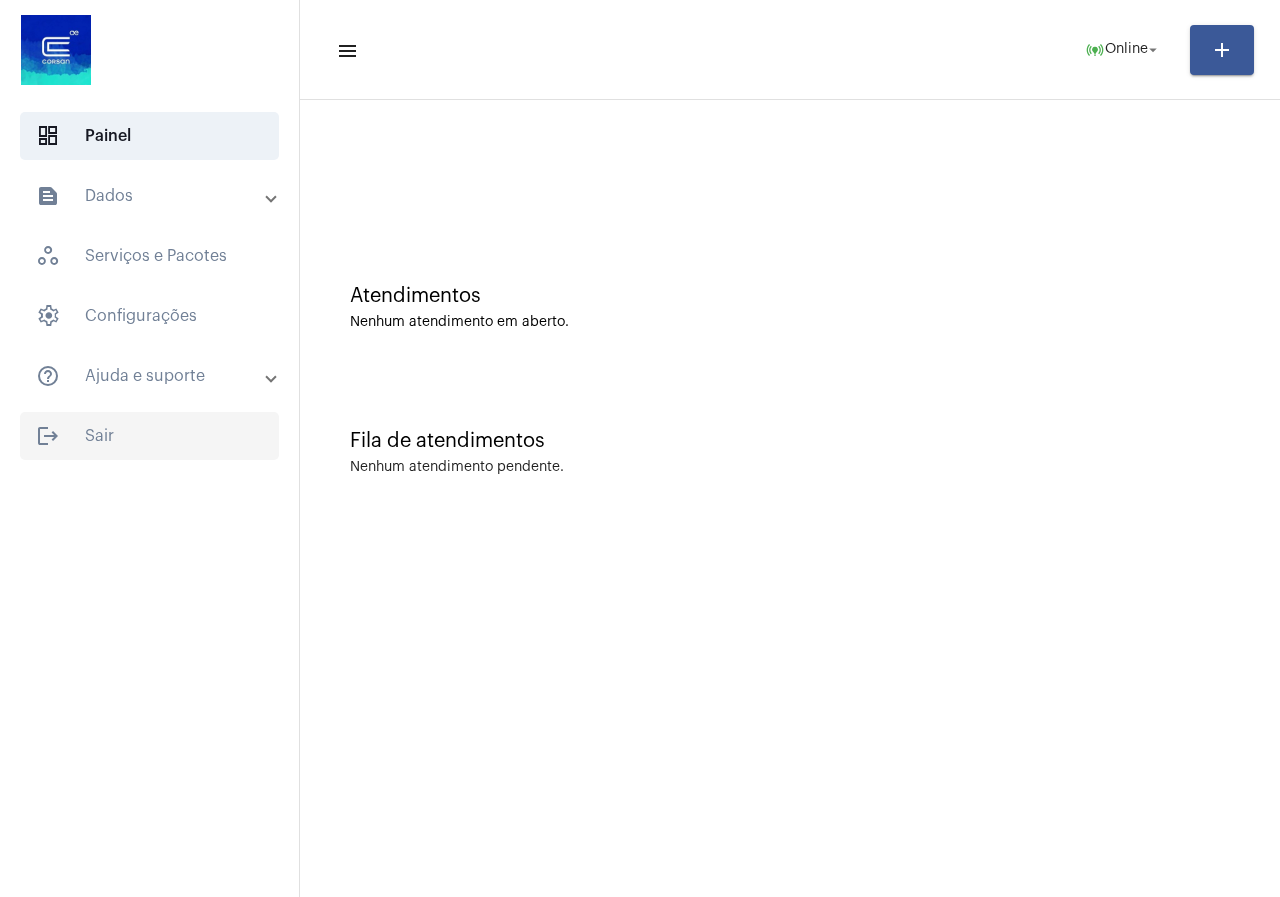 click on "logout  Sair" 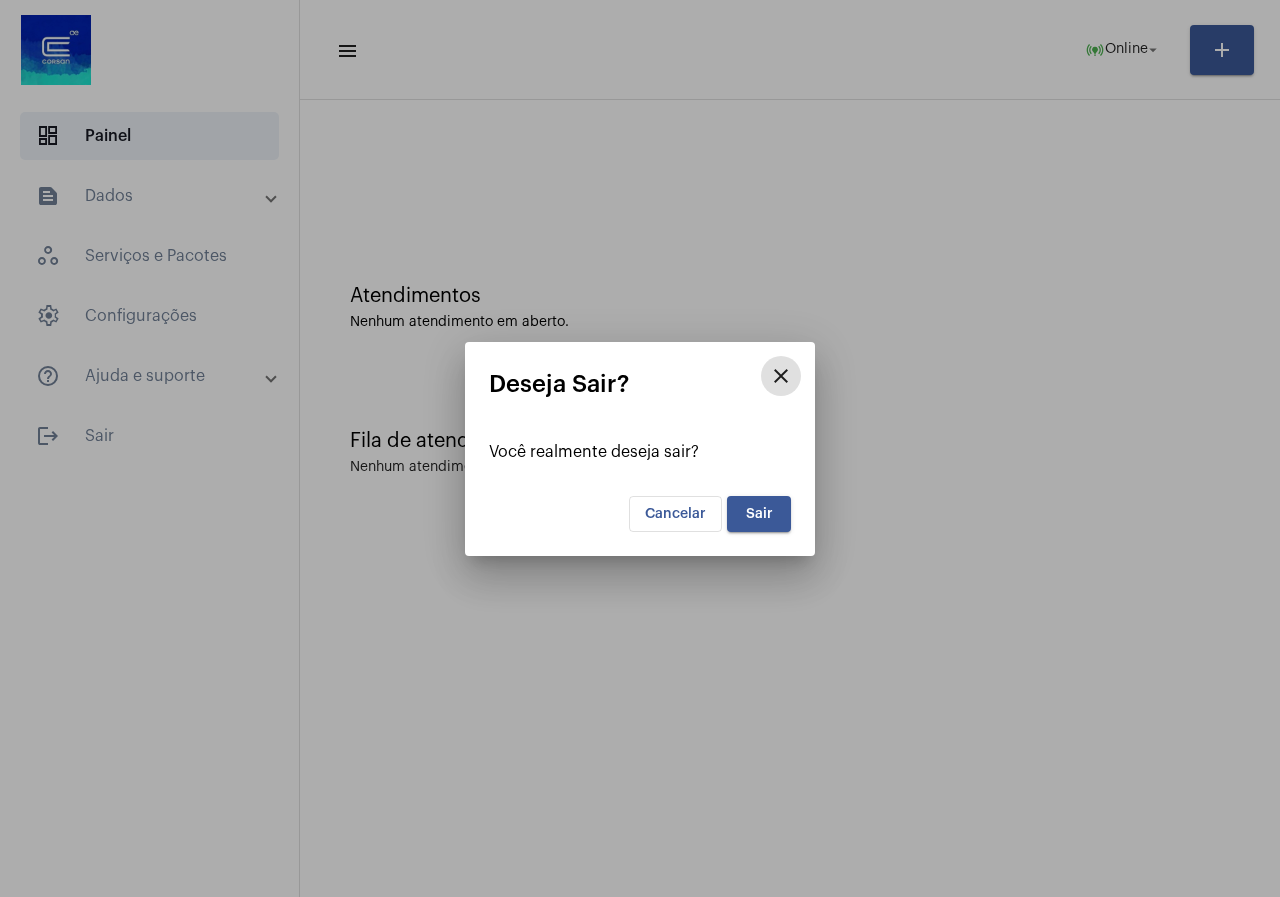 click on "Sair" at bounding box center (759, 514) 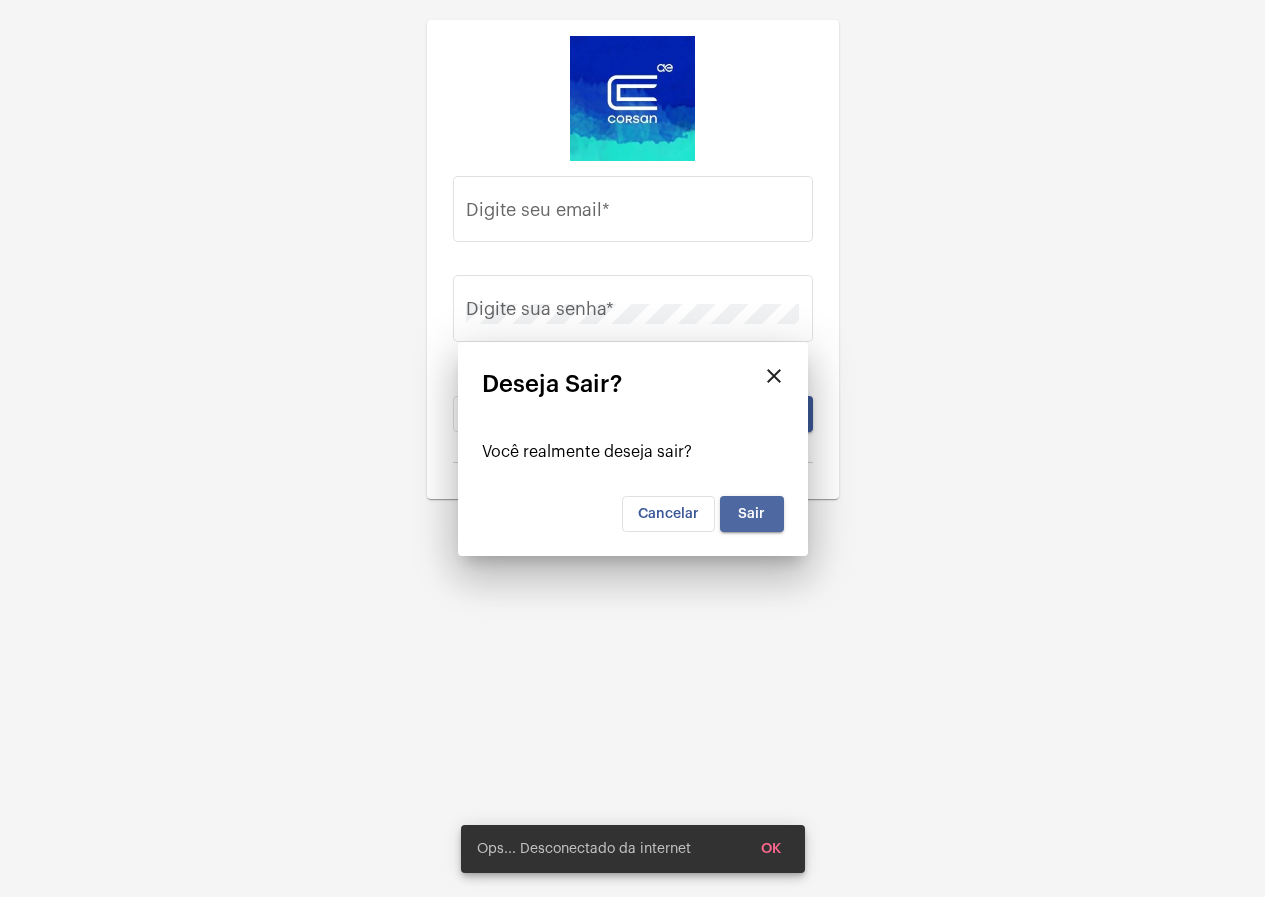 type on "[EMAIL]" 